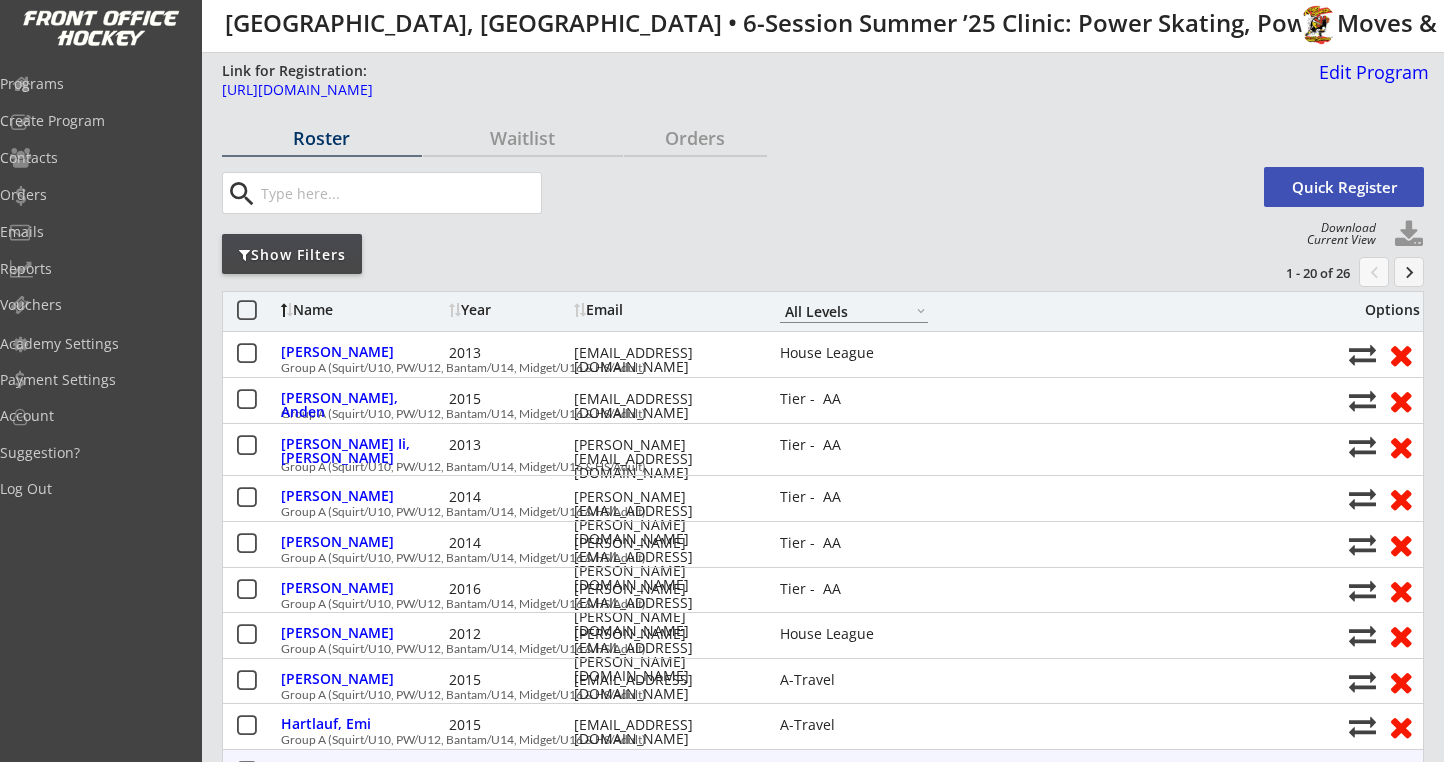 select on ""All Levels"" 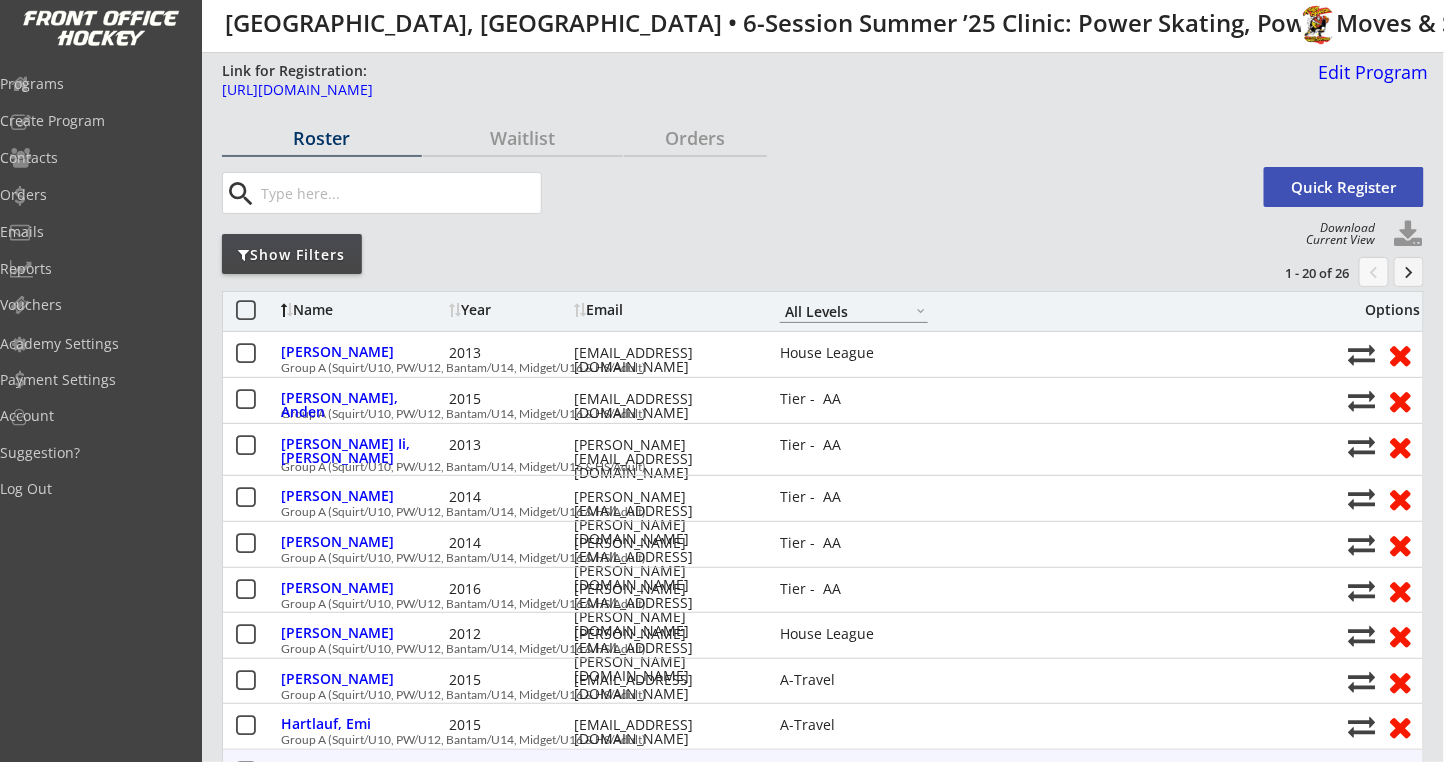 scroll, scrollTop: 0, scrollLeft: 0, axis: both 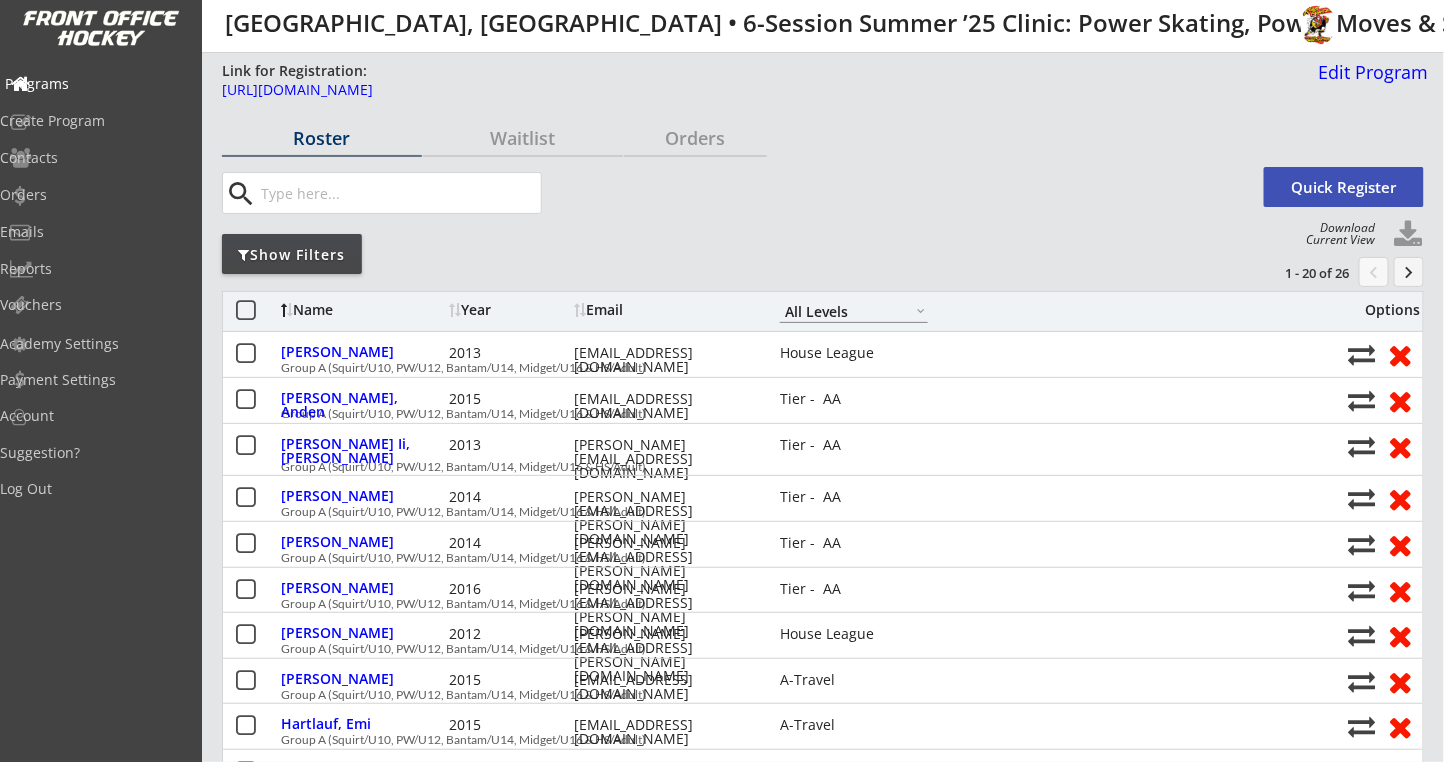 click on "Programs" at bounding box center [95, 84] 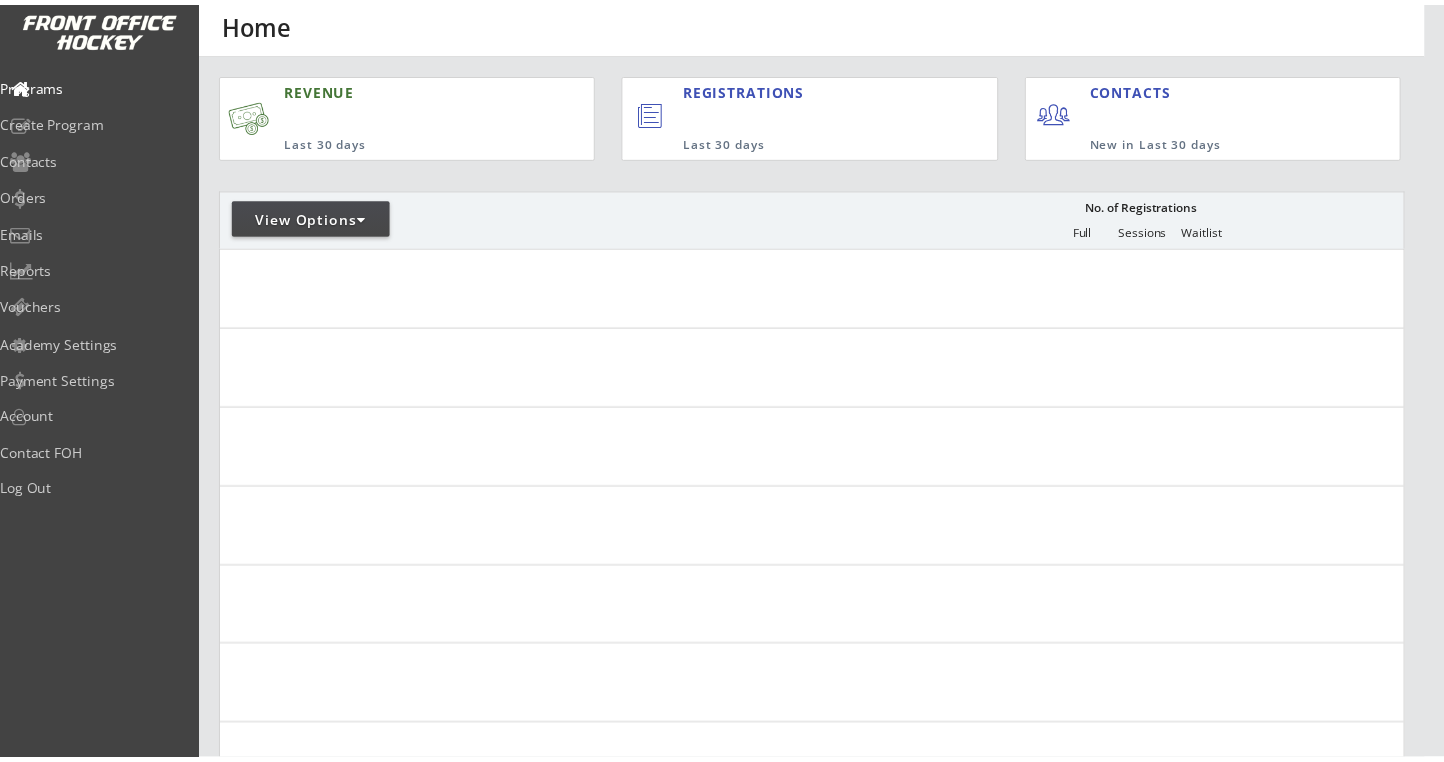 scroll, scrollTop: 0, scrollLeft: 0, axis: both 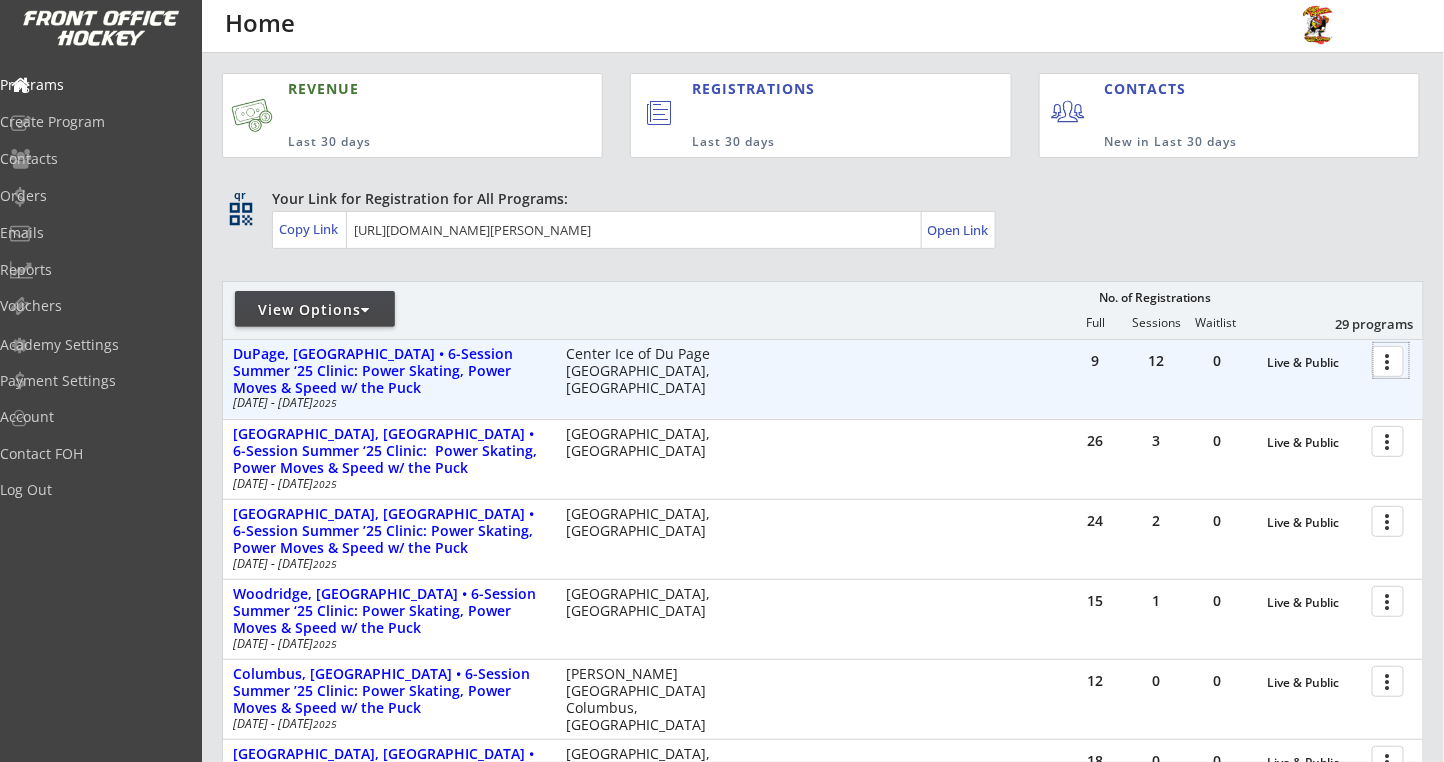 click at bounding box center [1391, 360] 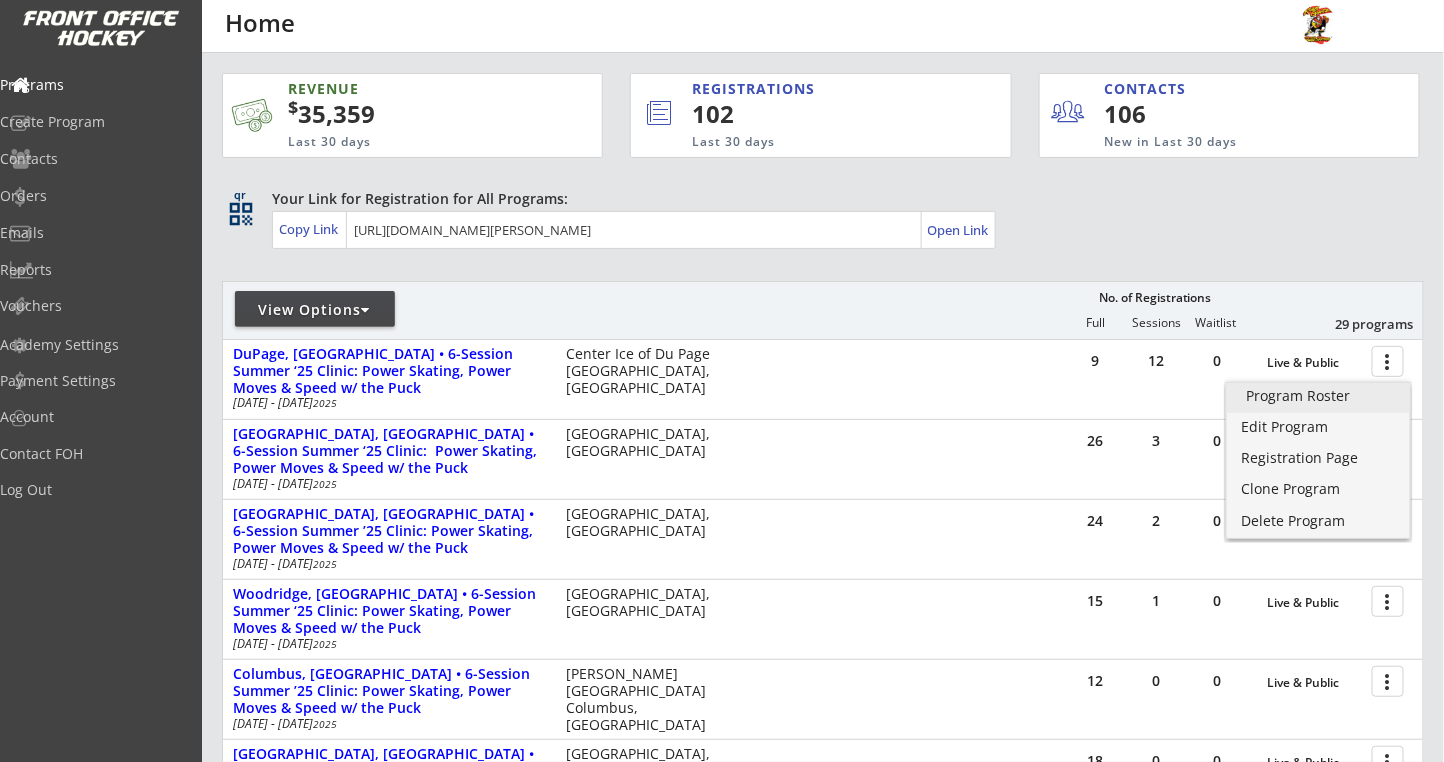 click on "Program Roster" at bounding box center (1318, 396) 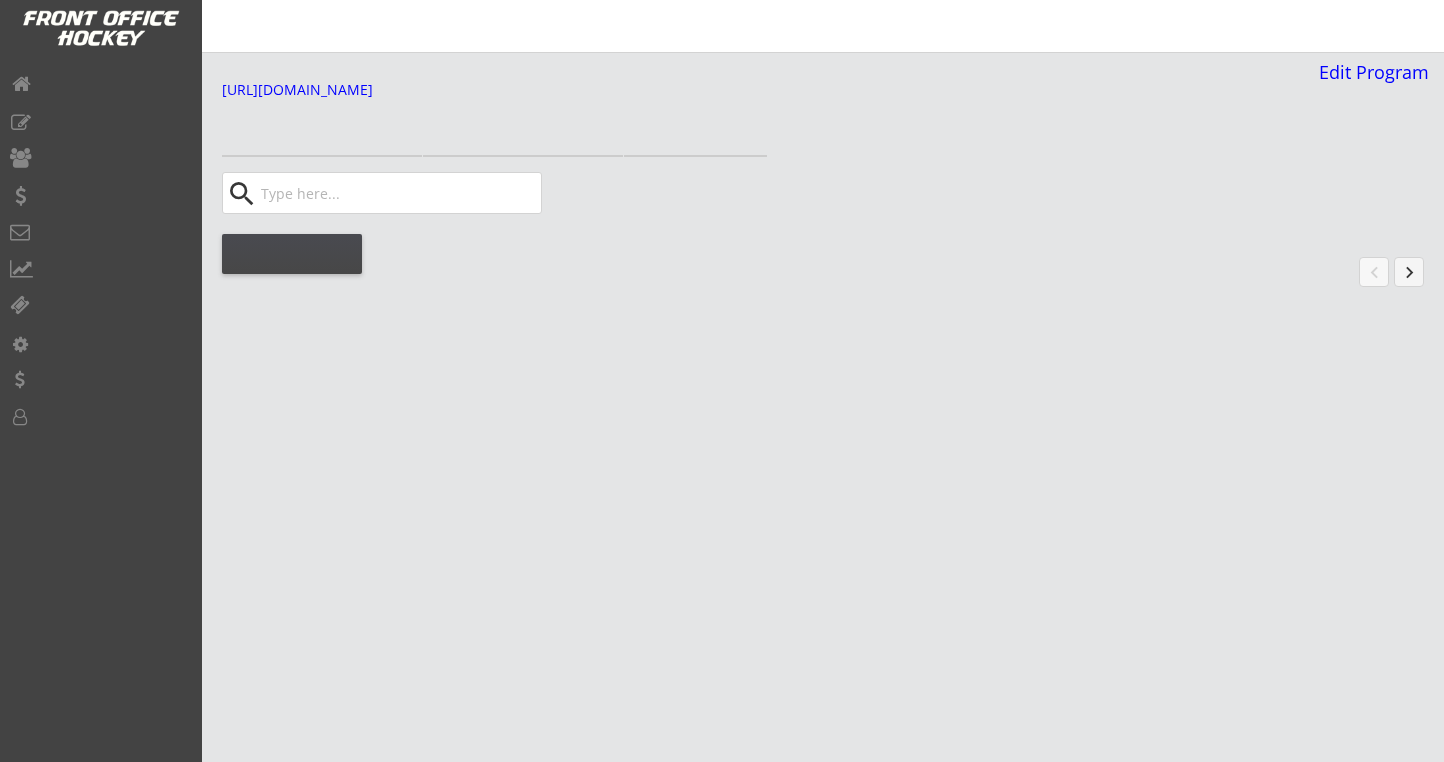 scroll, scrollTop: 0, scrollLeft: 0, axis: both 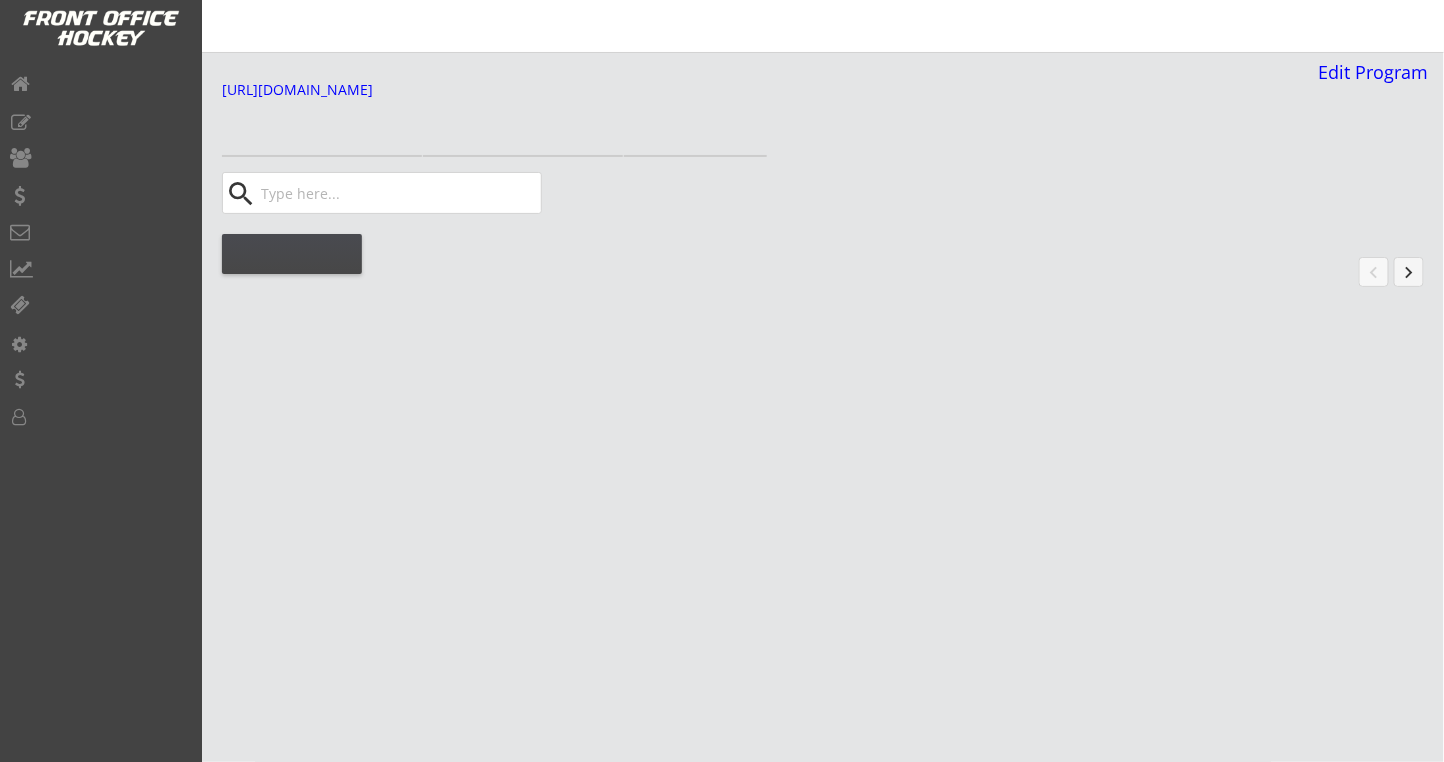 select on ""All Levels"" 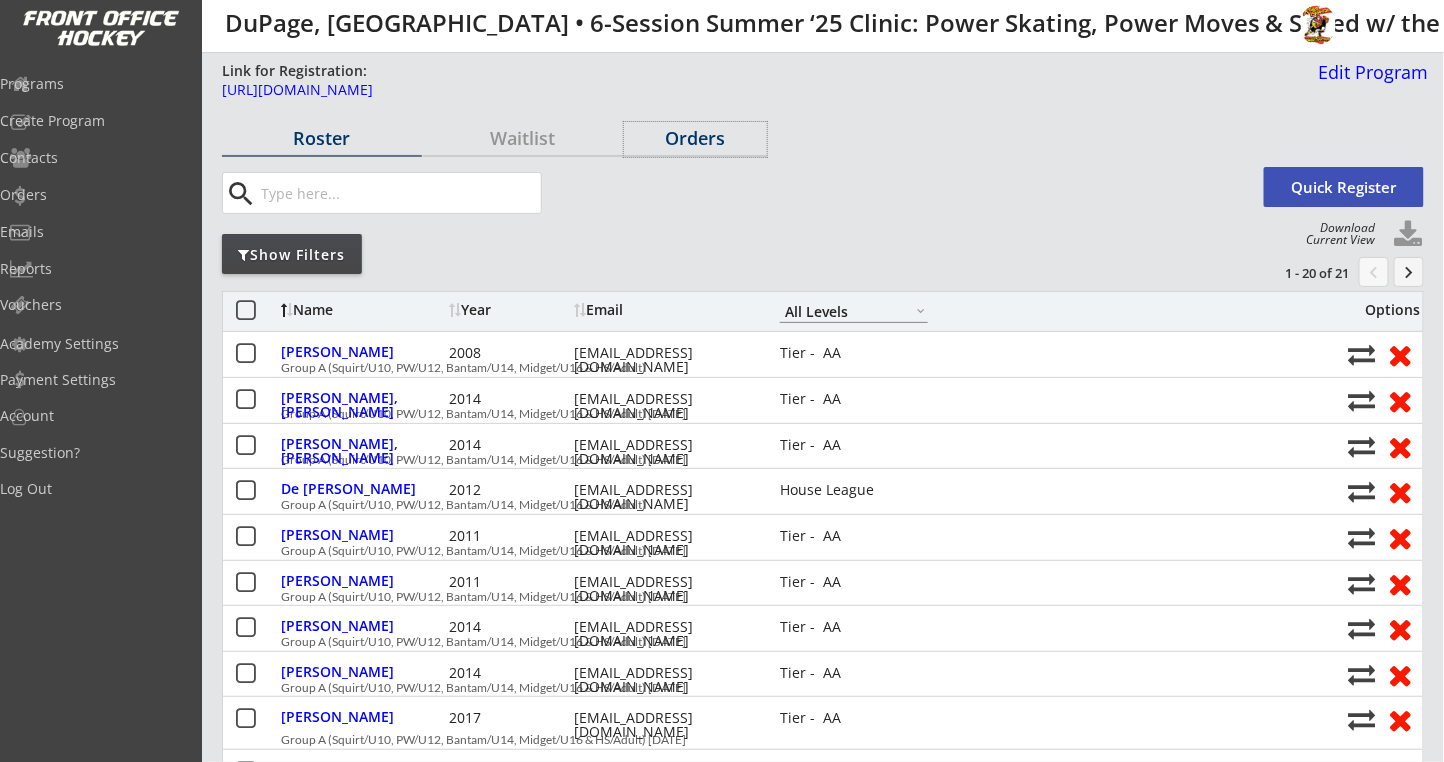 click on "Orders" at bounding box center (695, 138) 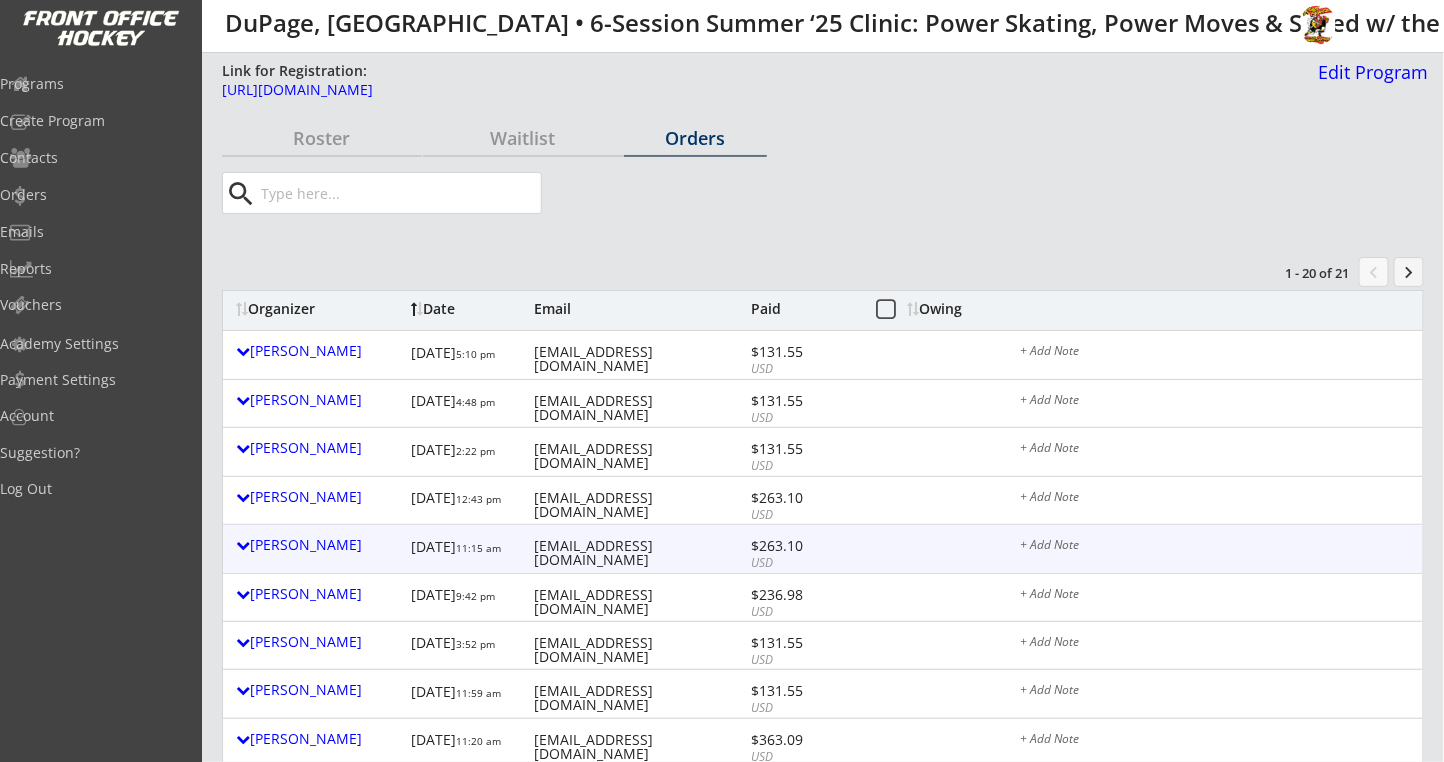 scroll, scrollTop: 266, scrollLeft: 0, axis: vertical 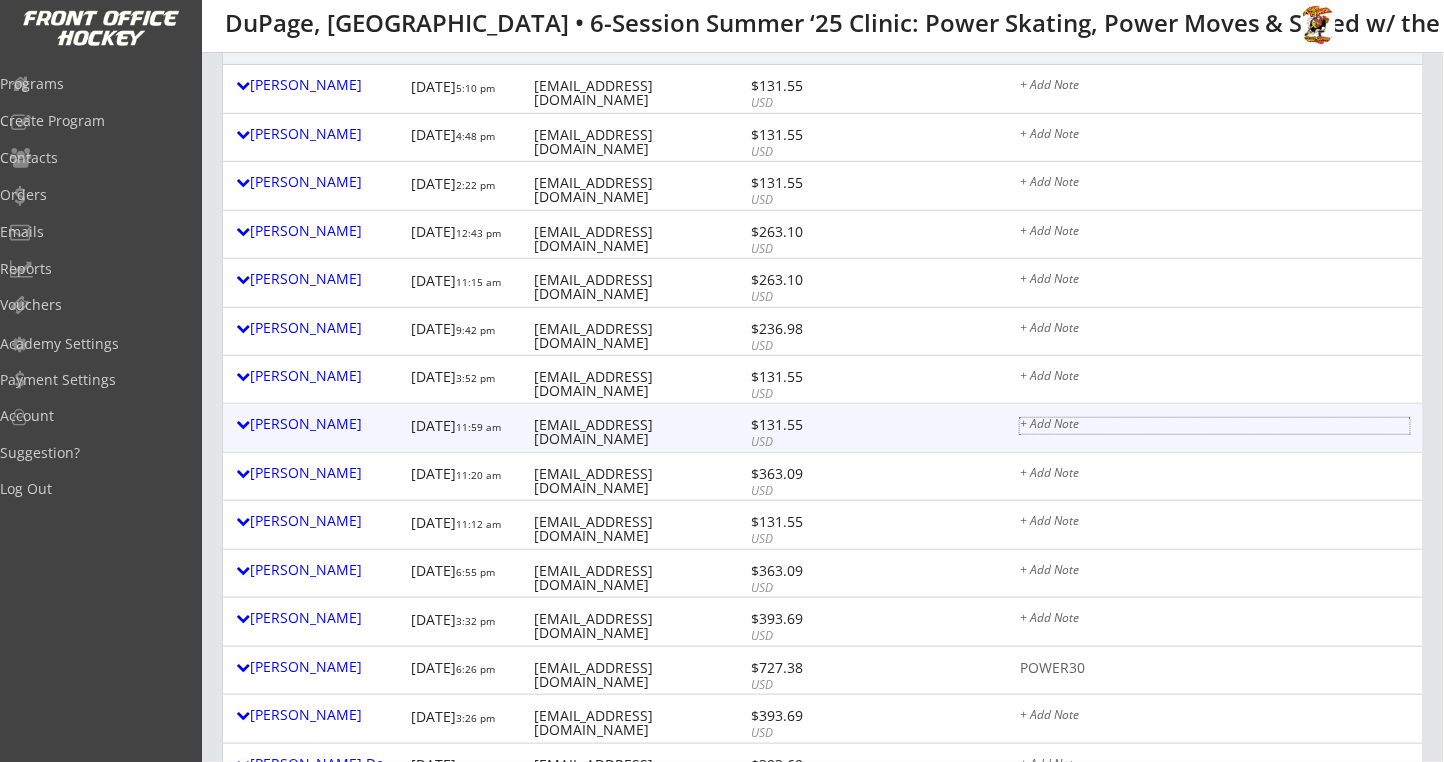 click on "+ Add Note" at bounding box center [1215, 426] 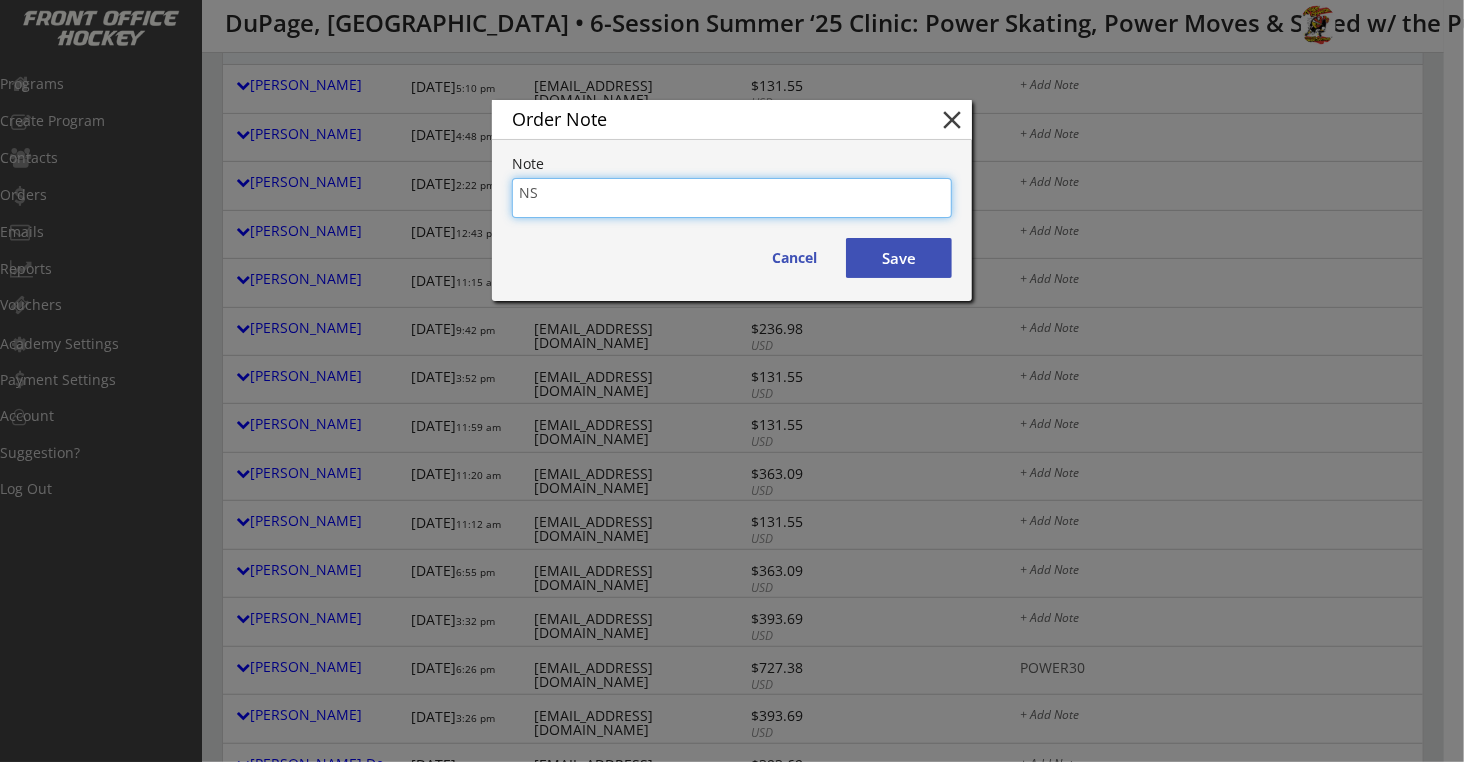 type on "NS" 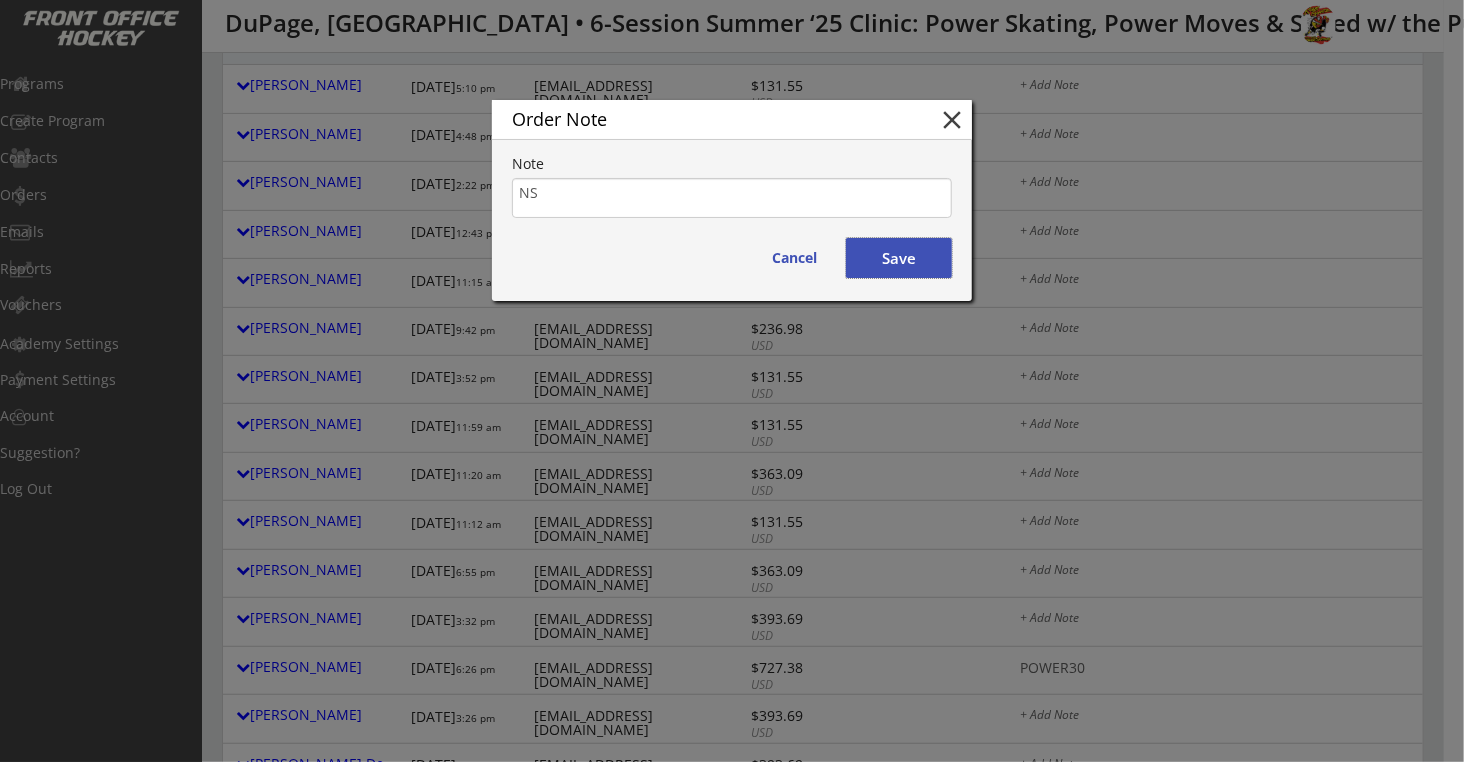 click on "Save" at bounding box center [899, 258] 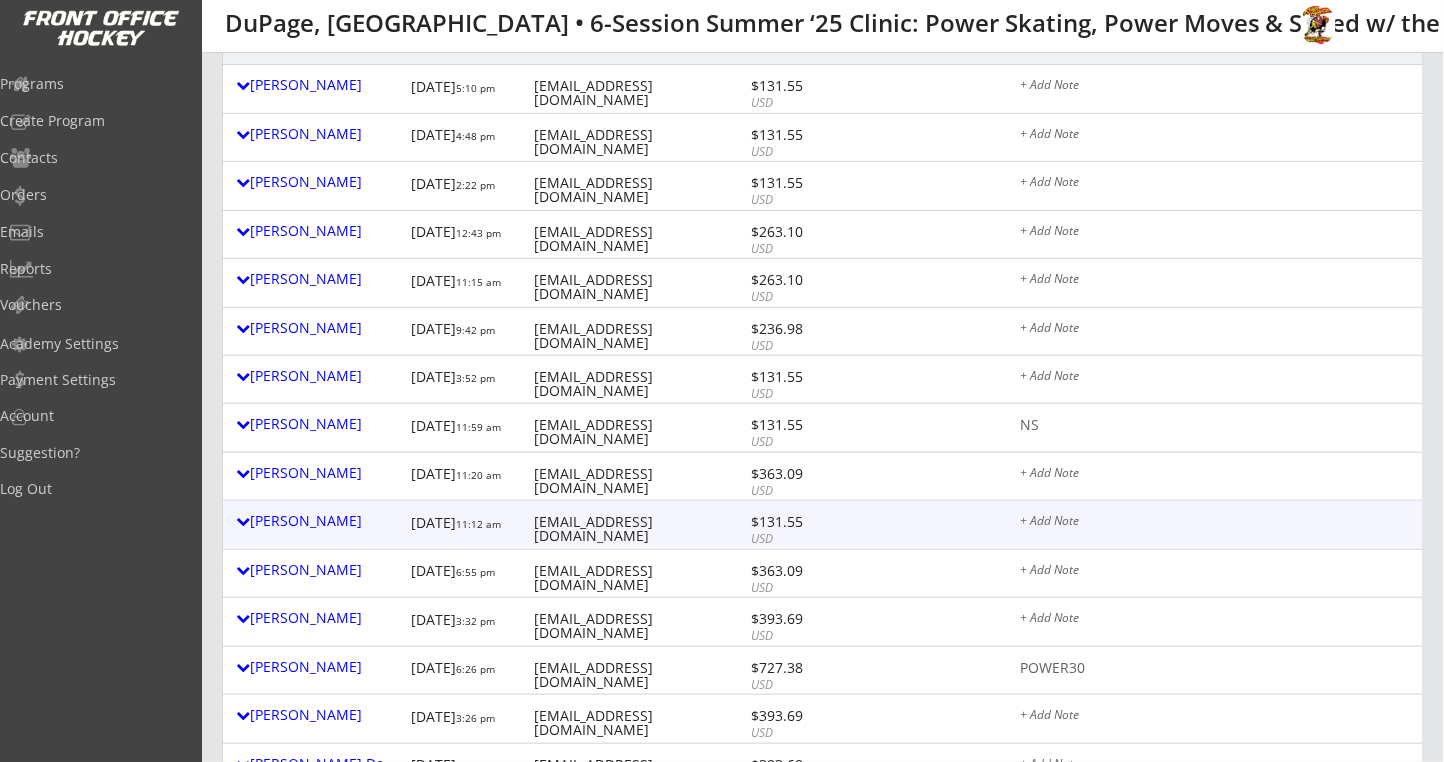 click on "+ Add Note" at bounding box center (1215, 523) 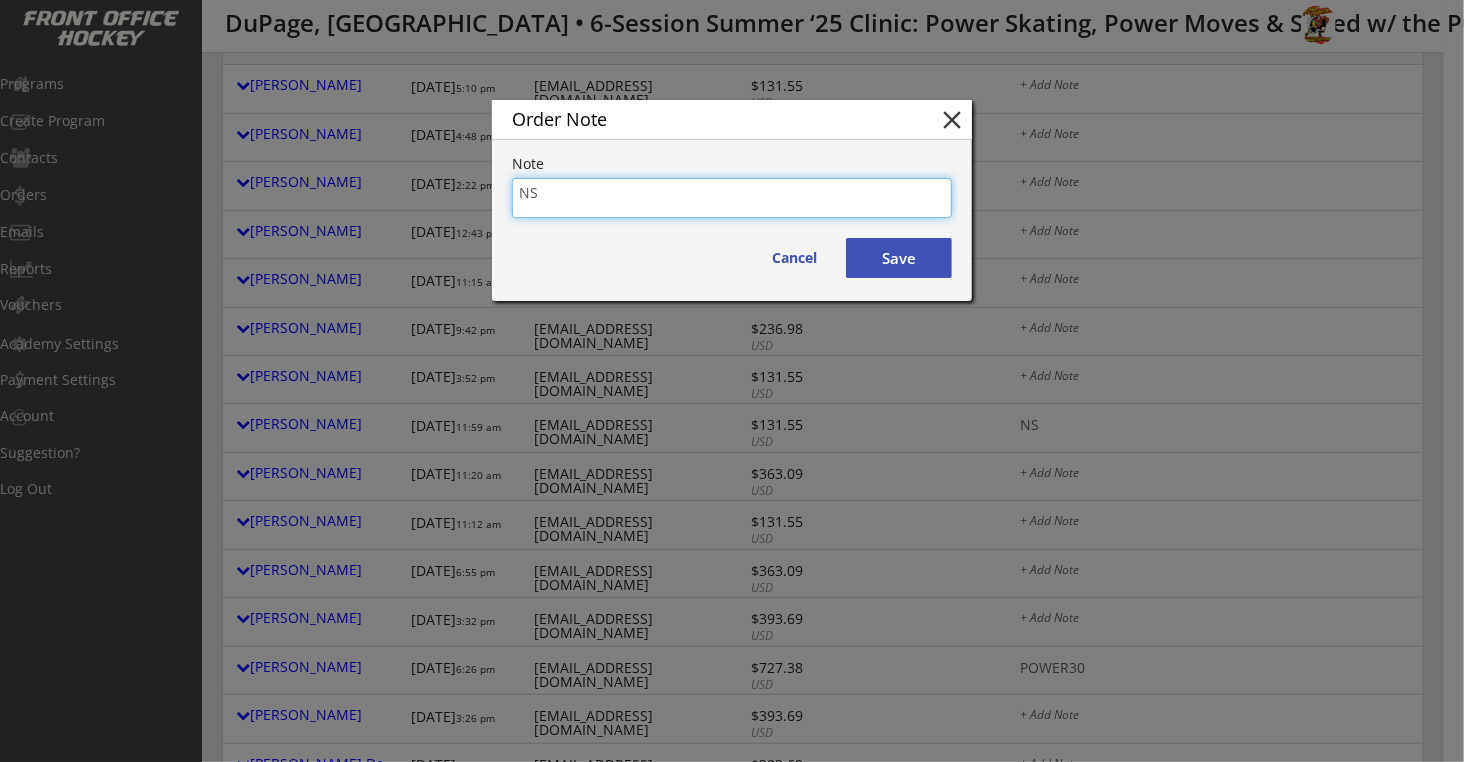 type on "NS" 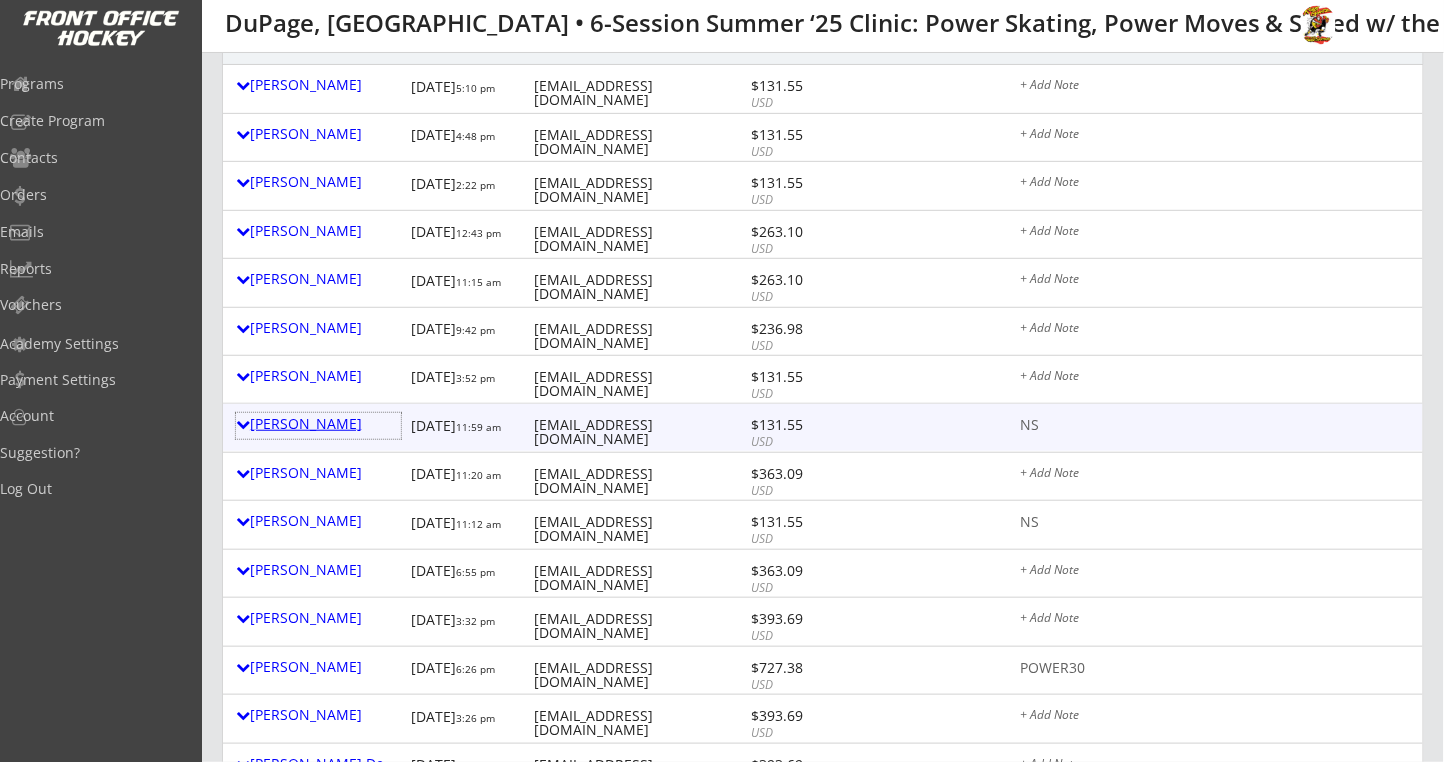 click on "Ryan Crowe" at bounding box center (318, 424) 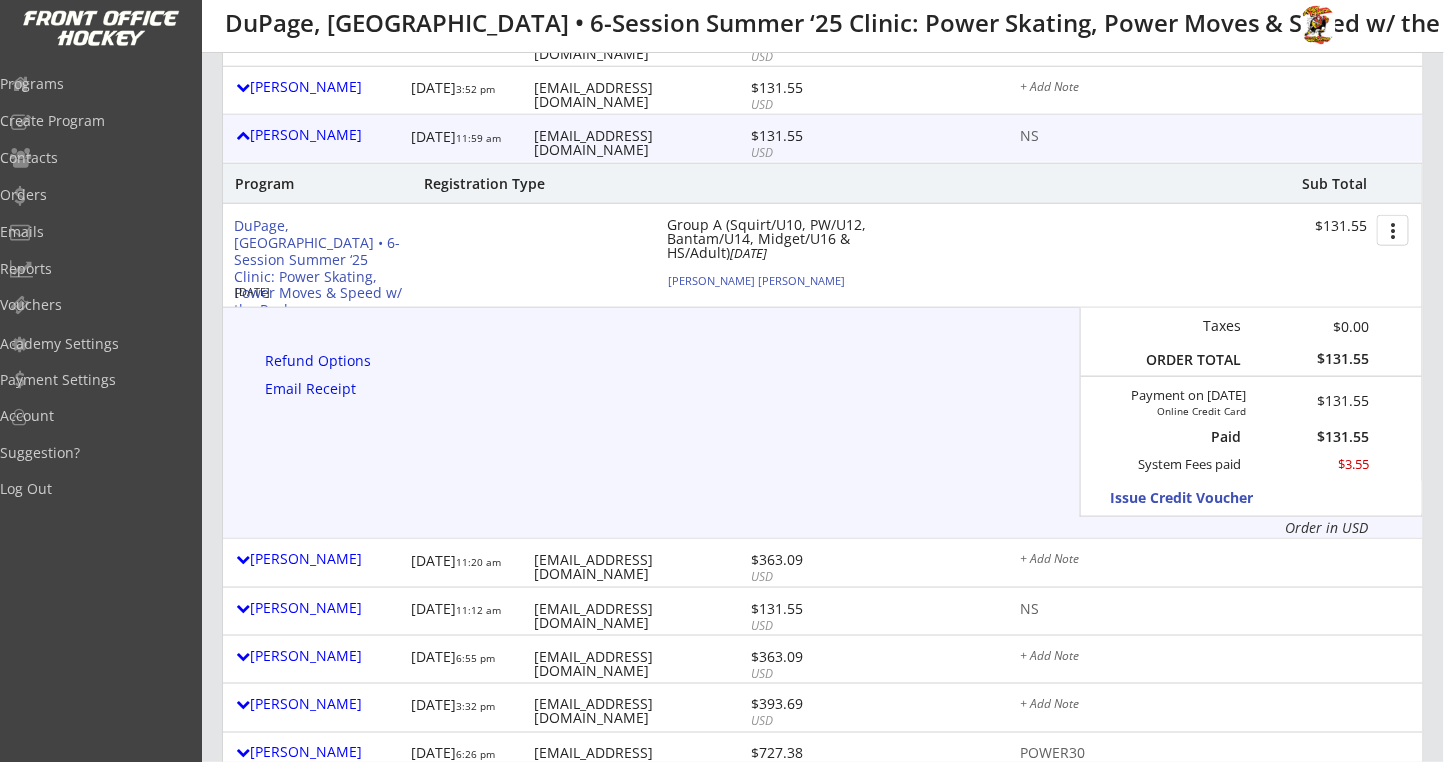 scroll, scrollTop: 666, scrollLeft: 0, axis: vertical 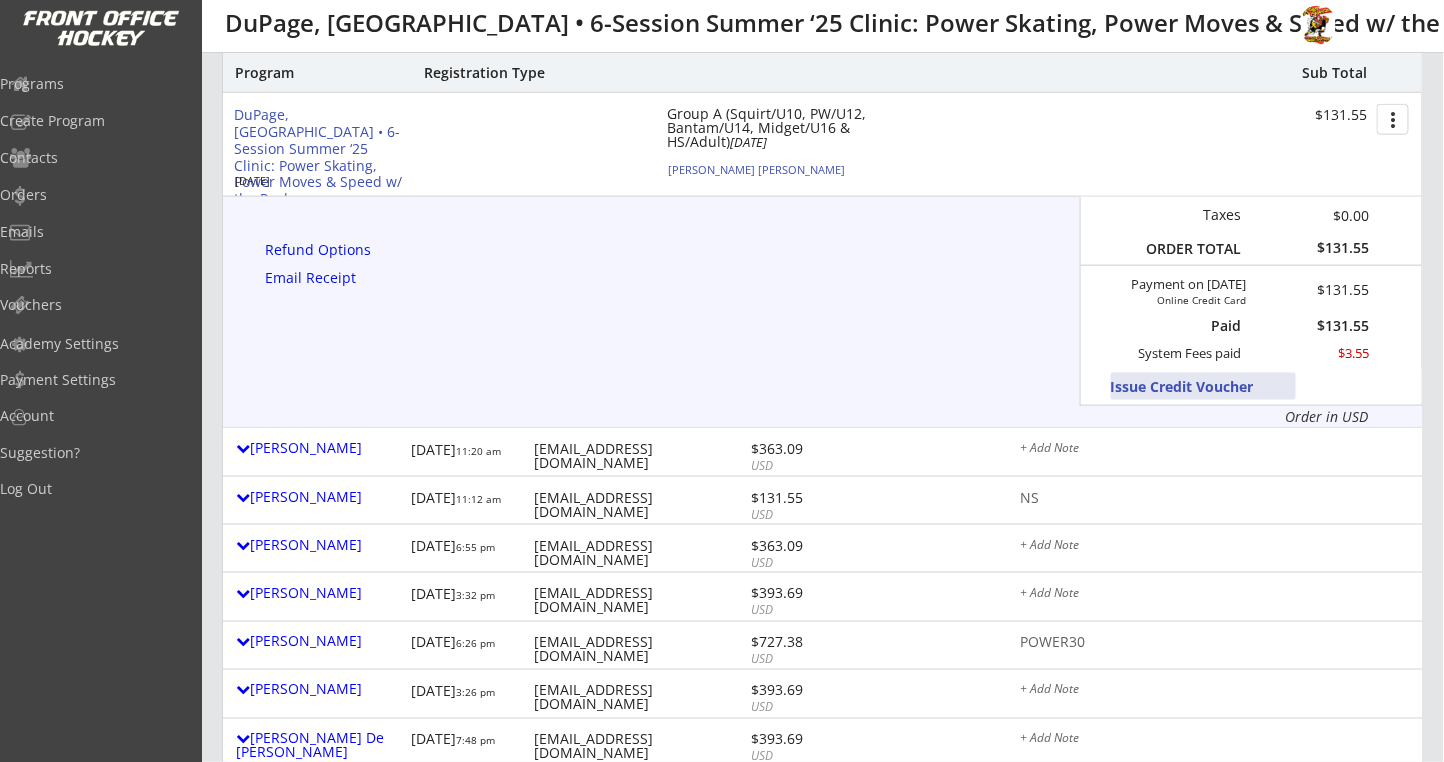 click on "Issue Credit Voucher" at bounding box center (1203, 386) 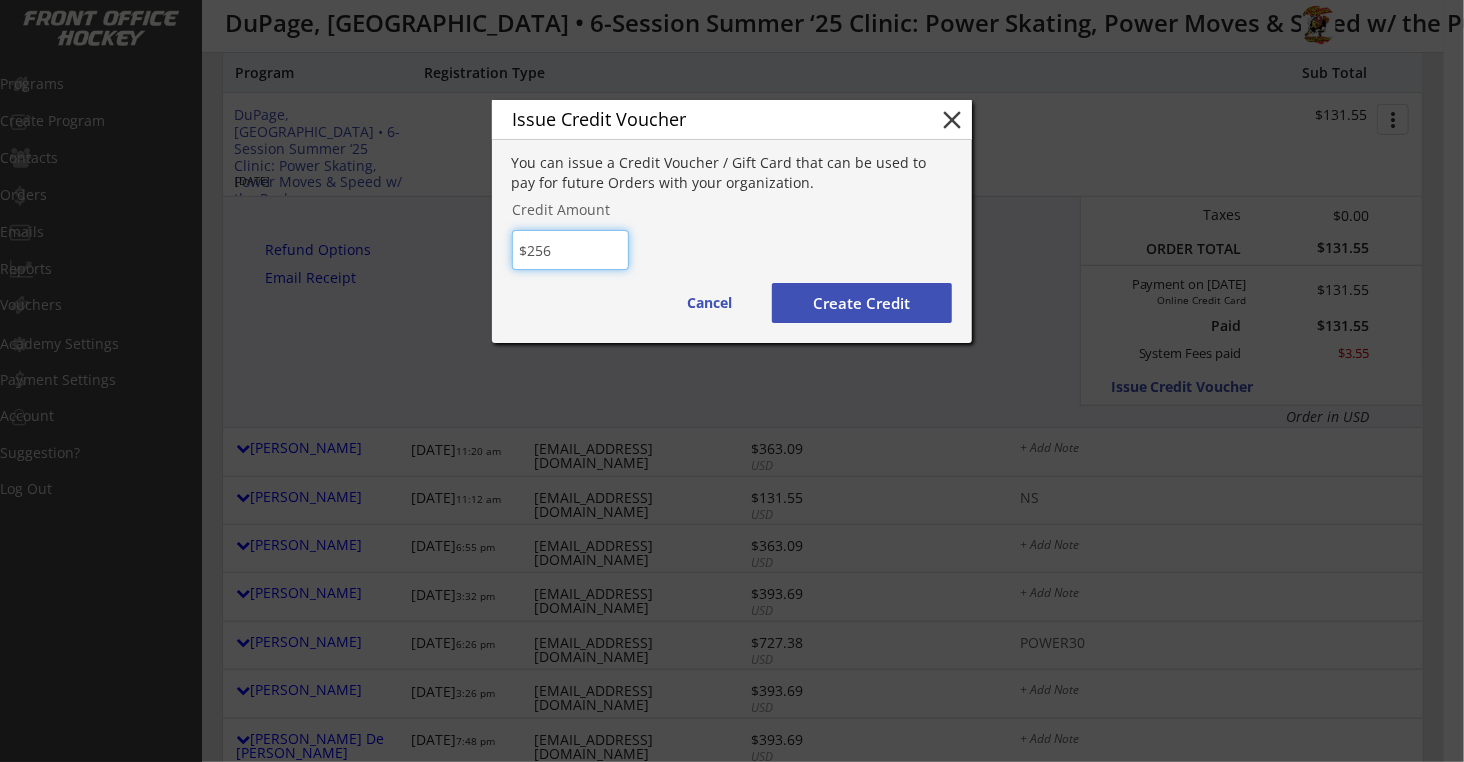 type on "$256" 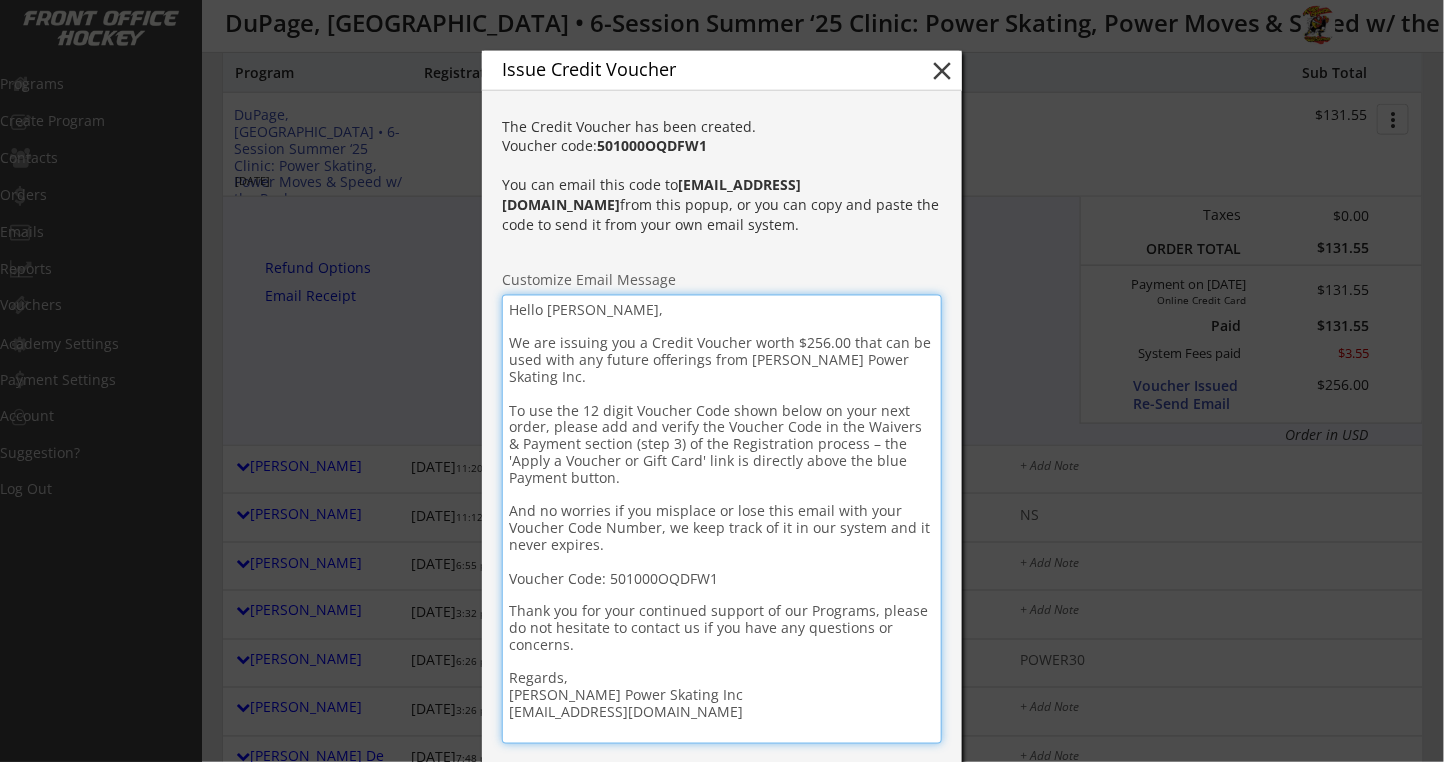 click on "Hello Ryan,
We are issuing you a Credit Voucher worth $256.00 that can be used with any future offerings from Robby Glantz Power Skating Inc.
To use the 12 digit Voucher Code shown below on your next order, please add and verify the Voucher Code in the Waivers & Payment section (step 3) of the Registration process – the 'Apply a Voucher or Gift Card' link is directly above the blue Payment button.
And no worries if you misplace or lose this email with your Voucher Code Number, we keep track of it in our system and it never expires.
Voucher Code: 501000OQDFW1
Thank you for your continued support of our Programs, please do not hesitate to contact us if you have any questions or concerns.
Regards,
Robby Glantz Power Skating Inc
info@robbyglantz.com" at bounding box center [722, 519] 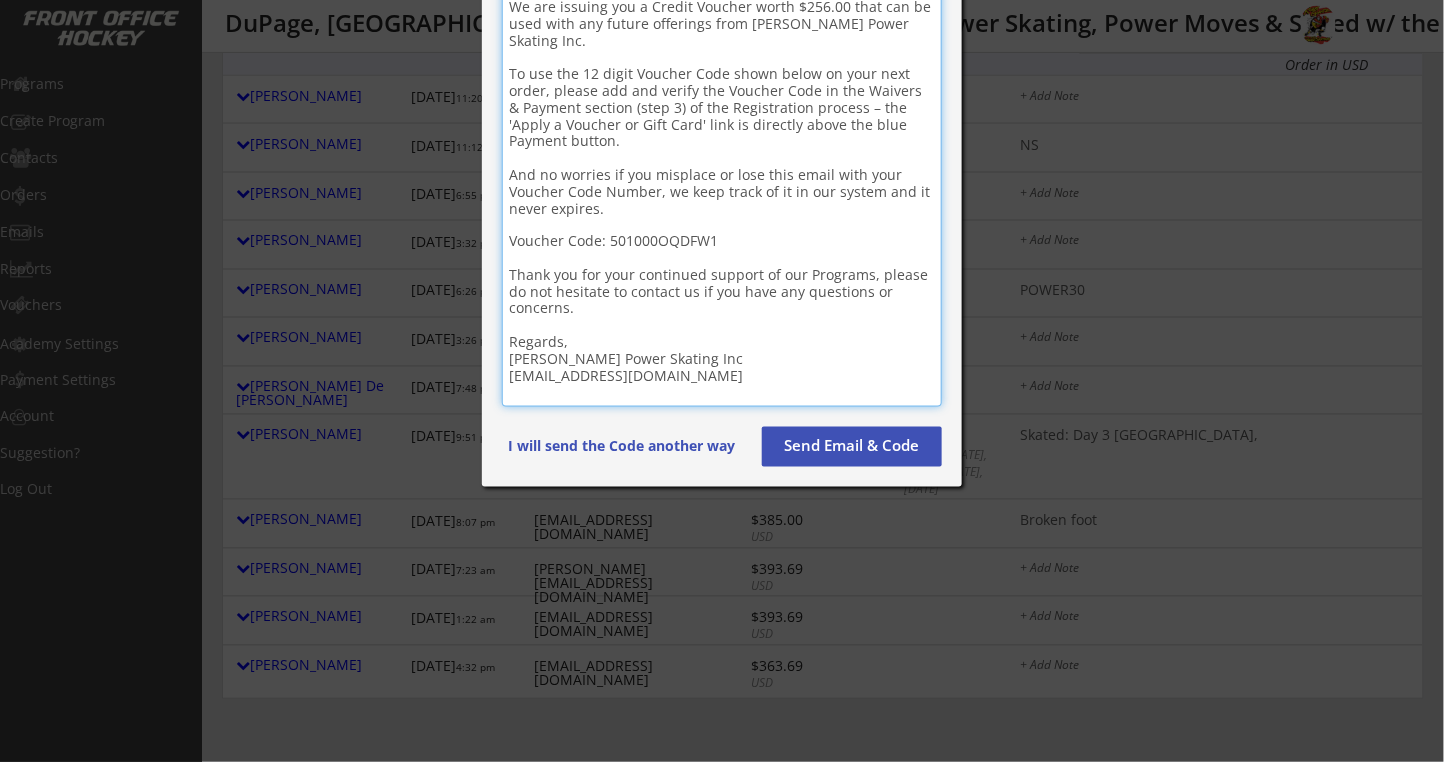 scroll, scrollTop: 1066, scrollLeft: 0, axis: vertical 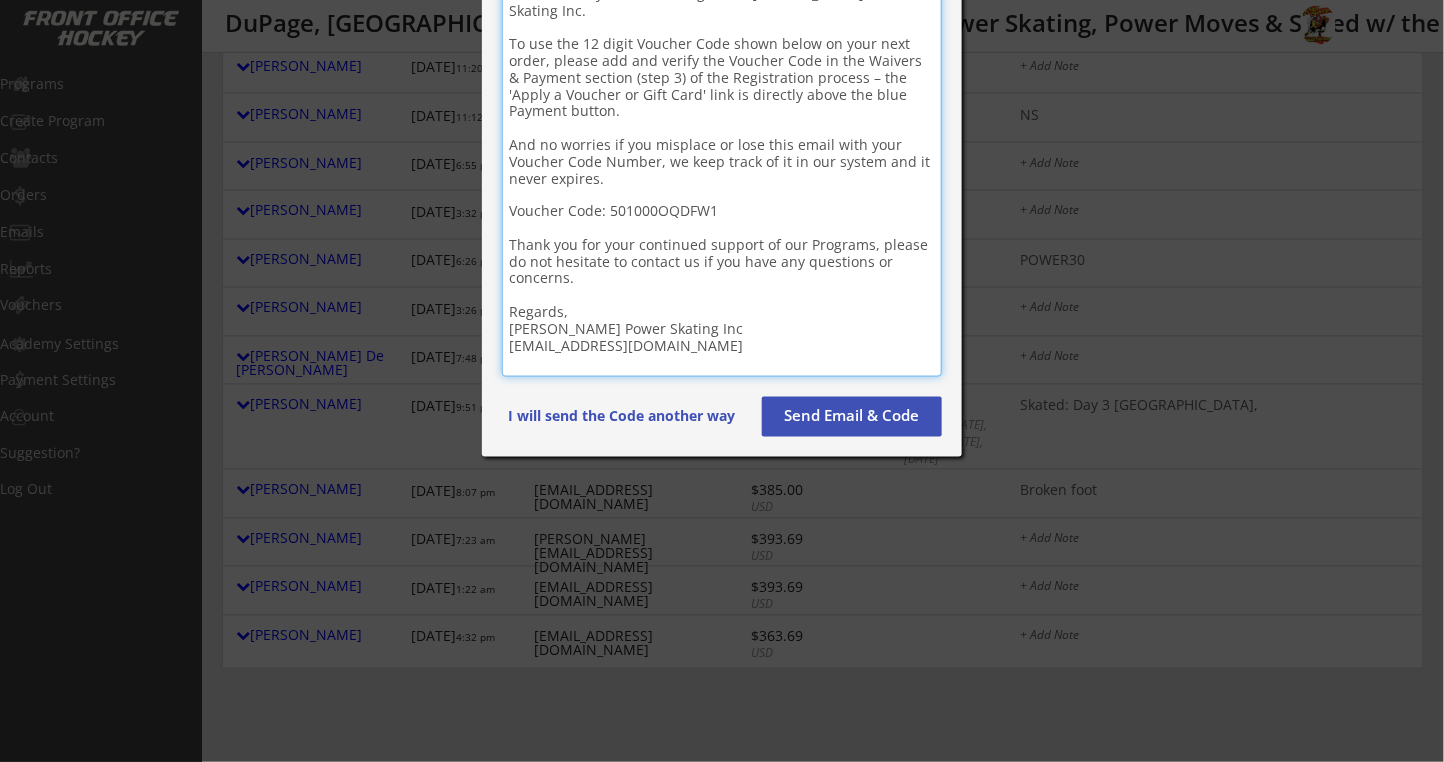 type on "Hello Ryan,
RE: DuPage Clinic - Missed Sessions
We are issuing you a Credit Voucher worth $256.00 that can be used with any future offerings from Robby Glantz Power Skating Inc.
To use the 12 digit Voucher Code shown below on your next order, please add and verify the Voucher Code in the Waivers & Payment section (step 3) of the Registration process – the 'Apply a Voucher or Gift Card' link is directly above the blue Payment button.
And no worries if you misplace or lose this email with your Voucher Code Number, we keep track of it in our system and it never expires.
Voucher Code: 501000OQDFW1
Thank you for your continued support of our Programs, please do not hesitate to contact us if you have any questions or concerns.
Regards,
Robby Glantz Power Skating Inc
info@robbyglantz.com" 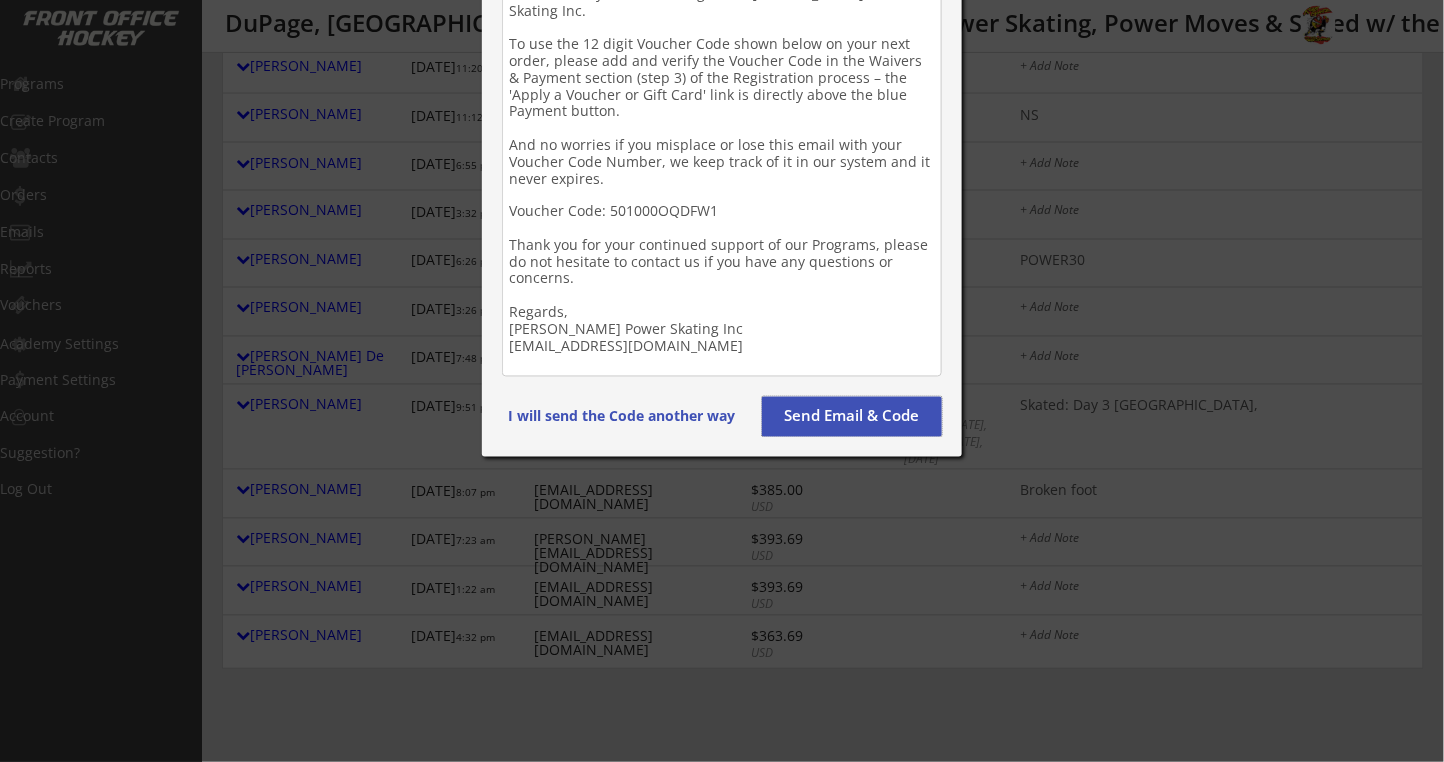 click on "Send Email & Code" at bounding box center (852, 417) 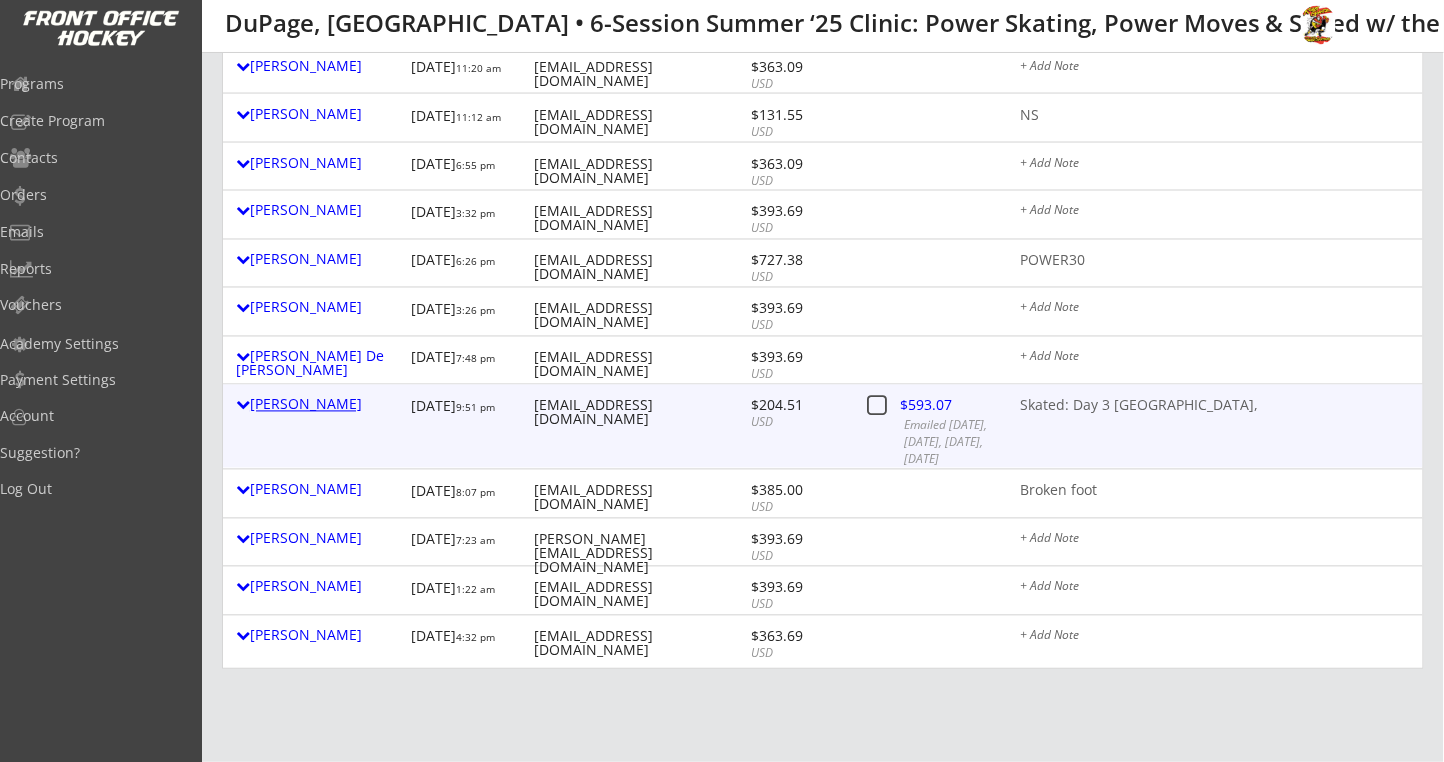 click on "Mark Serlo" at bounding box center (318, 405) 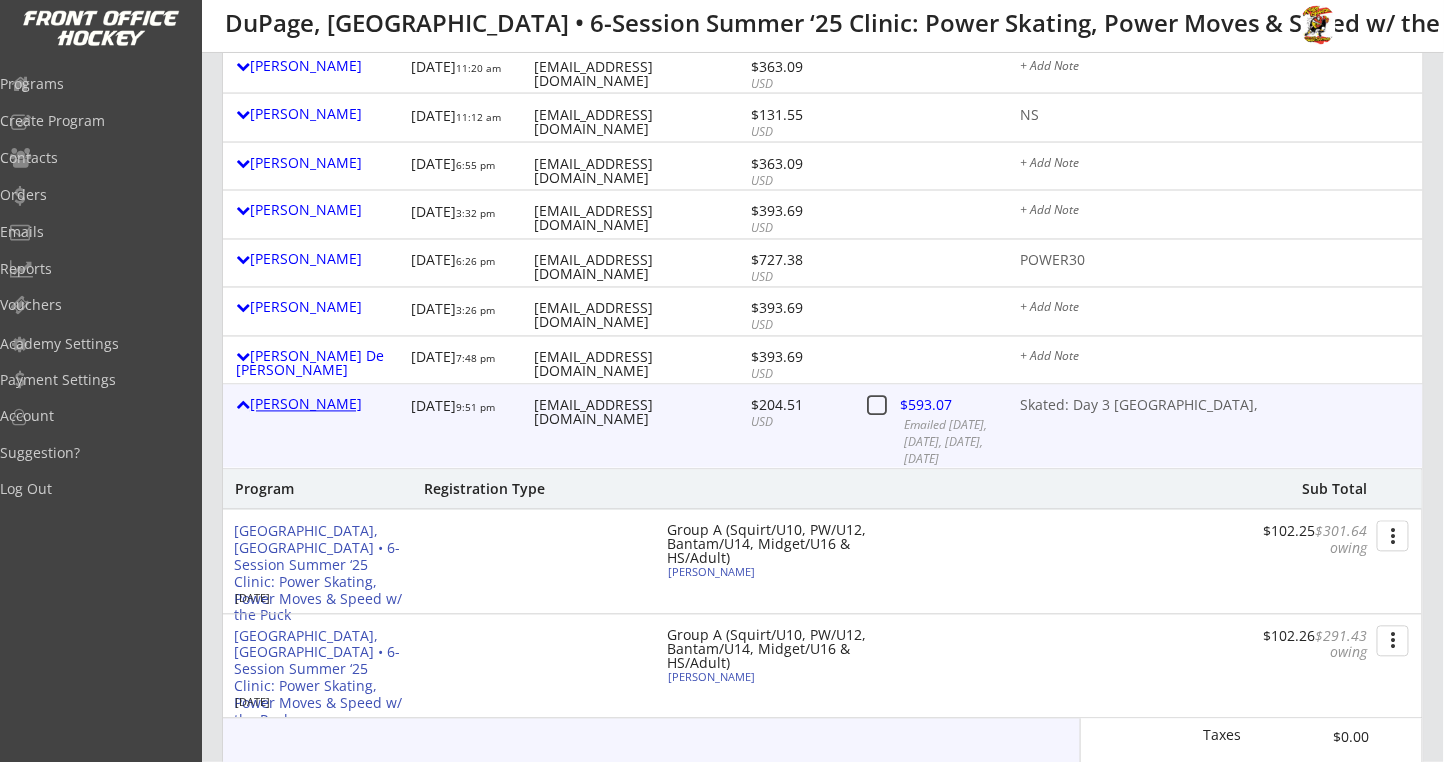 click on "Mark Serlo" at bounding box center (318, 405) 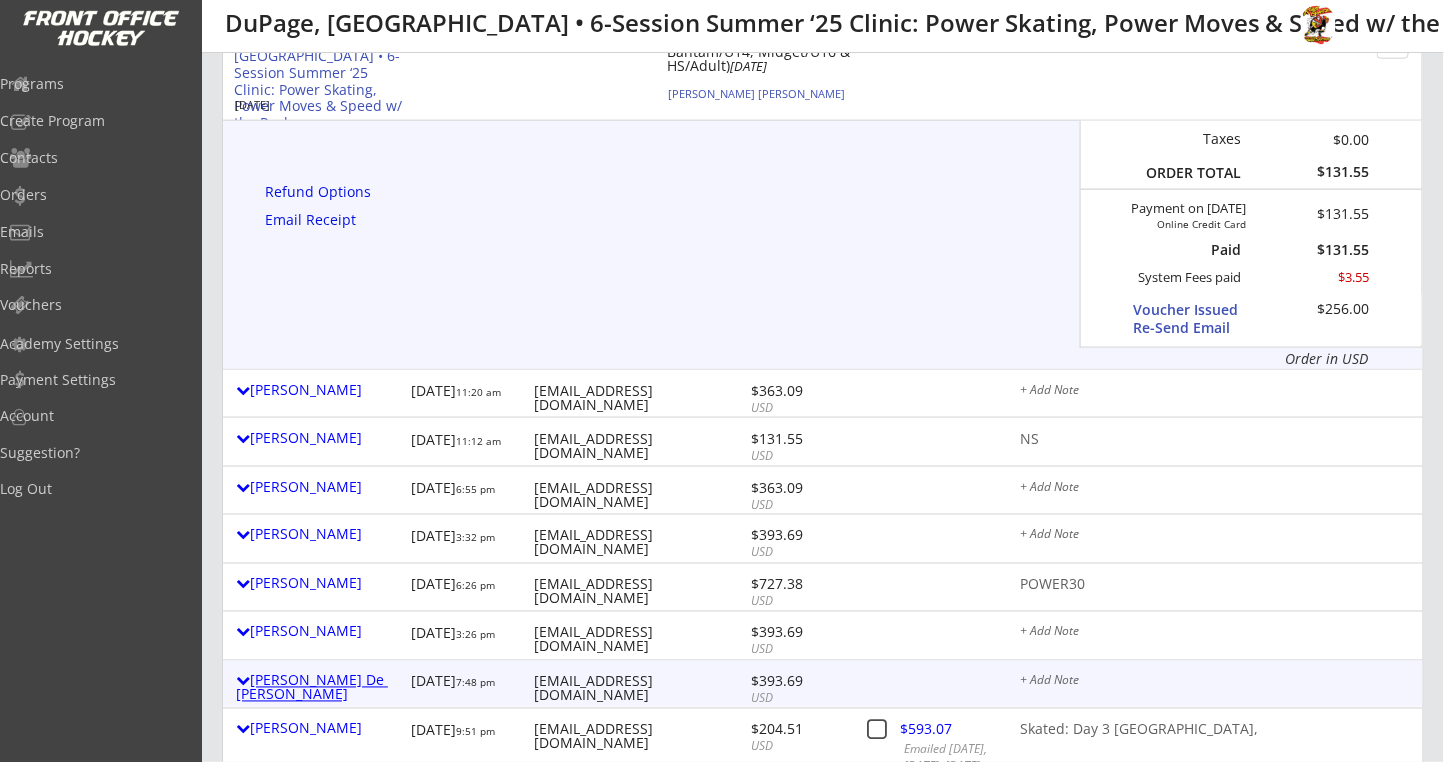 scroll, scrollTop: 400, scrollLeft: 0, axis: vertical 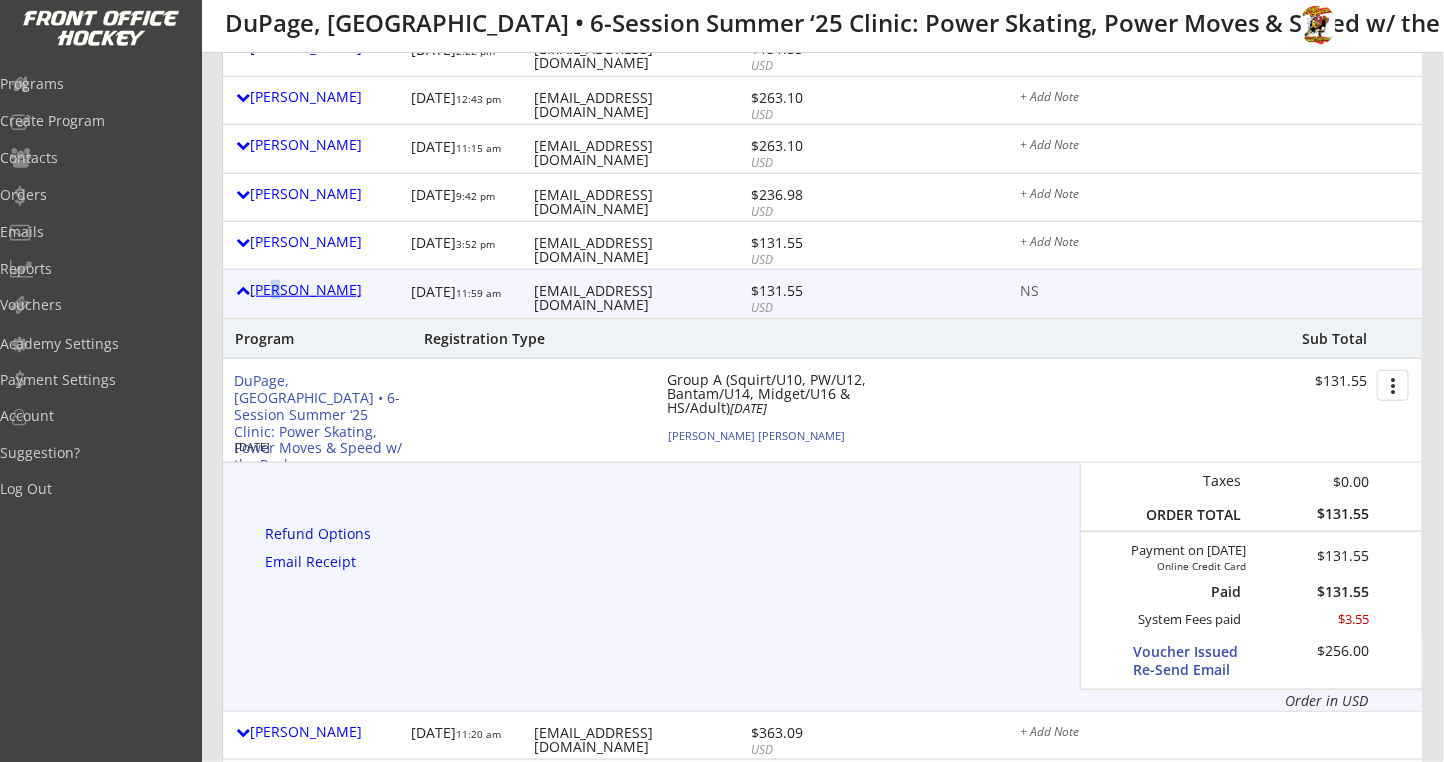click on "Ryan Crowe" at bounding box center (318, 290) 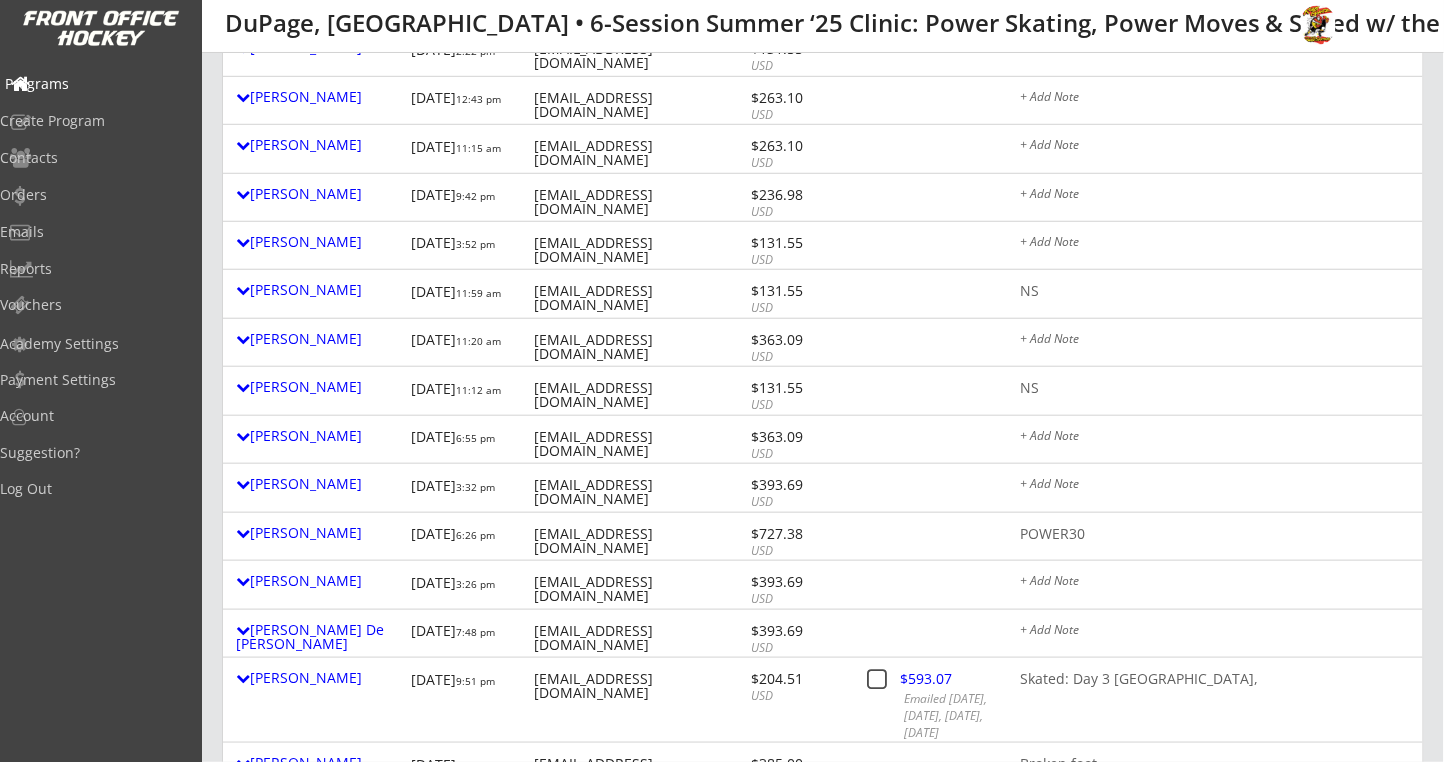 click on "Programs" at bounding box center (95, 84) 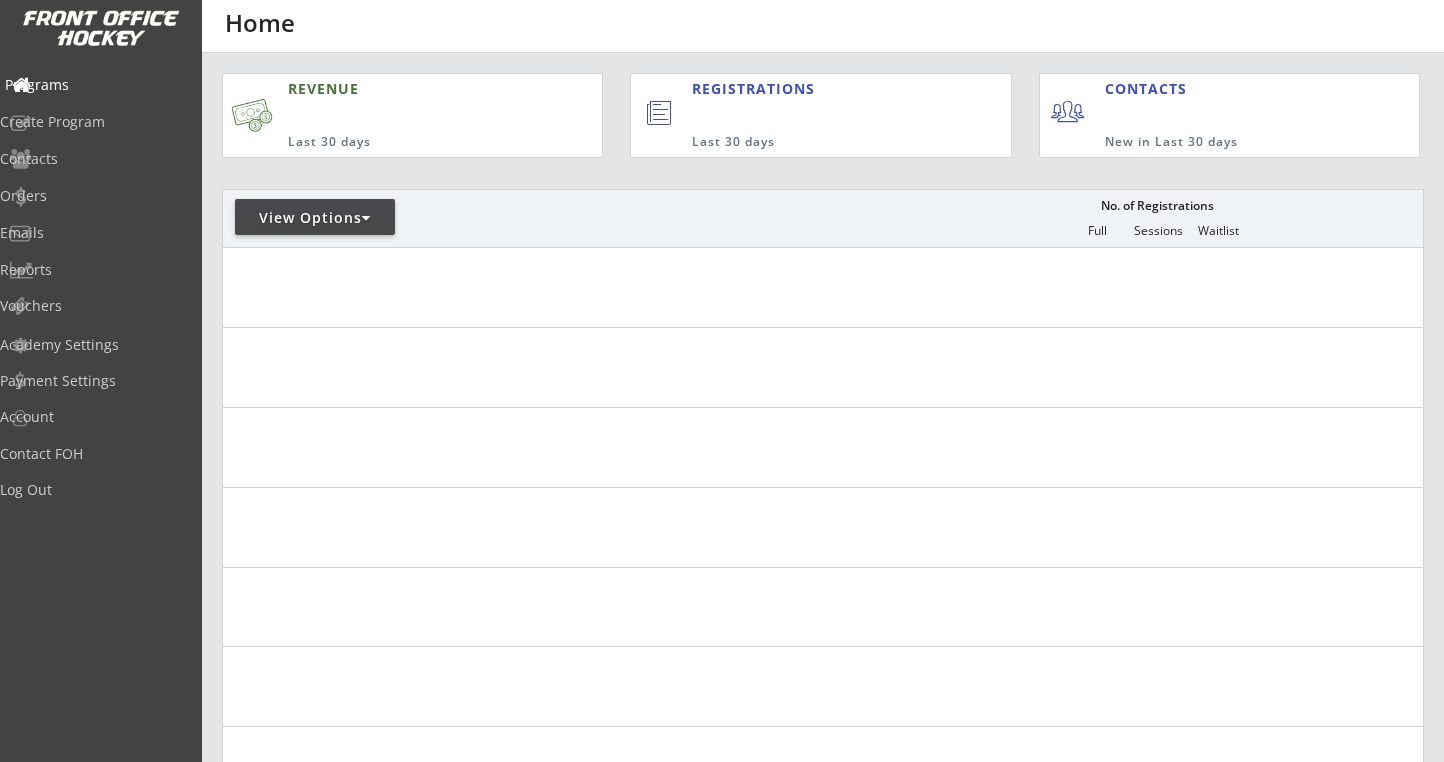 scroll, scrollTop: 0, scrollLeft: 0, axis: both 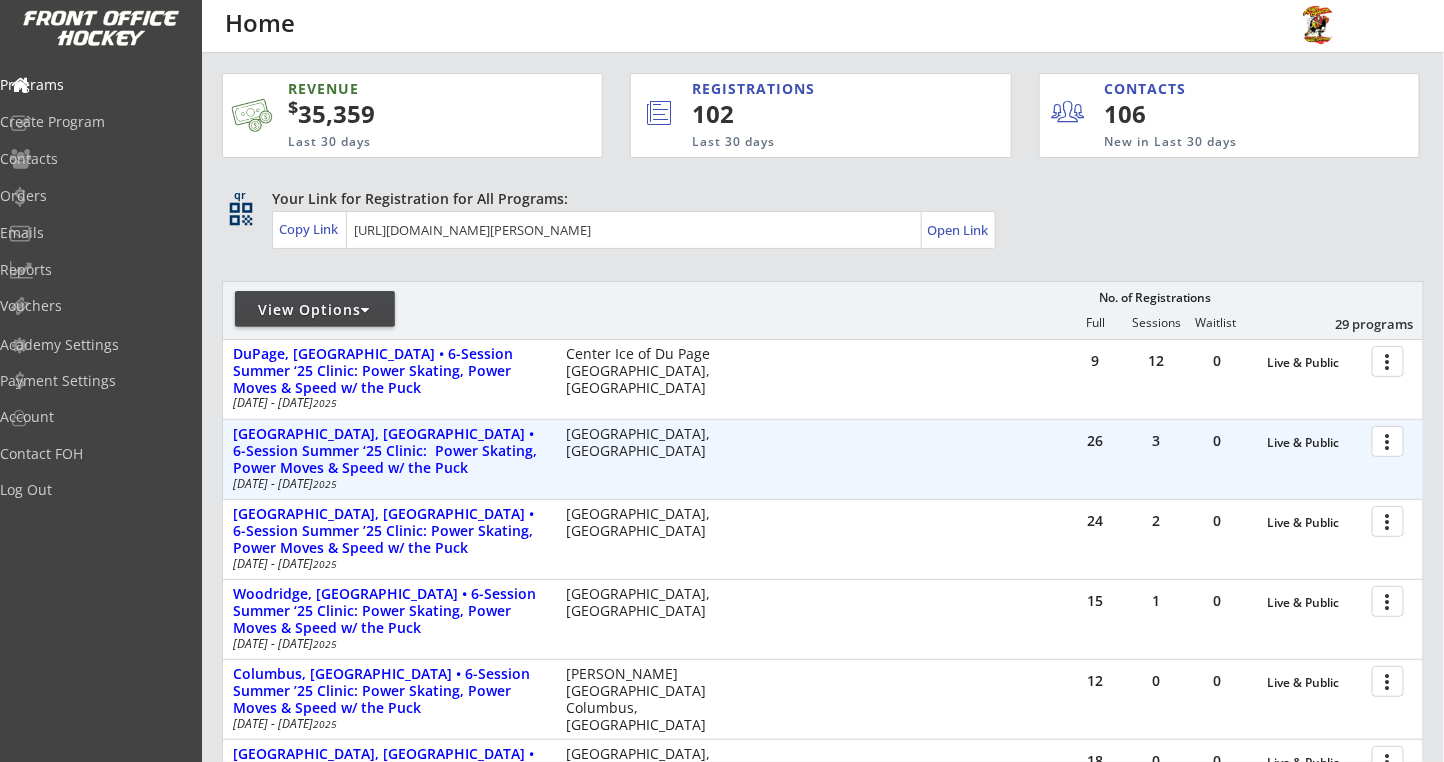drag, startPoint x: 1411, startPoint y: 427, endPoint x: 1402, endPoint y: 432, distance: 10.29563 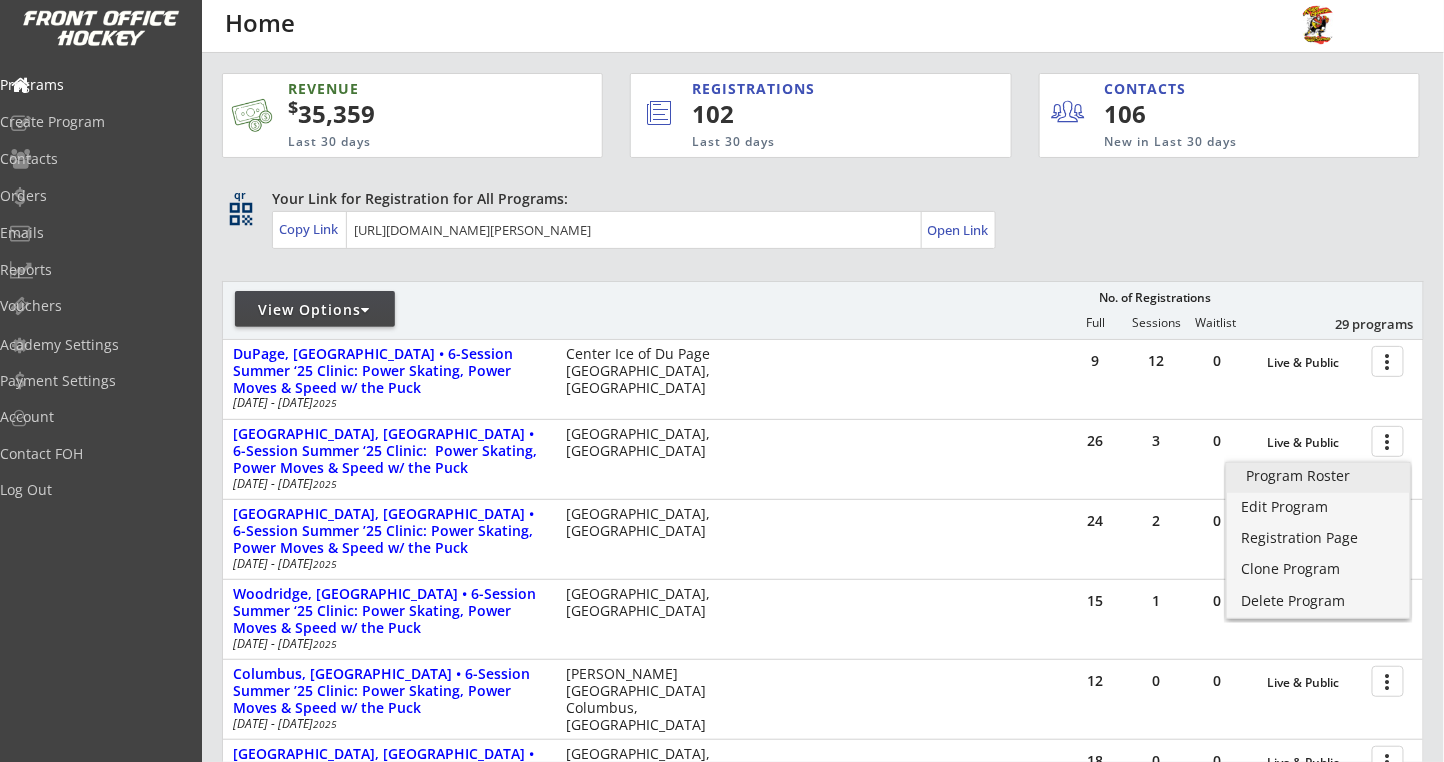 click on "Program Roster" at bounding box center (1318, 476) 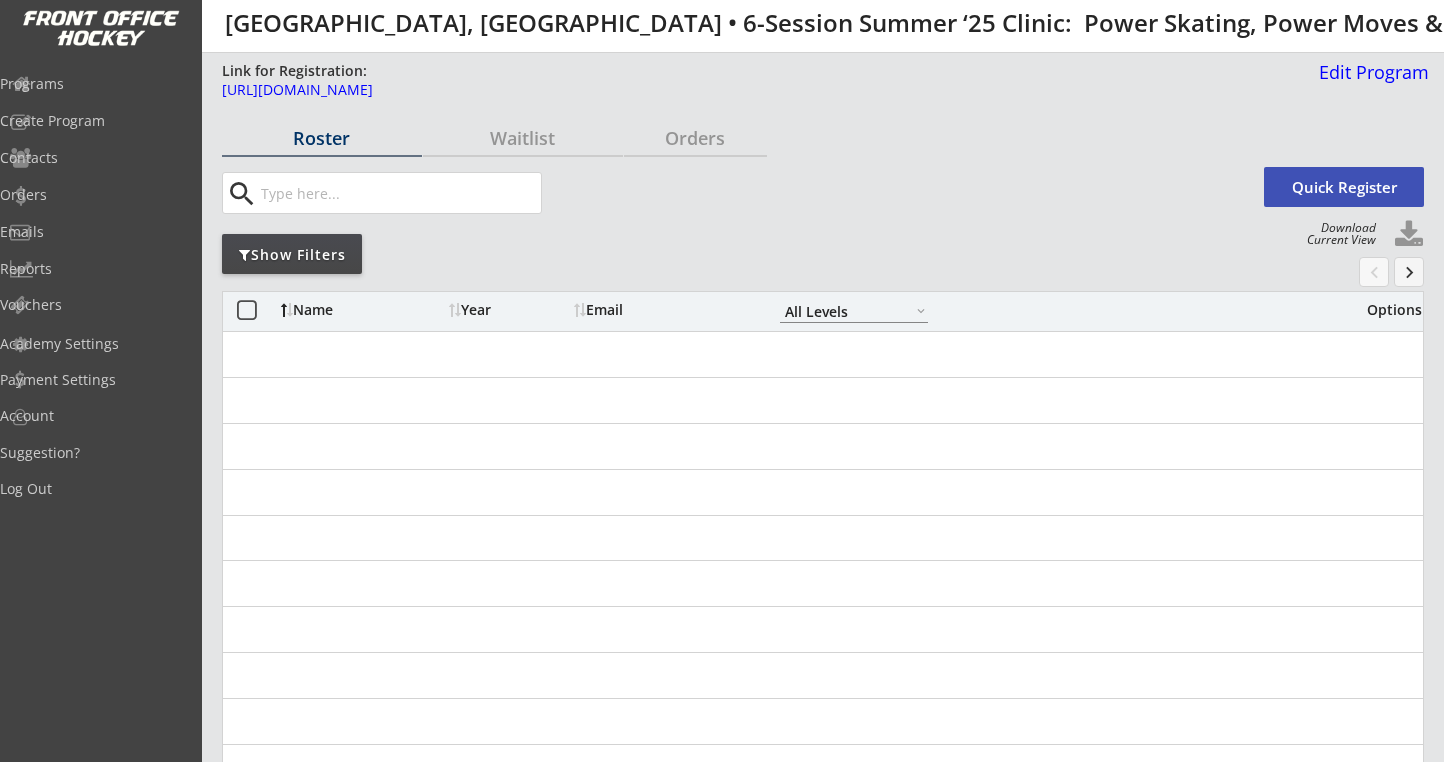 select on ""All Levels"" 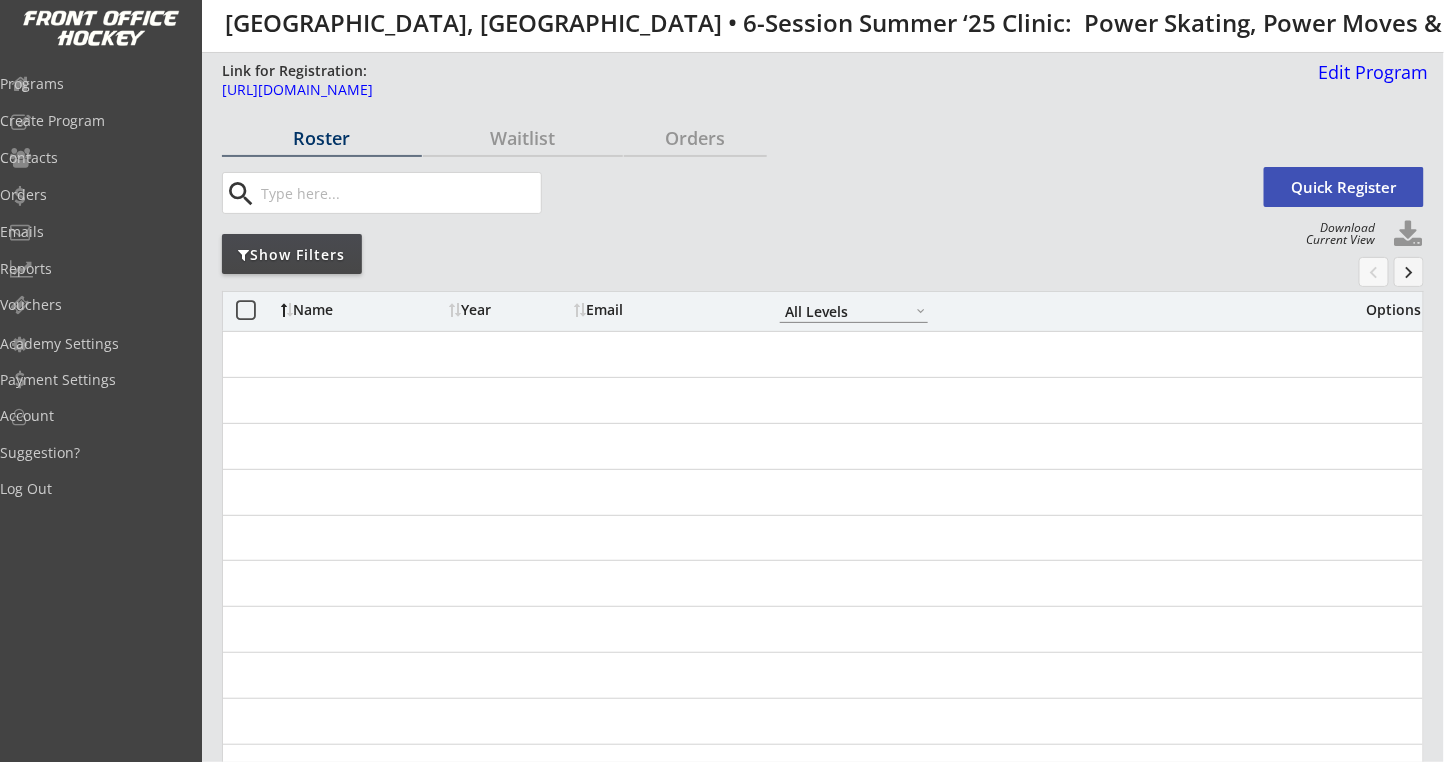 scroll, scrollTop: 0, scrollLeft: 0, axis: both 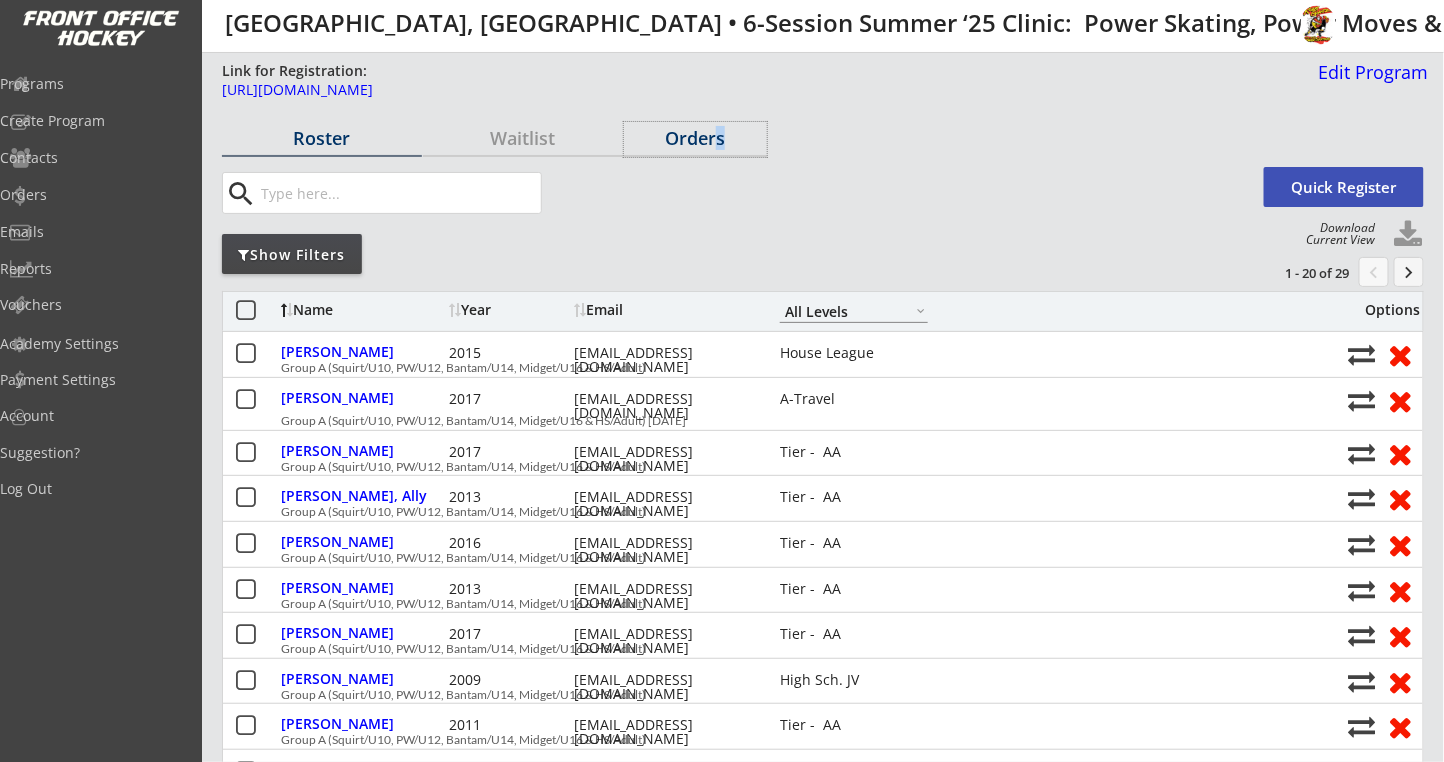 drag, startPoint x: 720, startPoint y: 141, endPoint x: 680, endPoint y: 143, distance: 40.04997 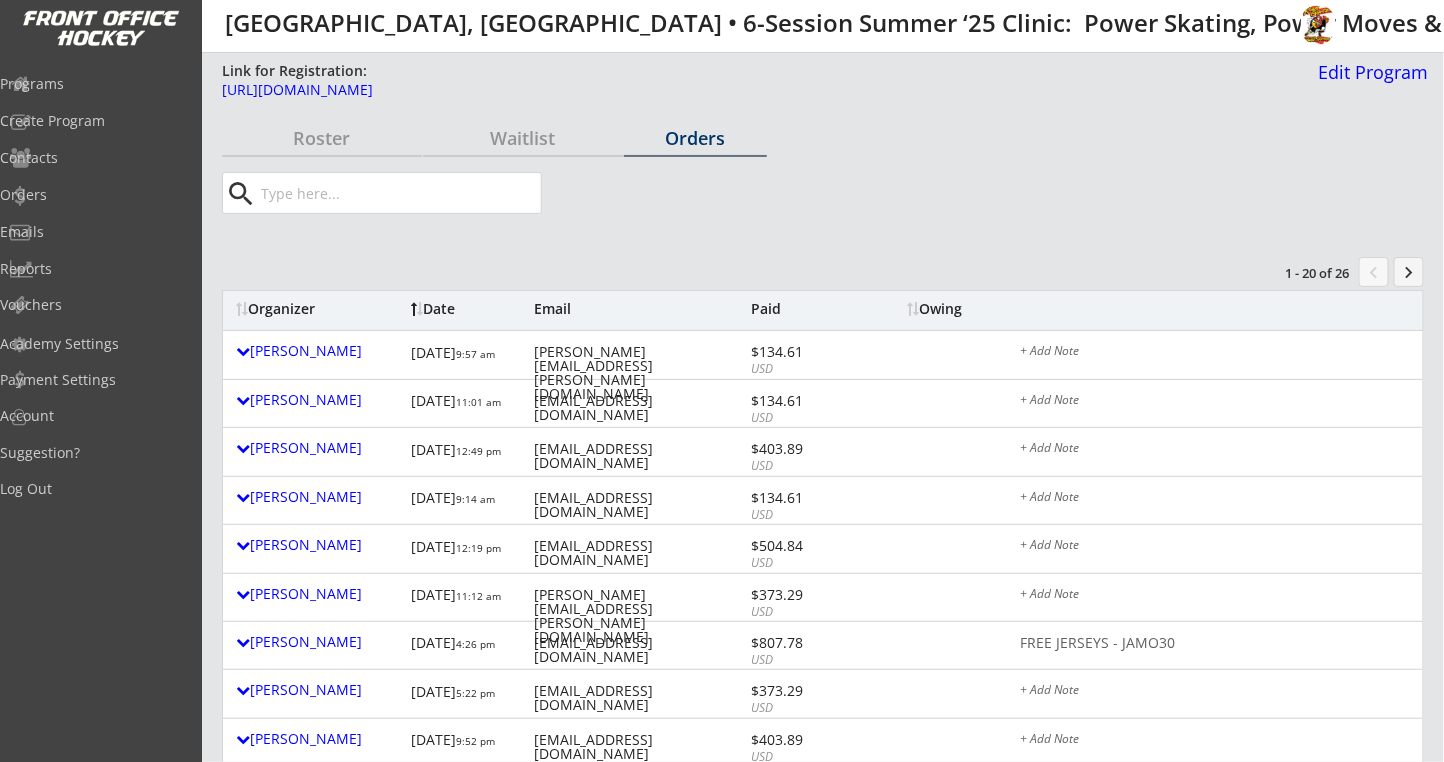 click on "Owing" at bounding box center (946, 309) 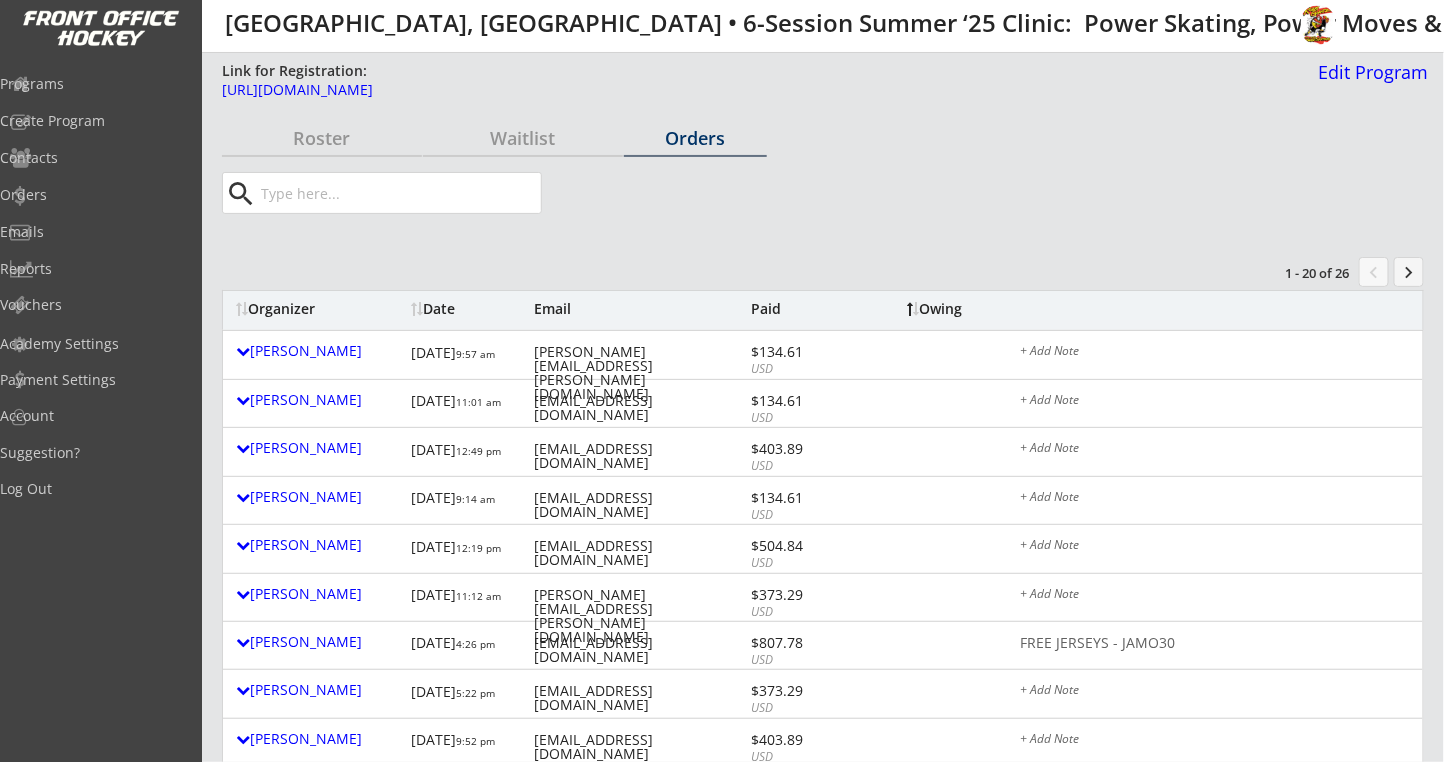 click on "Owing" at bounding box center (946, 309) 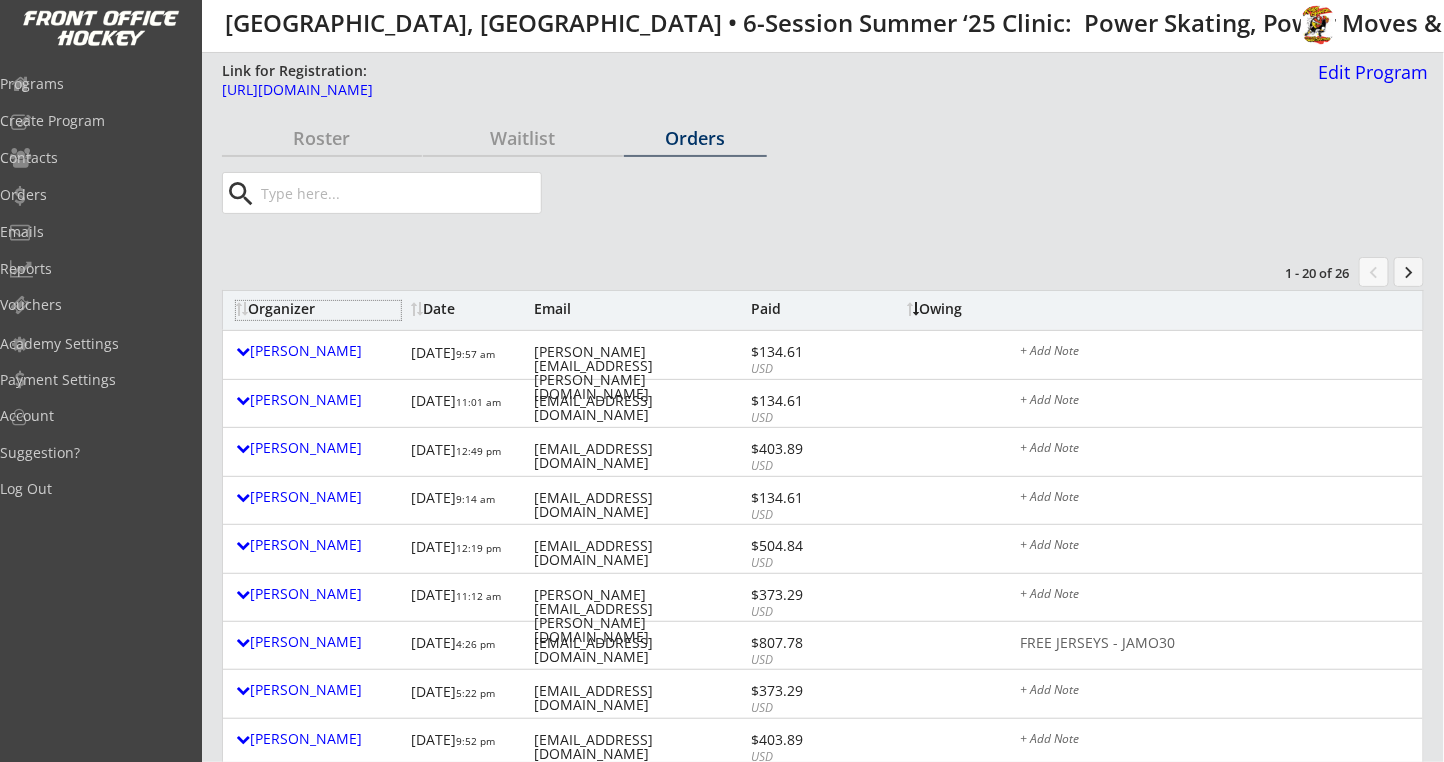 click on "Organizer" at bounding box center [318, 309] 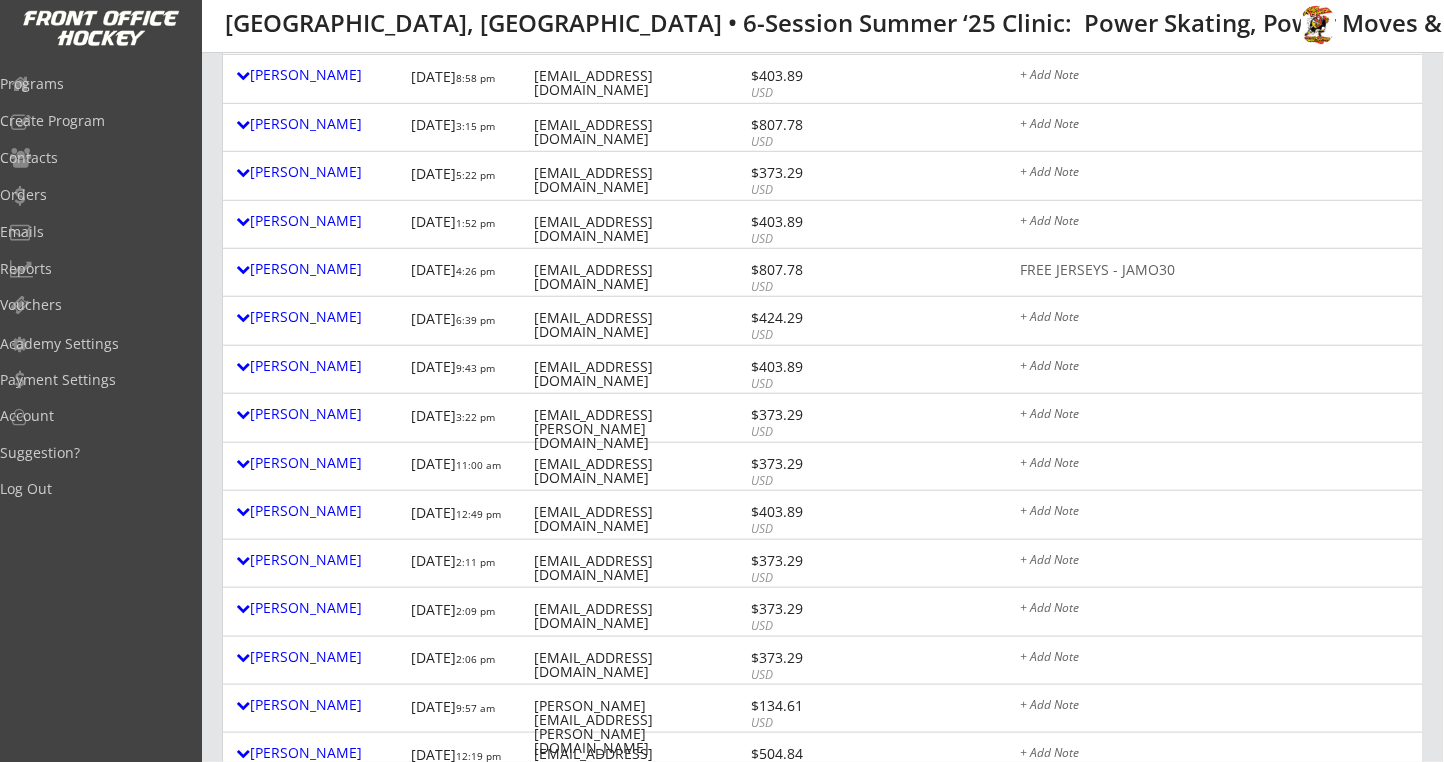 scroll, scrollTop: 400, scrollLeft: 0, axis: vertical 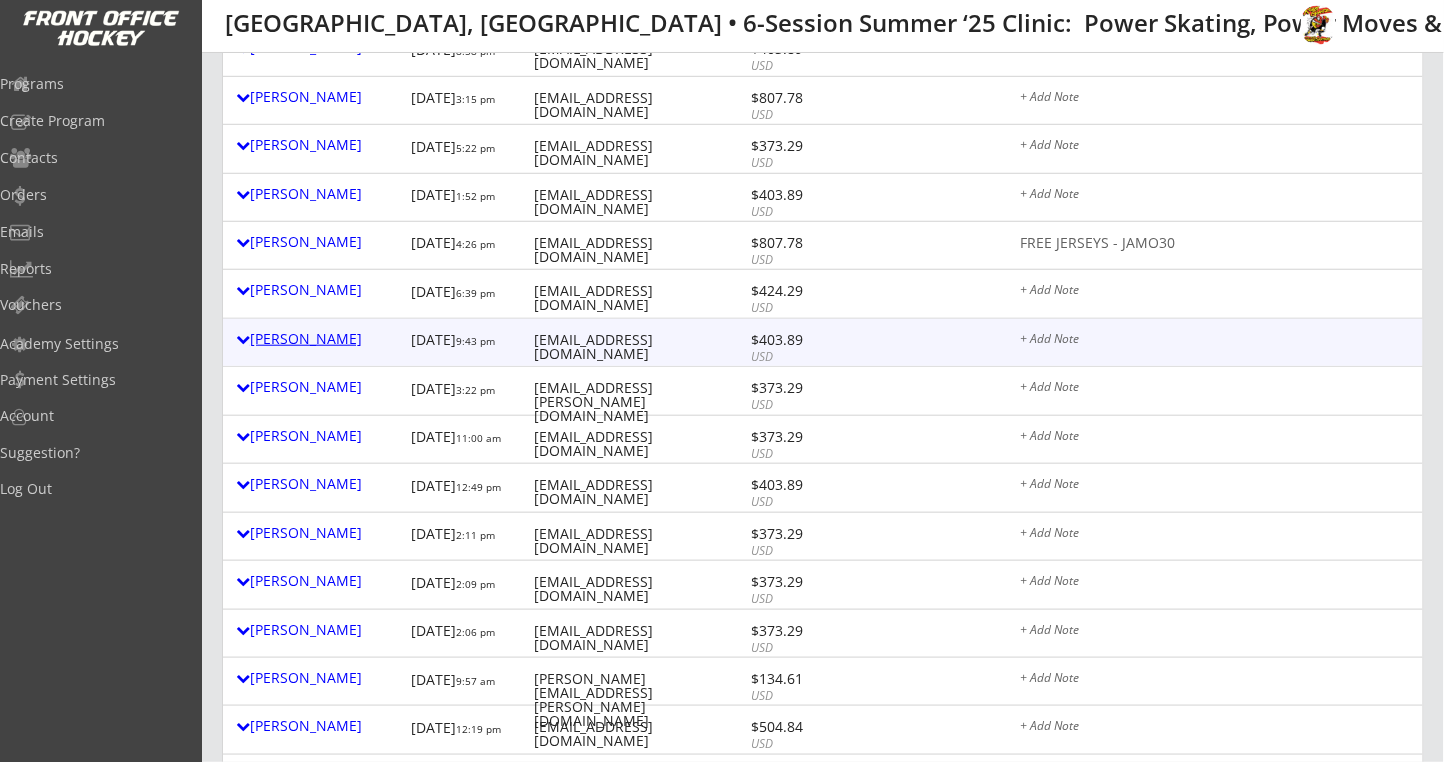 click on "Donna Guttilla" at bounding box center [318, 339] 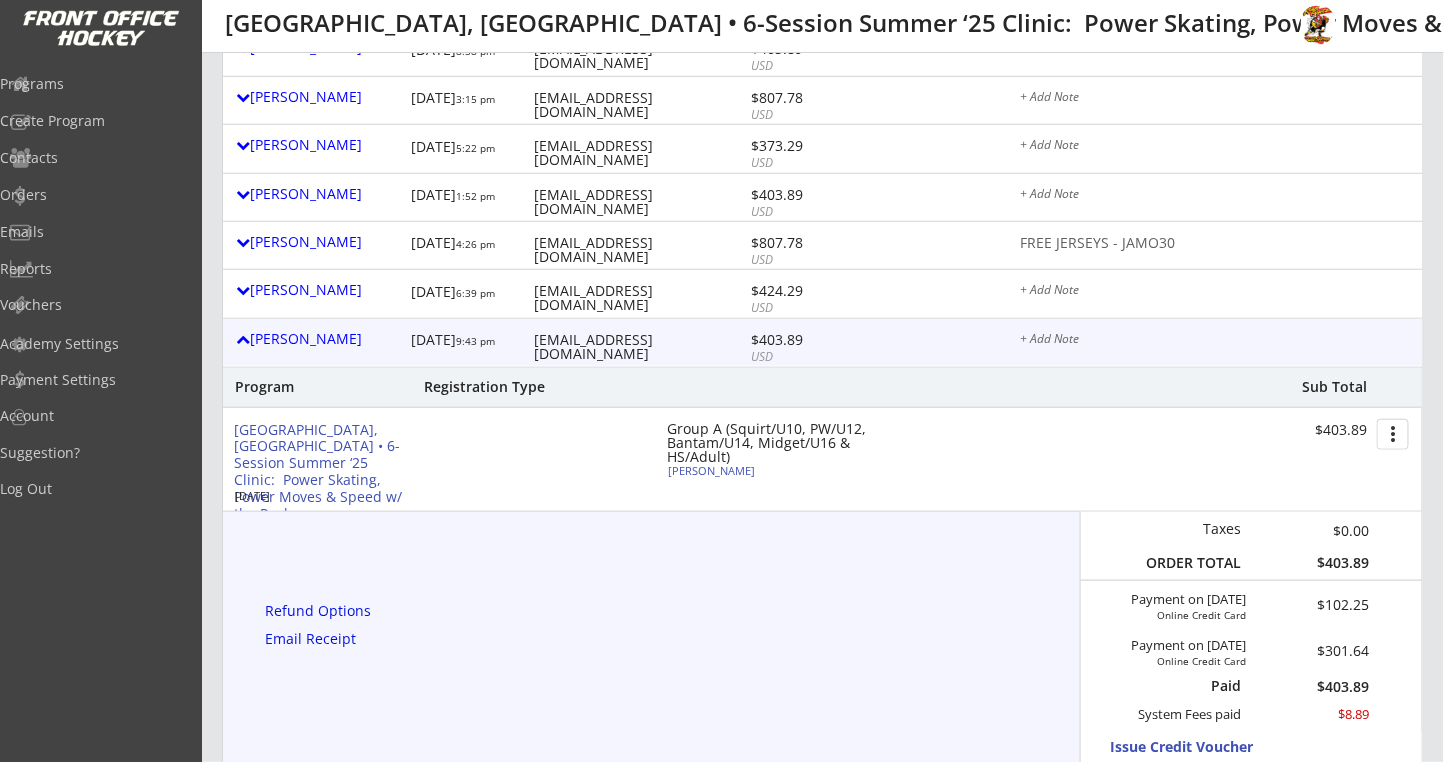 click on "Donna Guttilla" at bounding box center [779, 470] 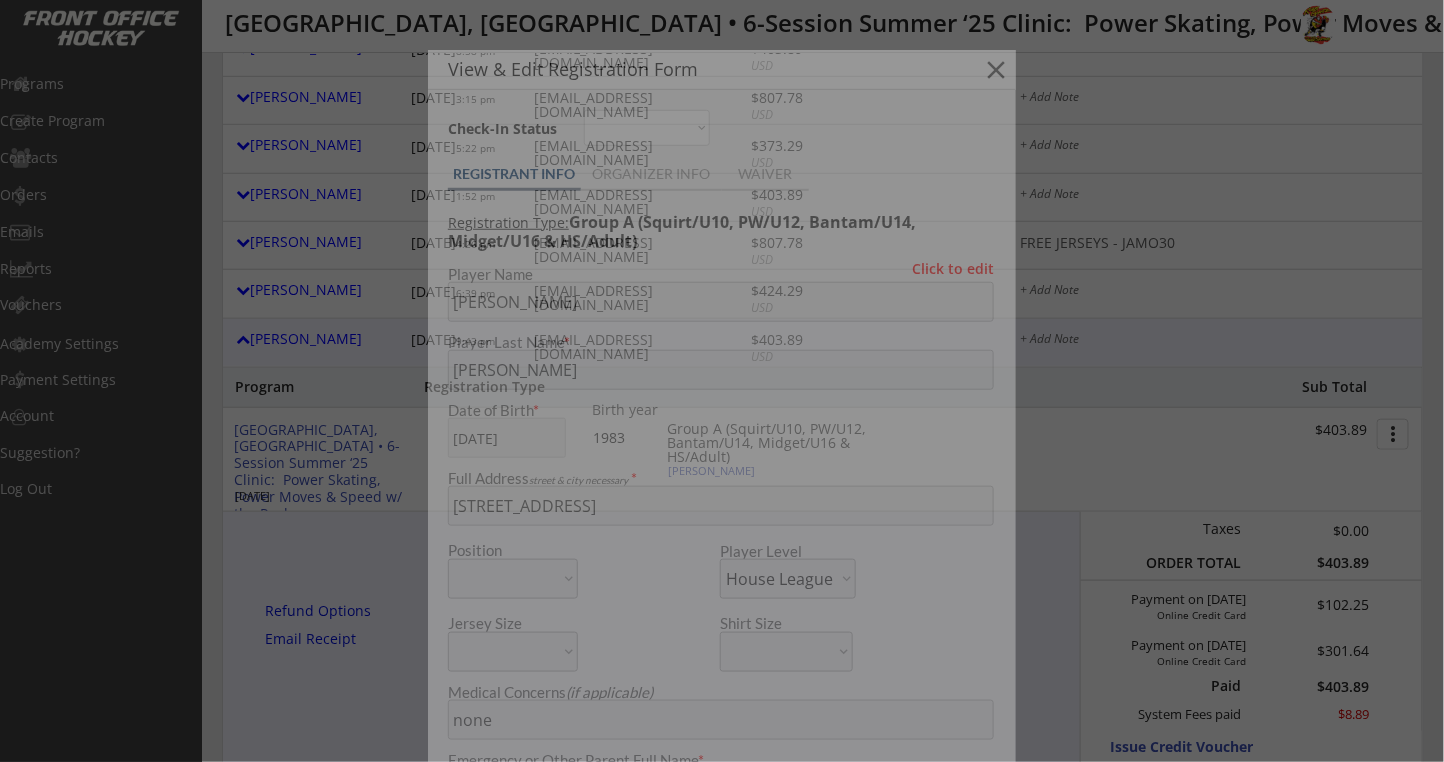 type on "Female" 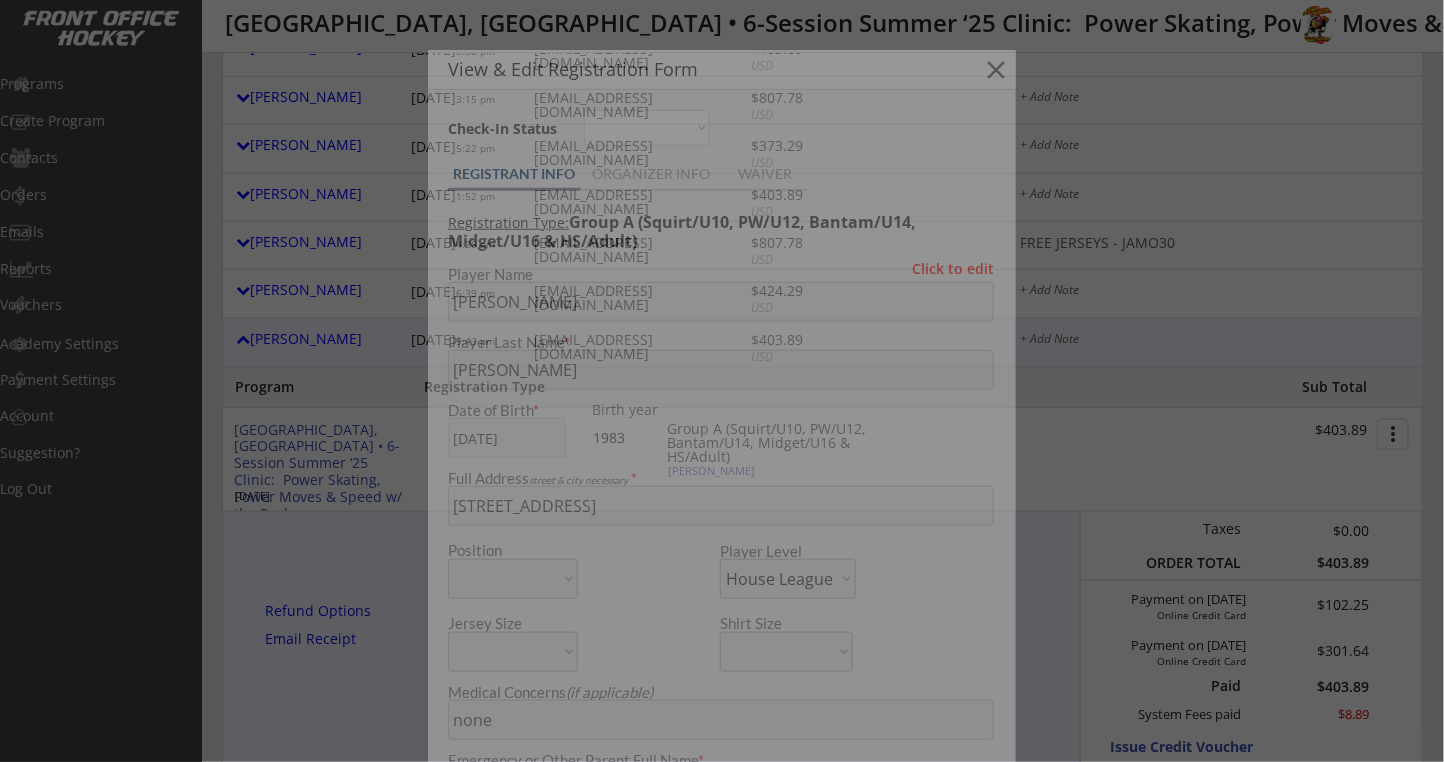 type on "First time" 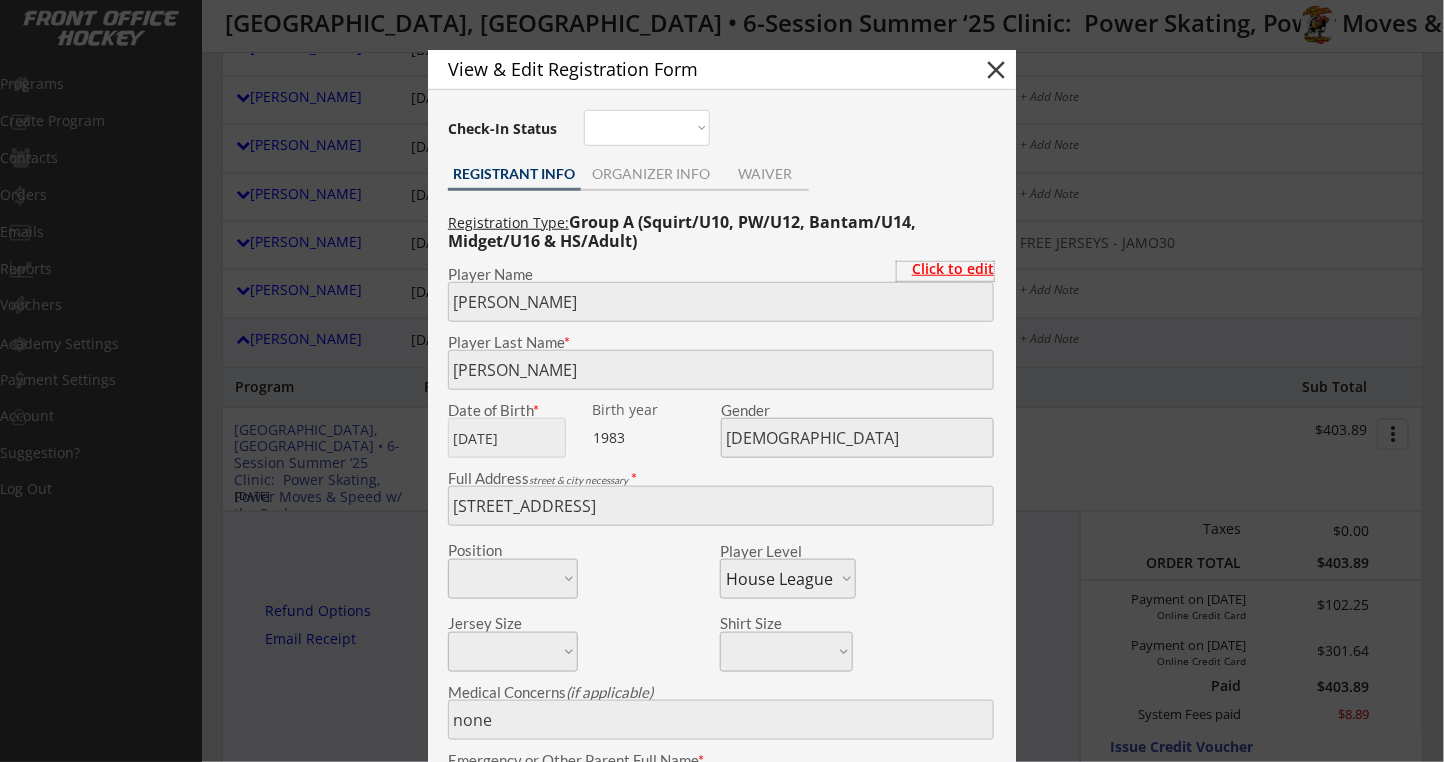click on "Click to edit" at bounding box center (945, 269) 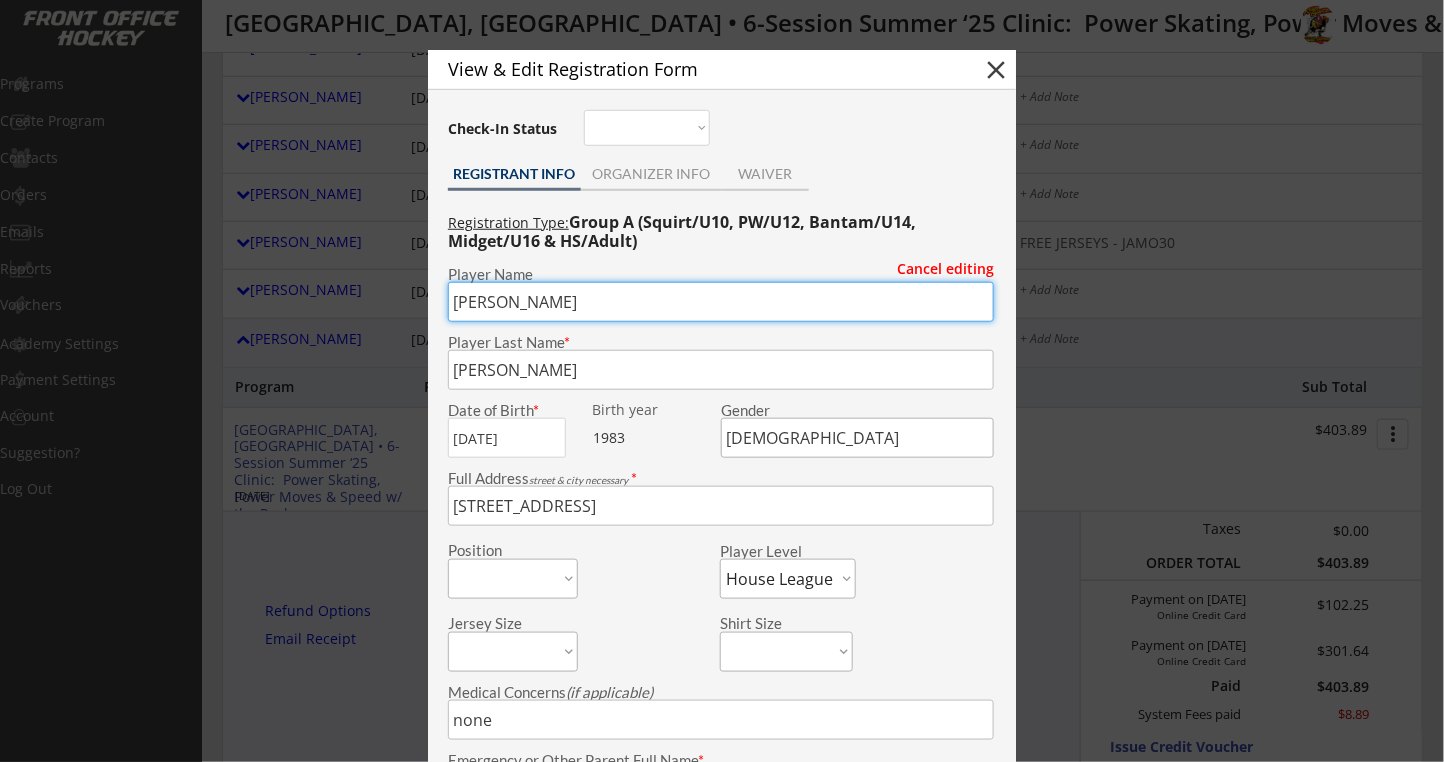 drag, startPoint x: 510, startPoint y: 304, endPoint x: 357, endPoint y: 304, distance: 153 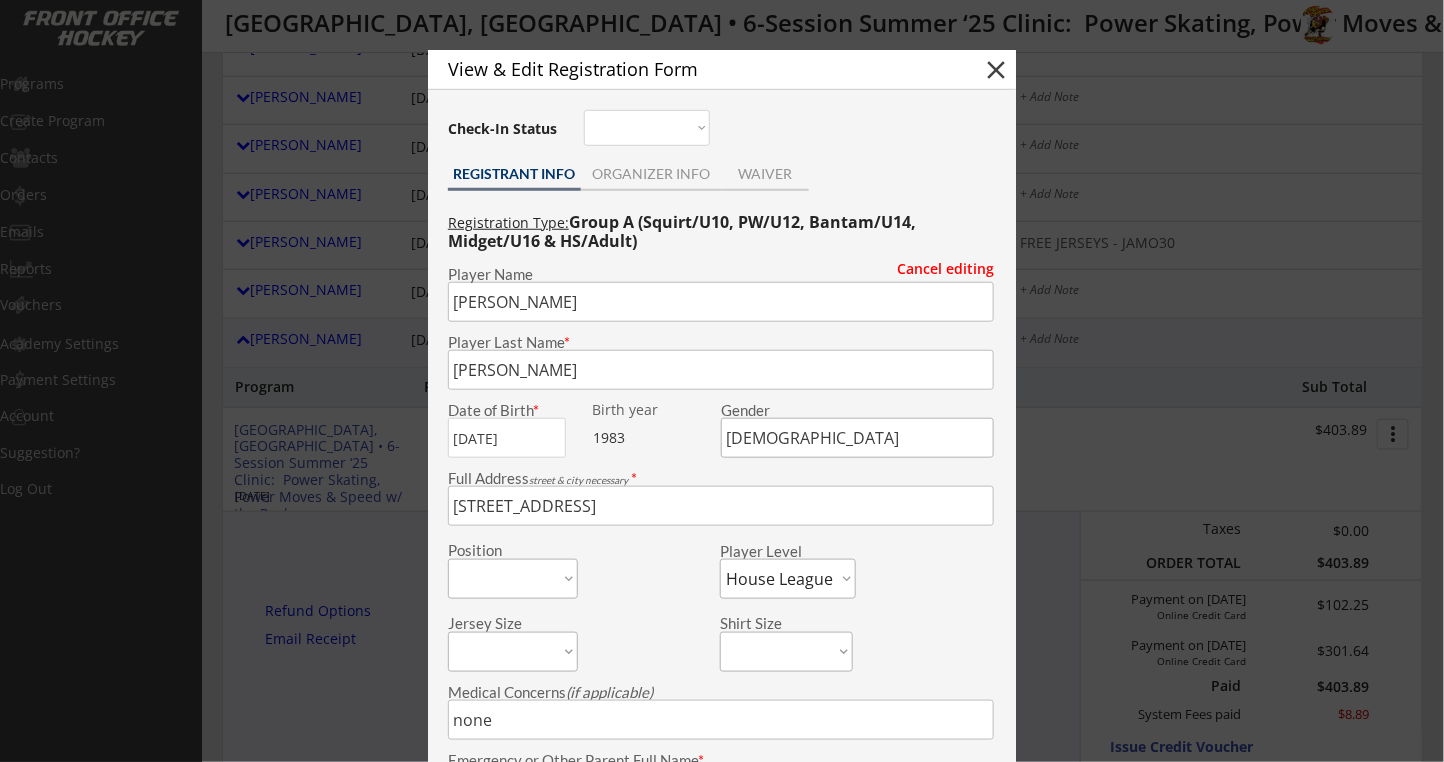 click at bounding box center (857, 438) 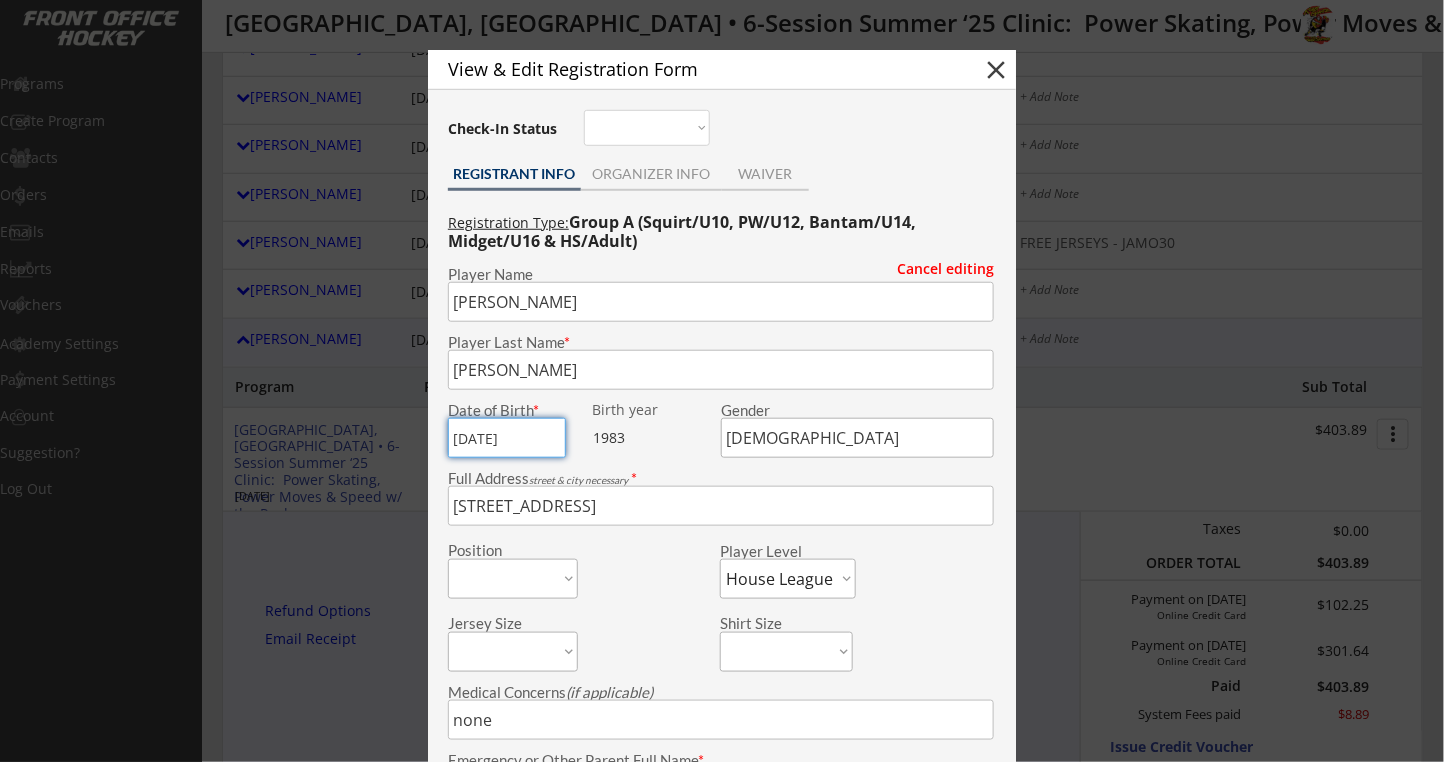 click at bounding box center (507, 438) 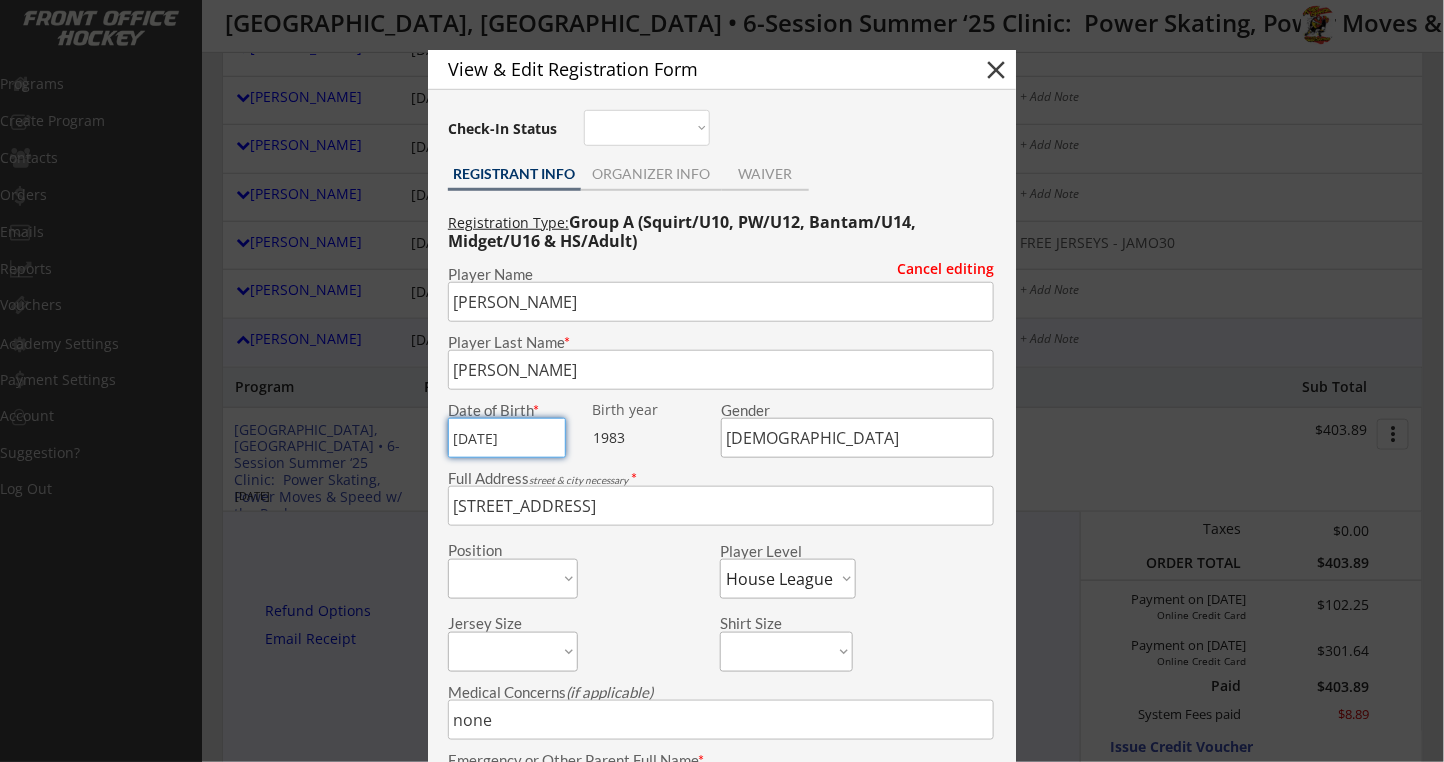 drag, startPoint x: 537, startPoint y: 439, endPoint x: 499, endPoint y: 439, distance: 38 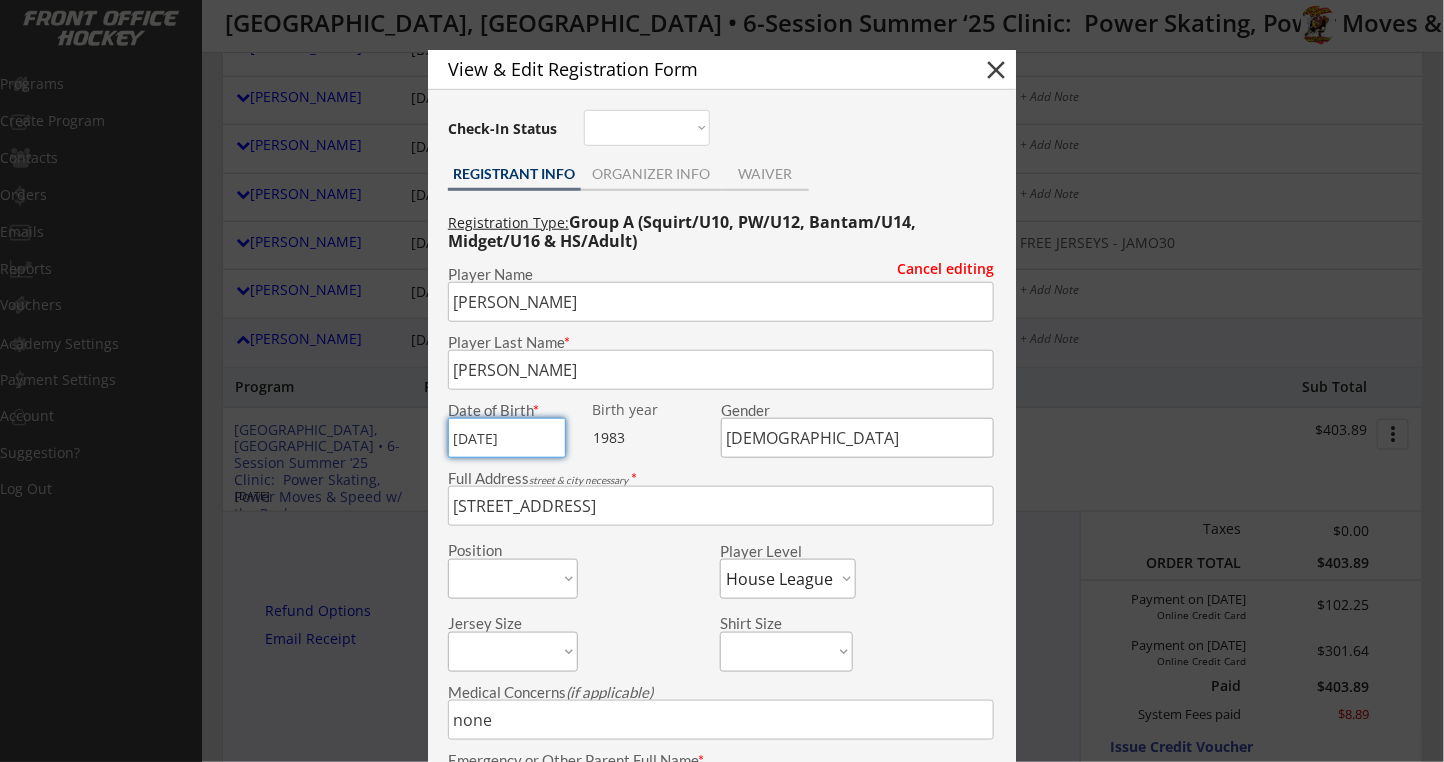 click at bounding box center [507, 438] 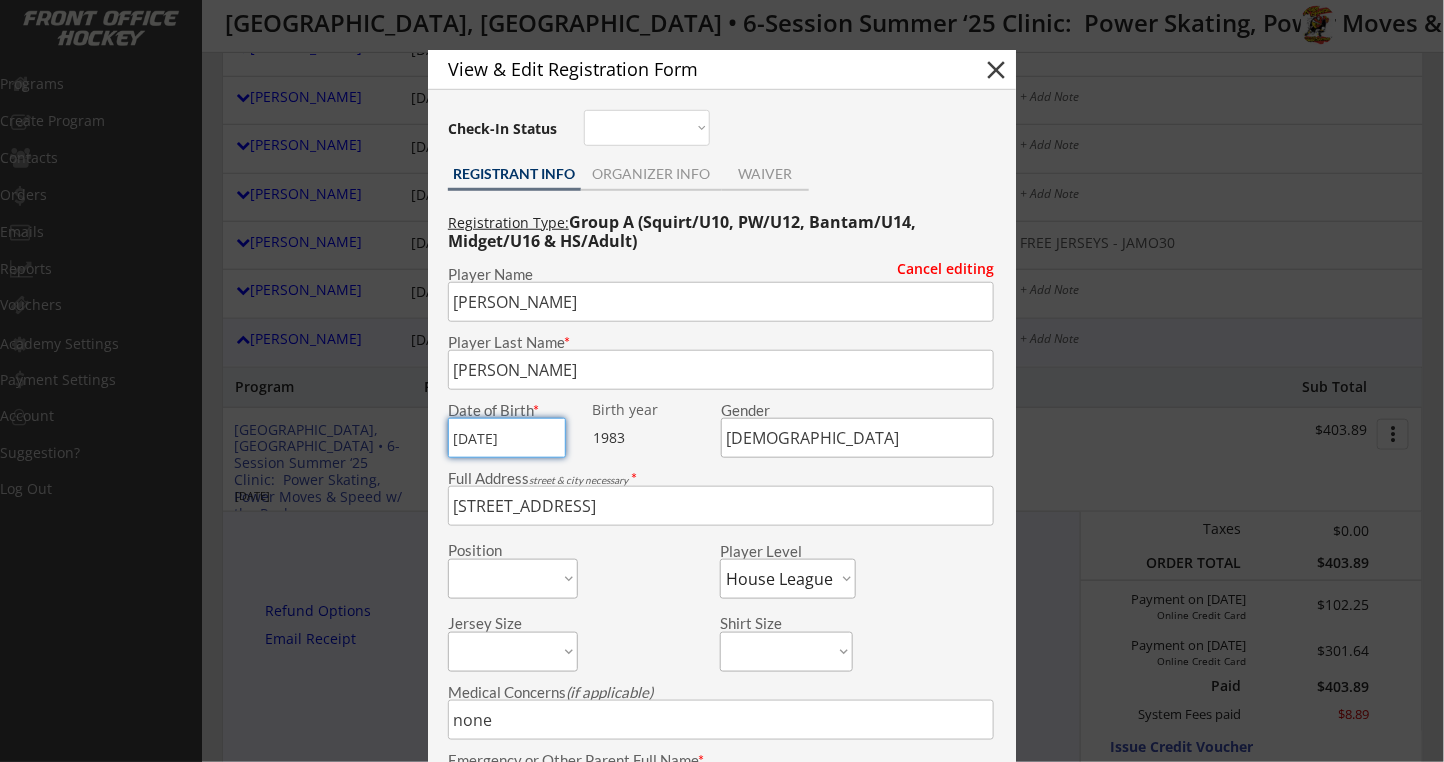 click at bounding box center (721, 370) 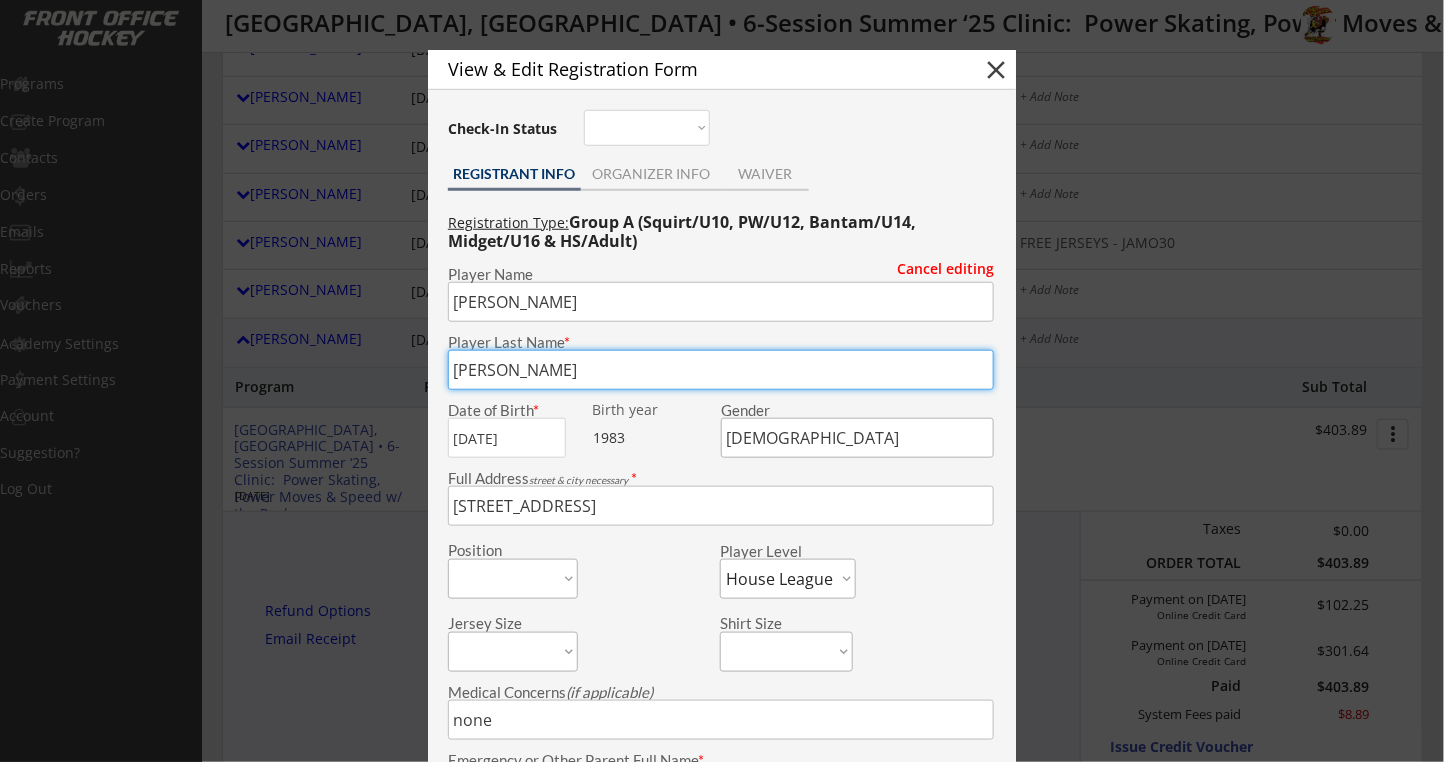click on "1983" at bounding box center (655, 438) 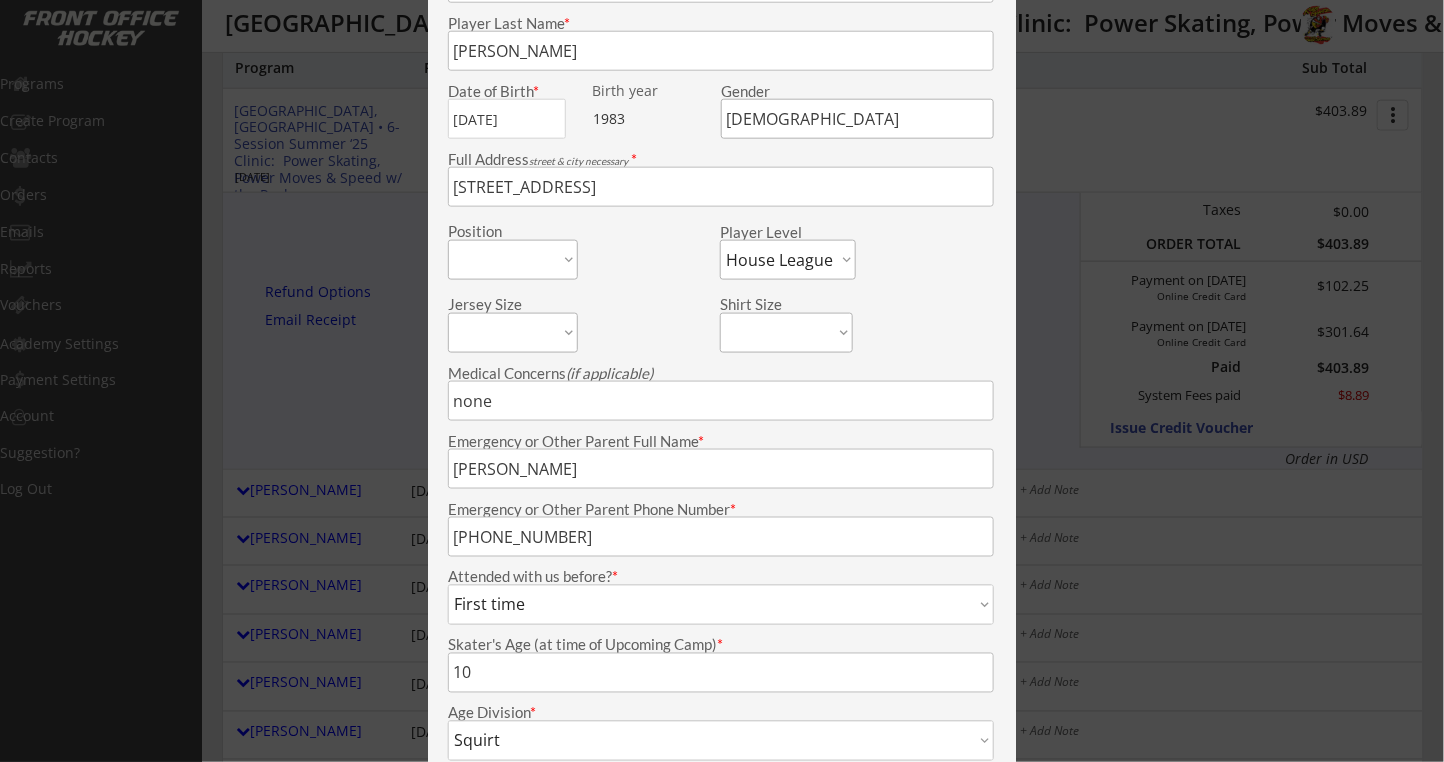 scroll, scrollTop: 1333, scrollLeft: 0, axis: vertical 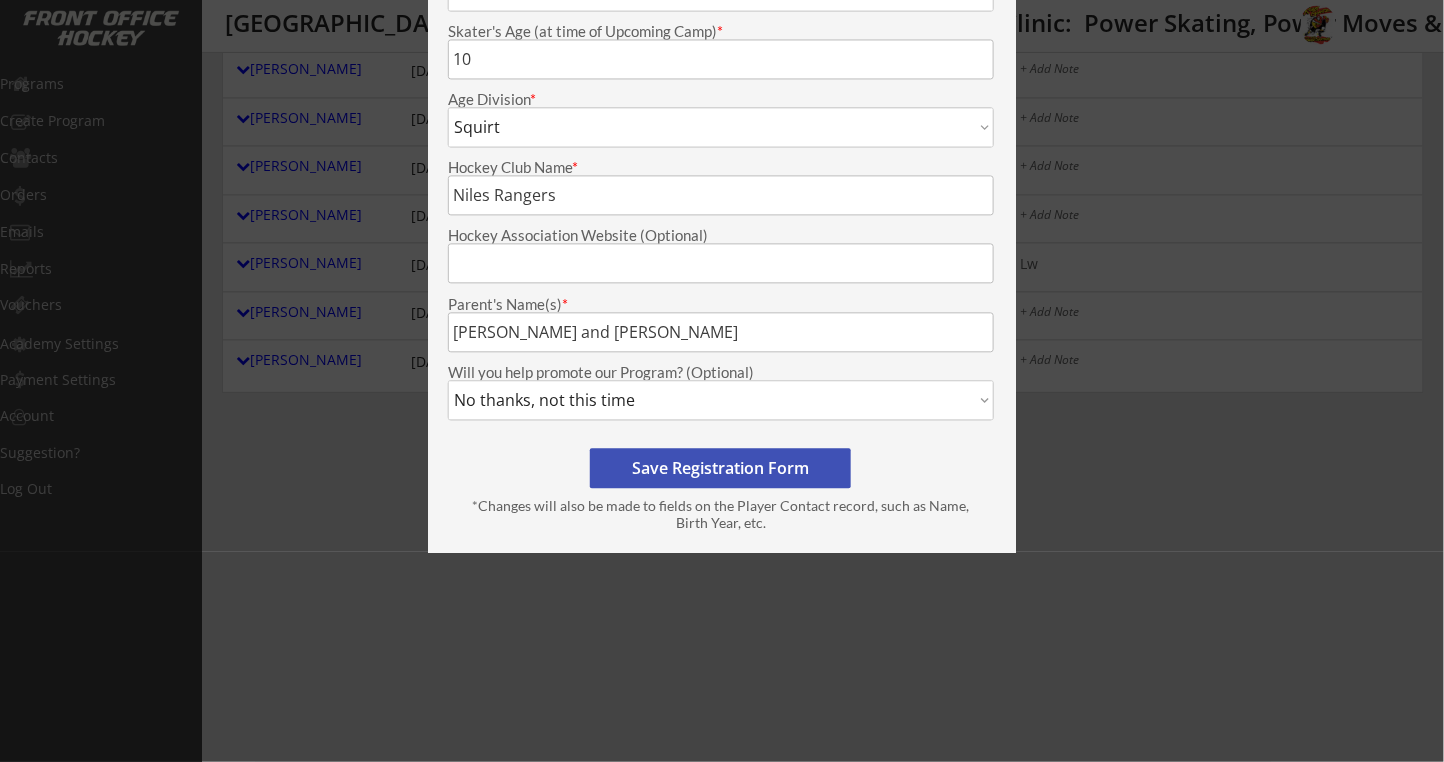 click on "Save Registration Form" at bounding box center [720, 468] 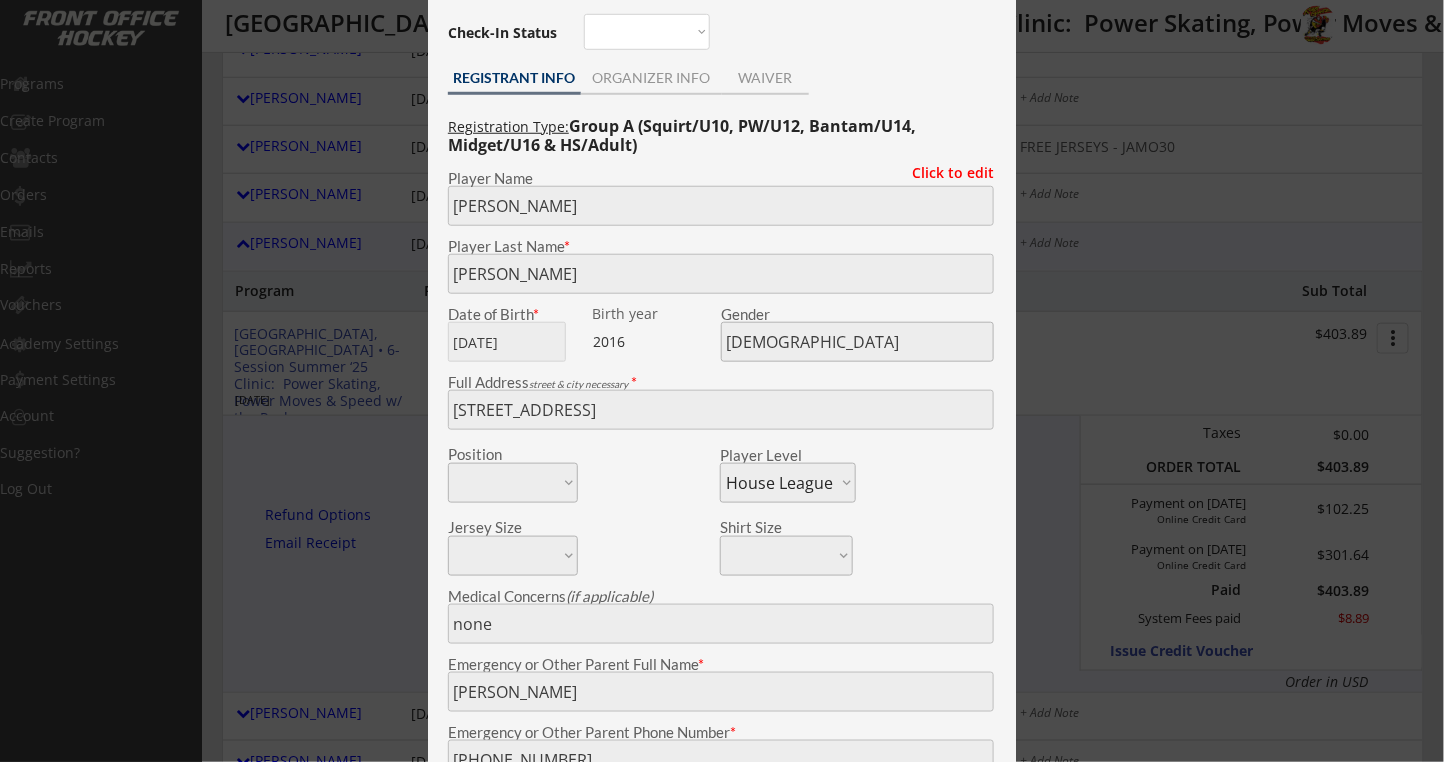scroll, scrollTop: 450, scrollLeft: 0, axis: vertical 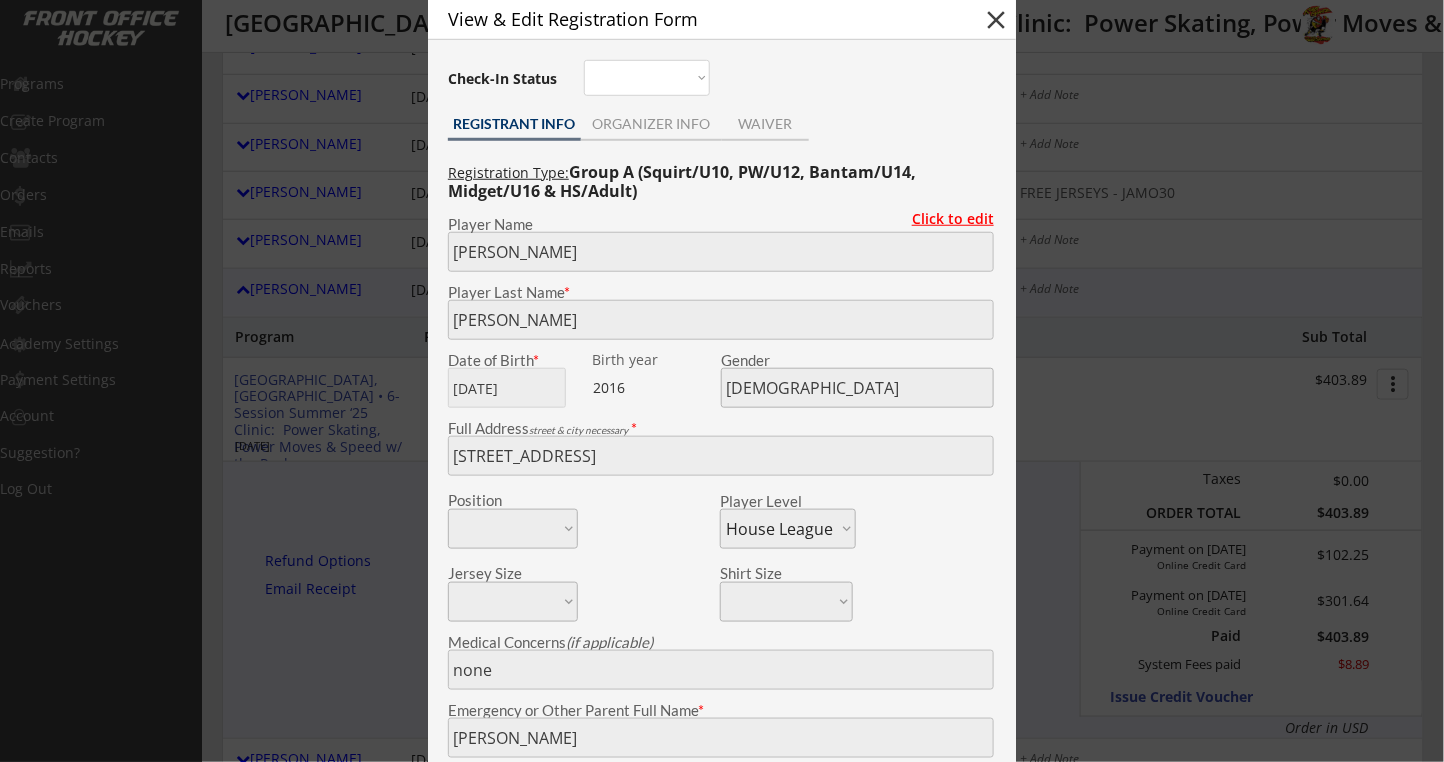 click on "Click to edit" at bounding box center [945, 219] 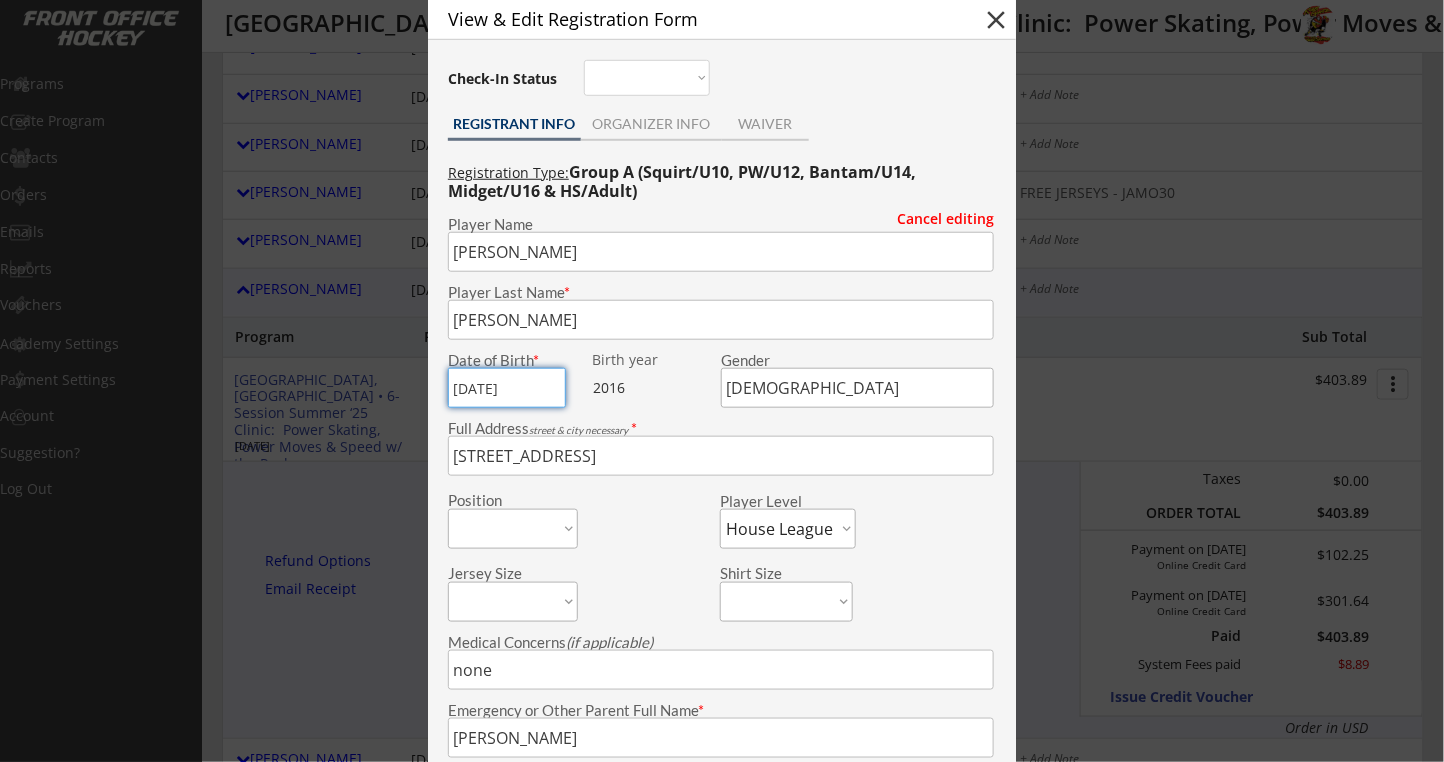 drag, startPoint x: 529, startPoint y: 390, endPoint x: 598, endPoint y: 362, distance: 74.46476 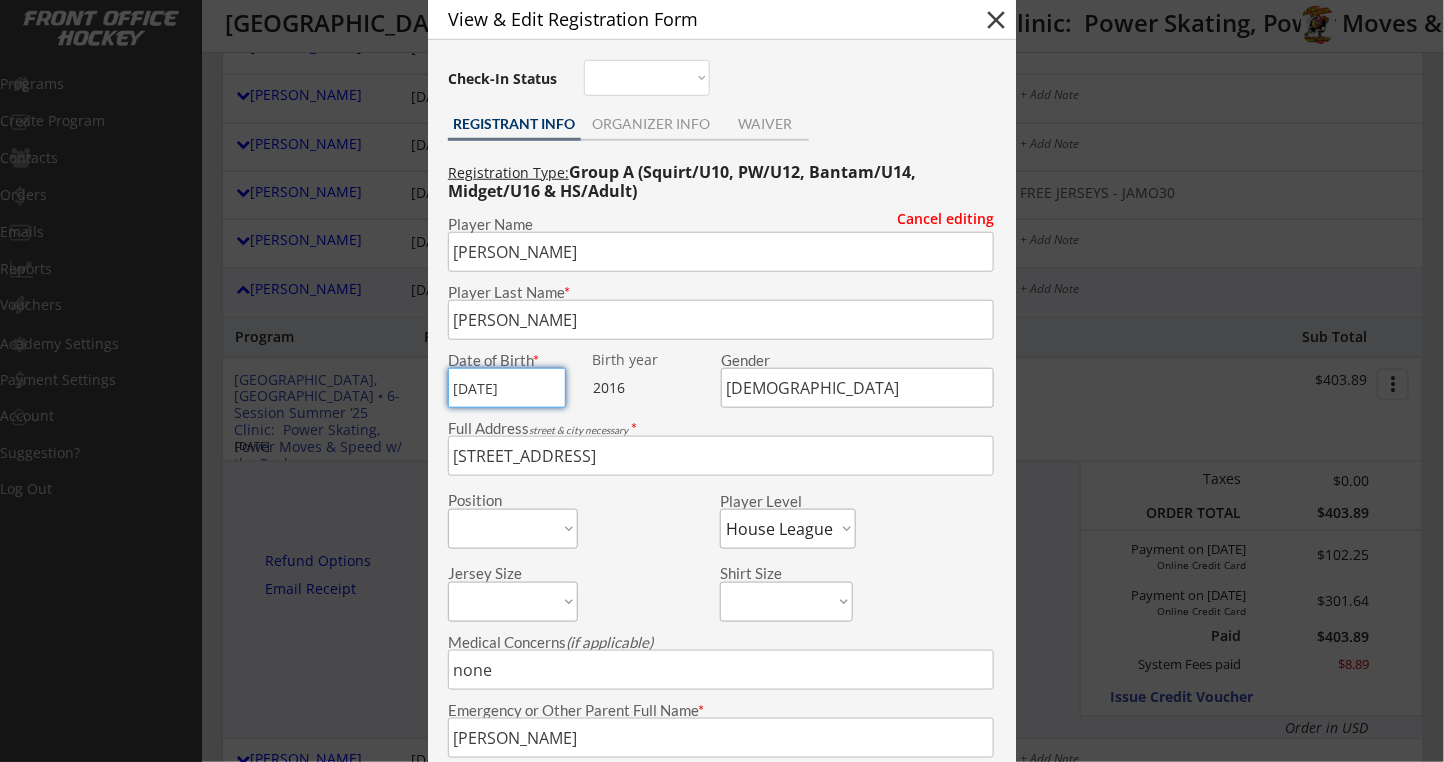 click at bounding box center [507, 388] 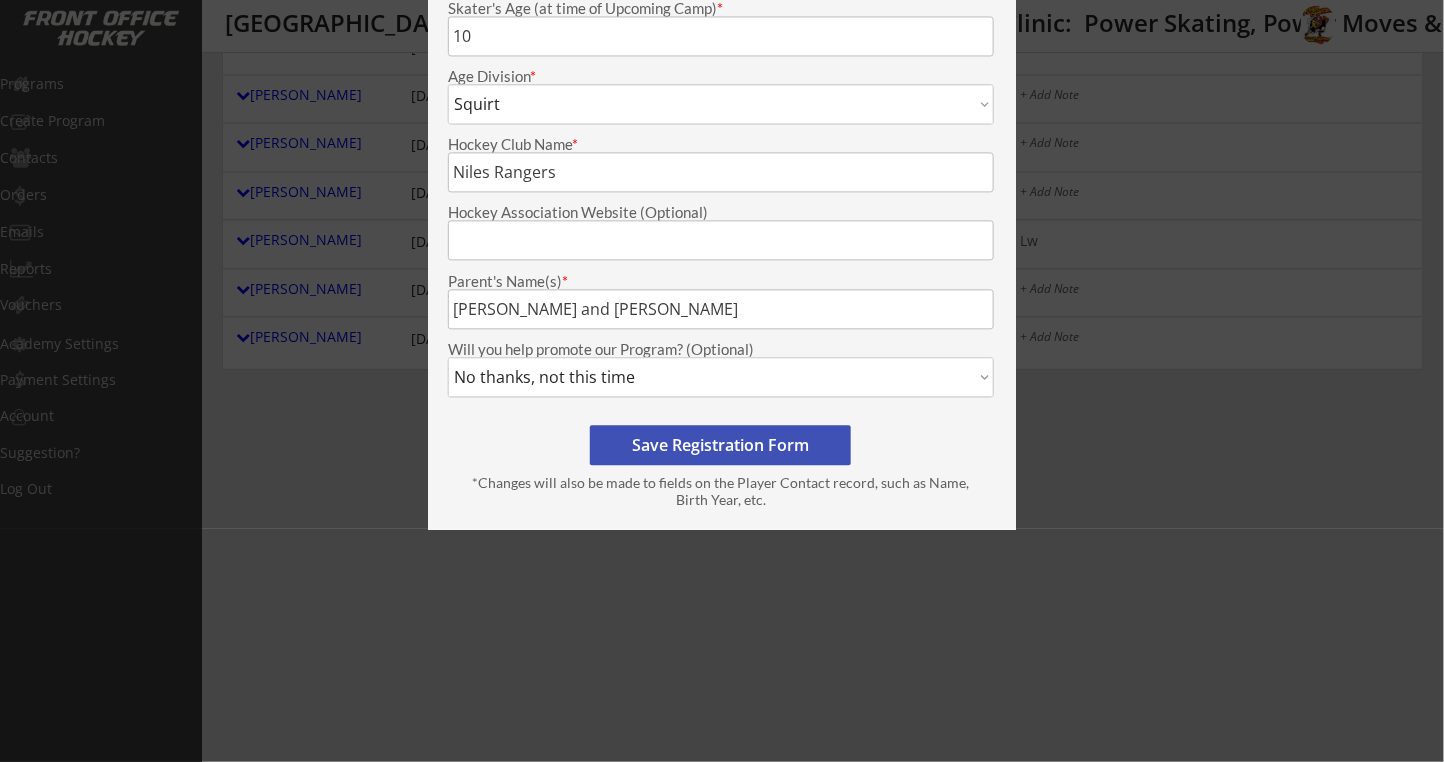 type on "11/02/2015" 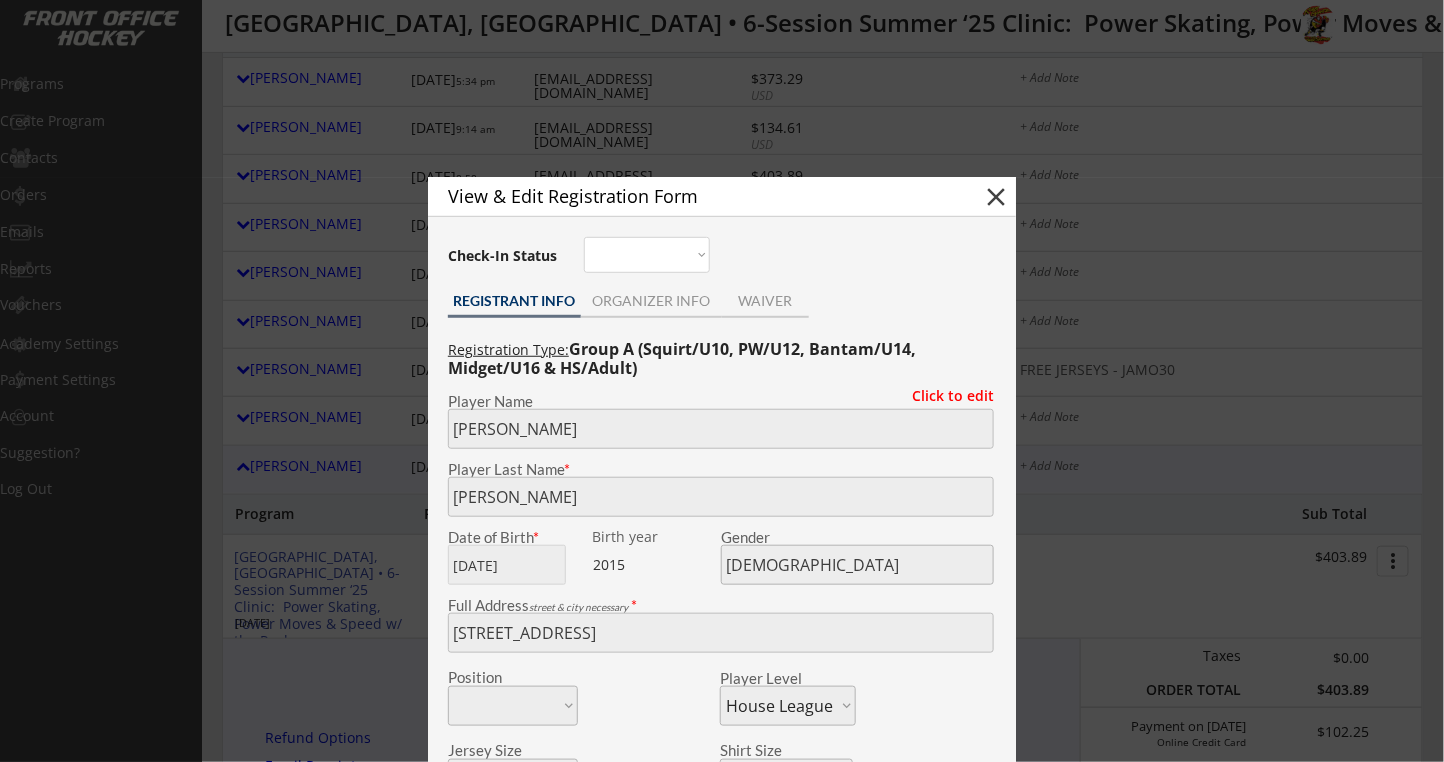 scroll, scrollTop: 50, scrollLeft: 0, axis: vertical 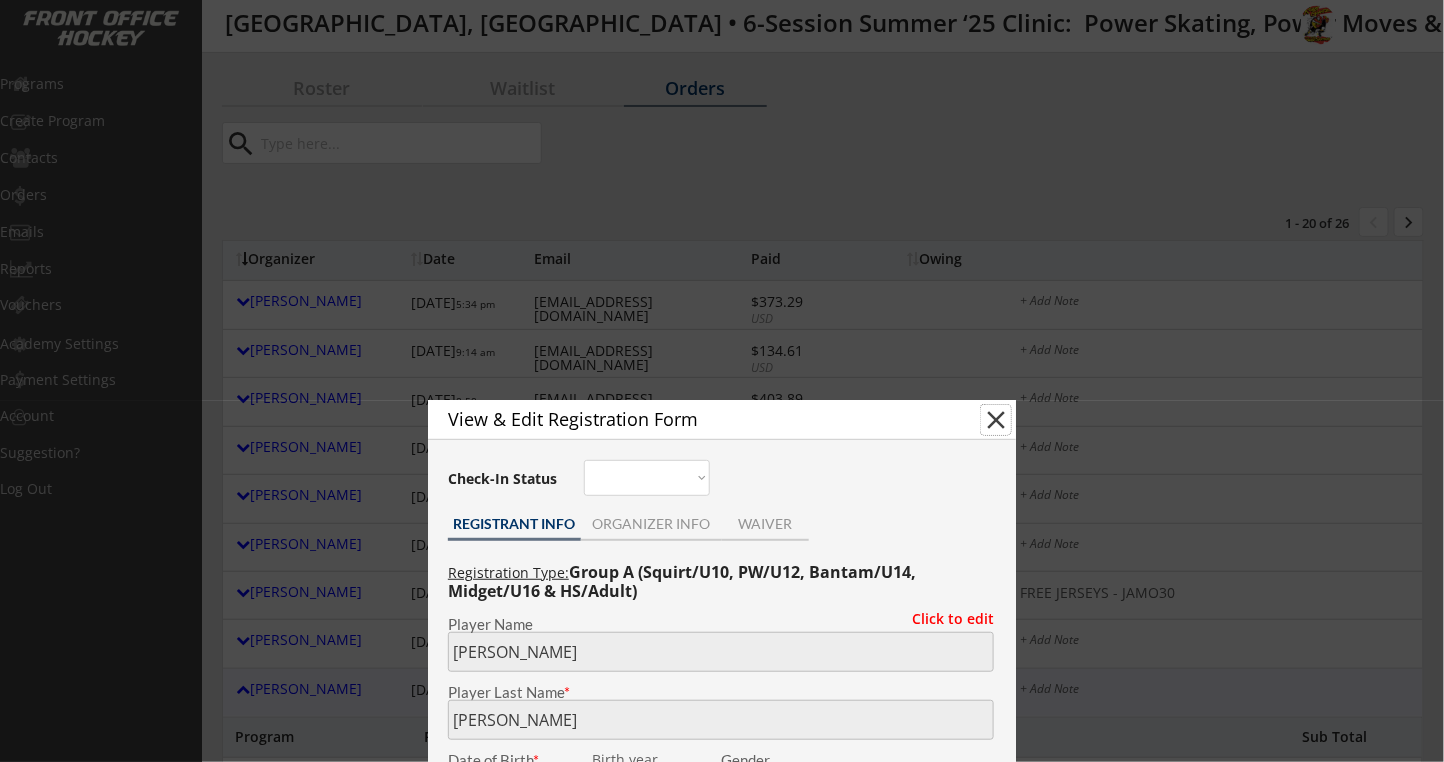 click on "close" at bounding box center [996, 420] 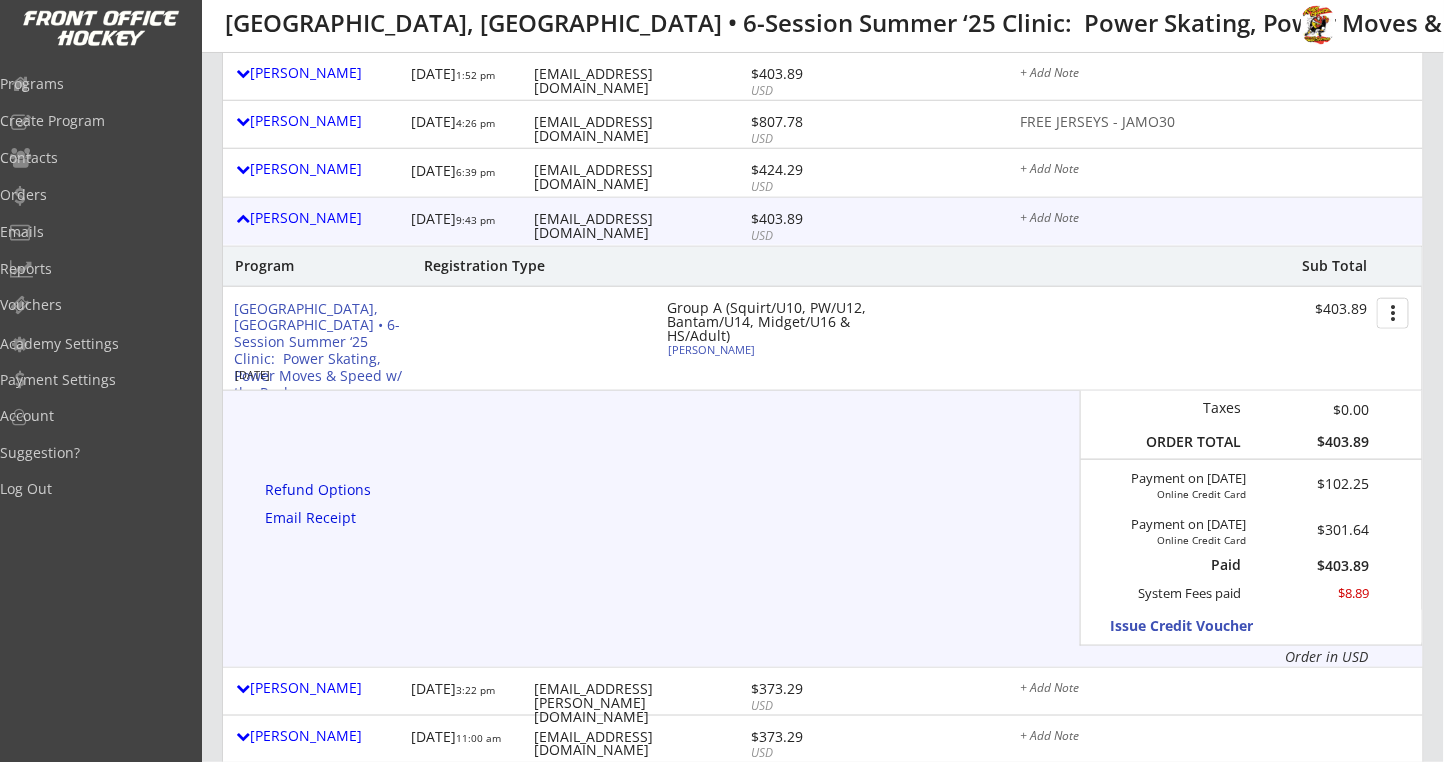 scroll, scrollTop: 450, scrollLeft: 0, axis: vertical 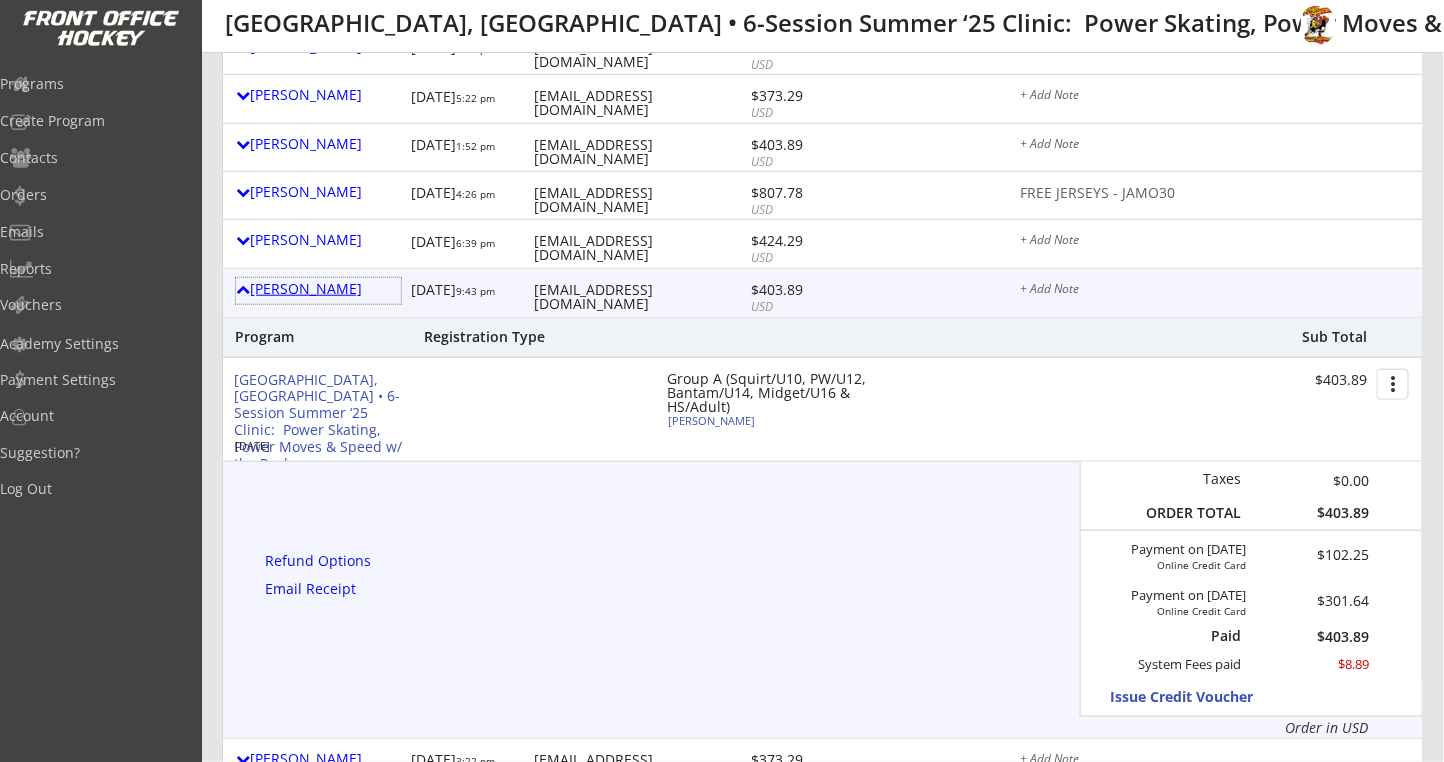 click on "Donna Guttilla" at bounding box center (318, 289) 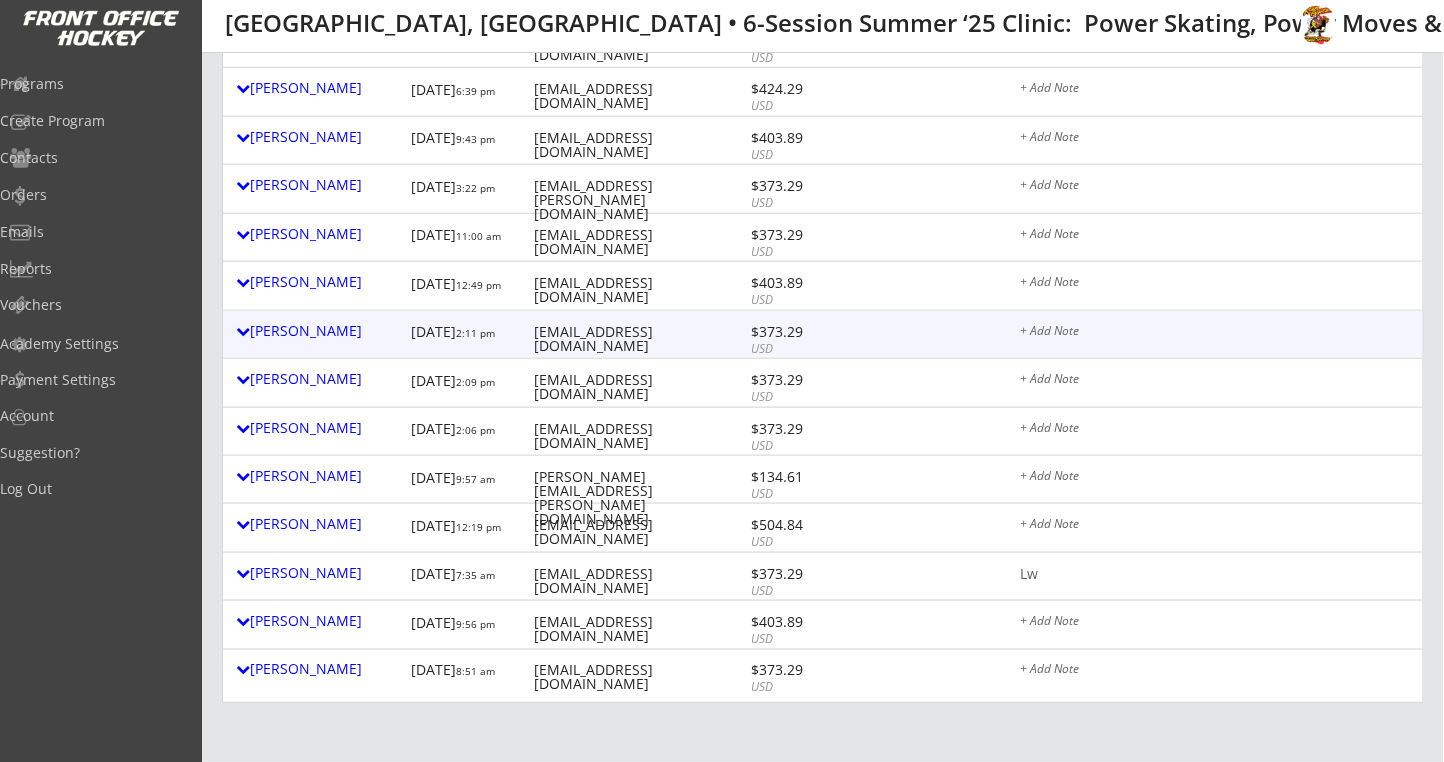 scroll, scrollTop: 716, scrollLeft: 0, axis: vertical 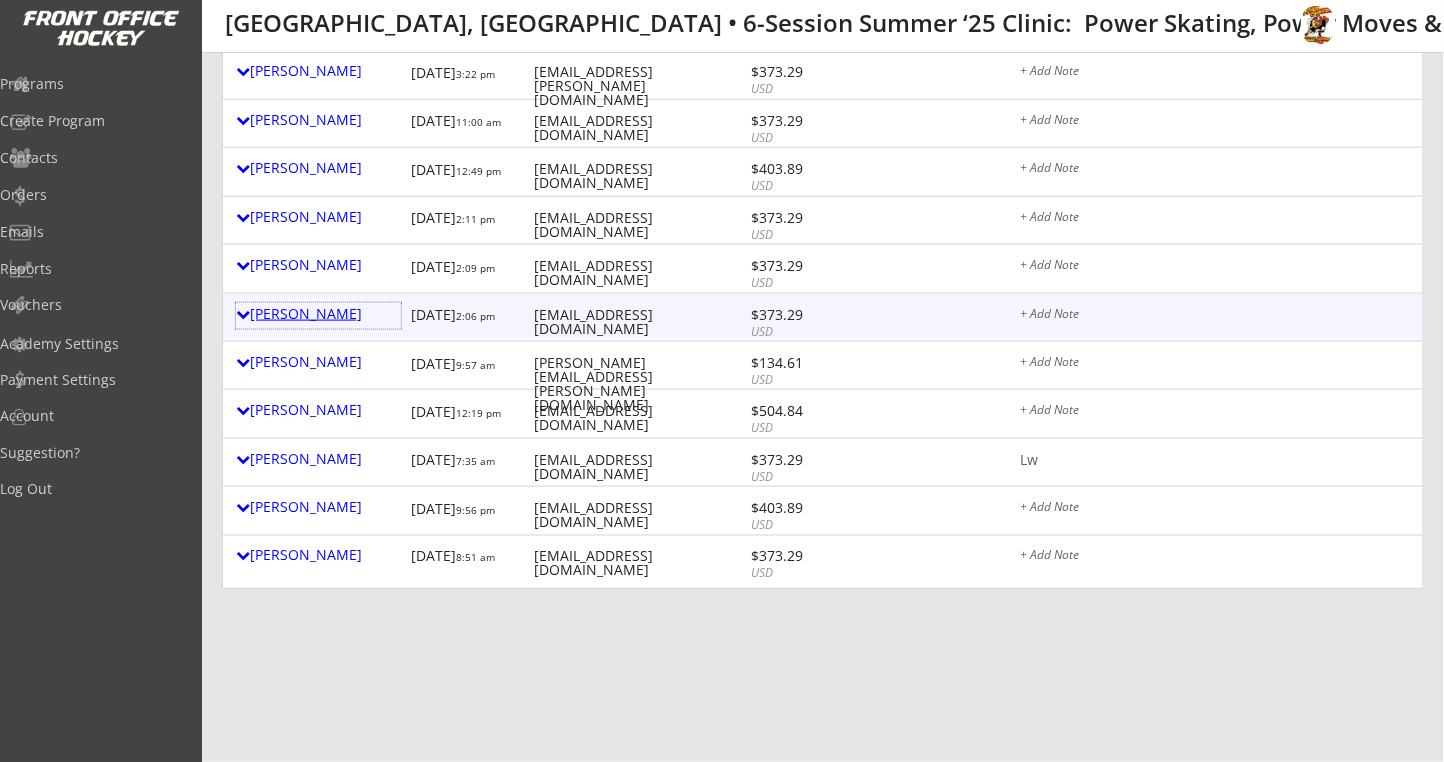 click on "Celia Luett" at bounding box center (318, 314) 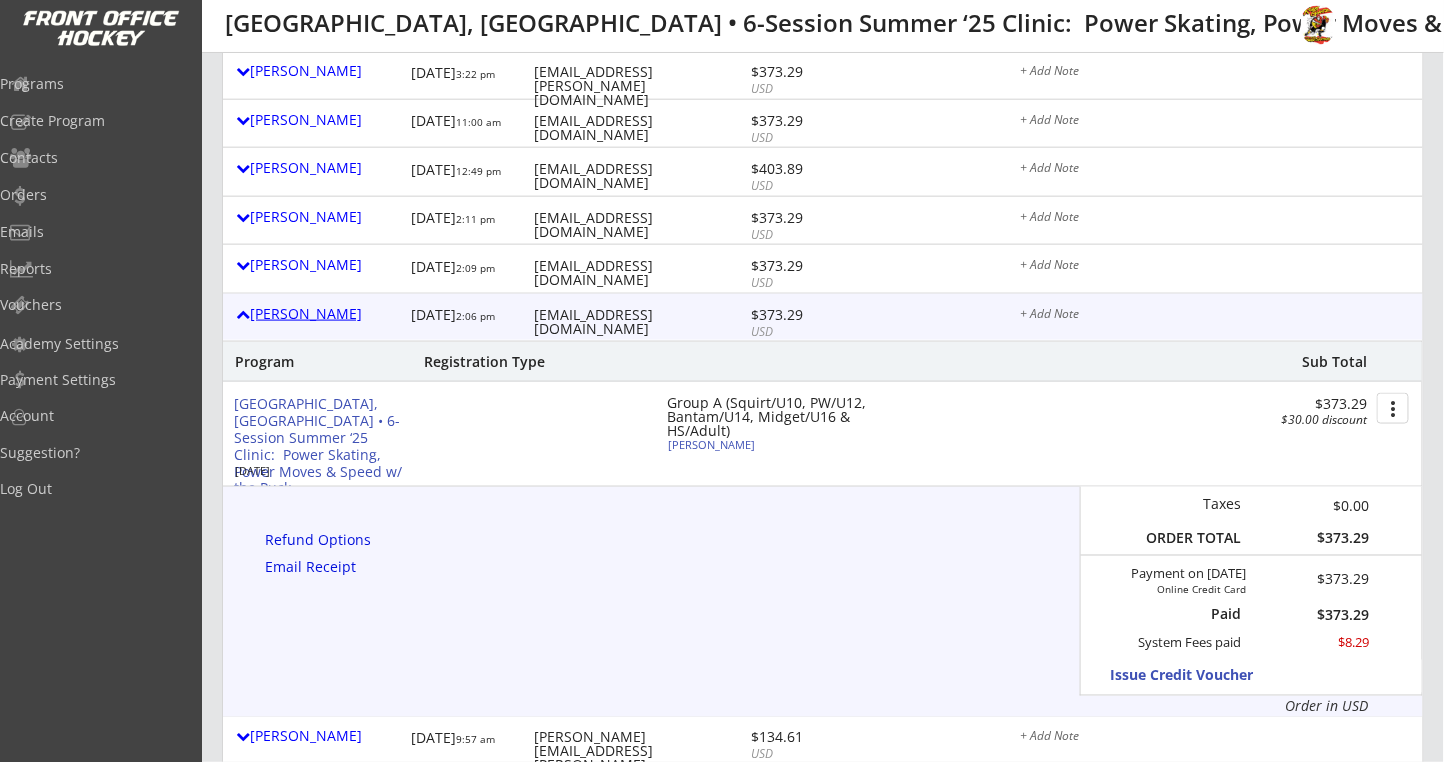 click on "Celia Luett" at bounding box center (318, 314) 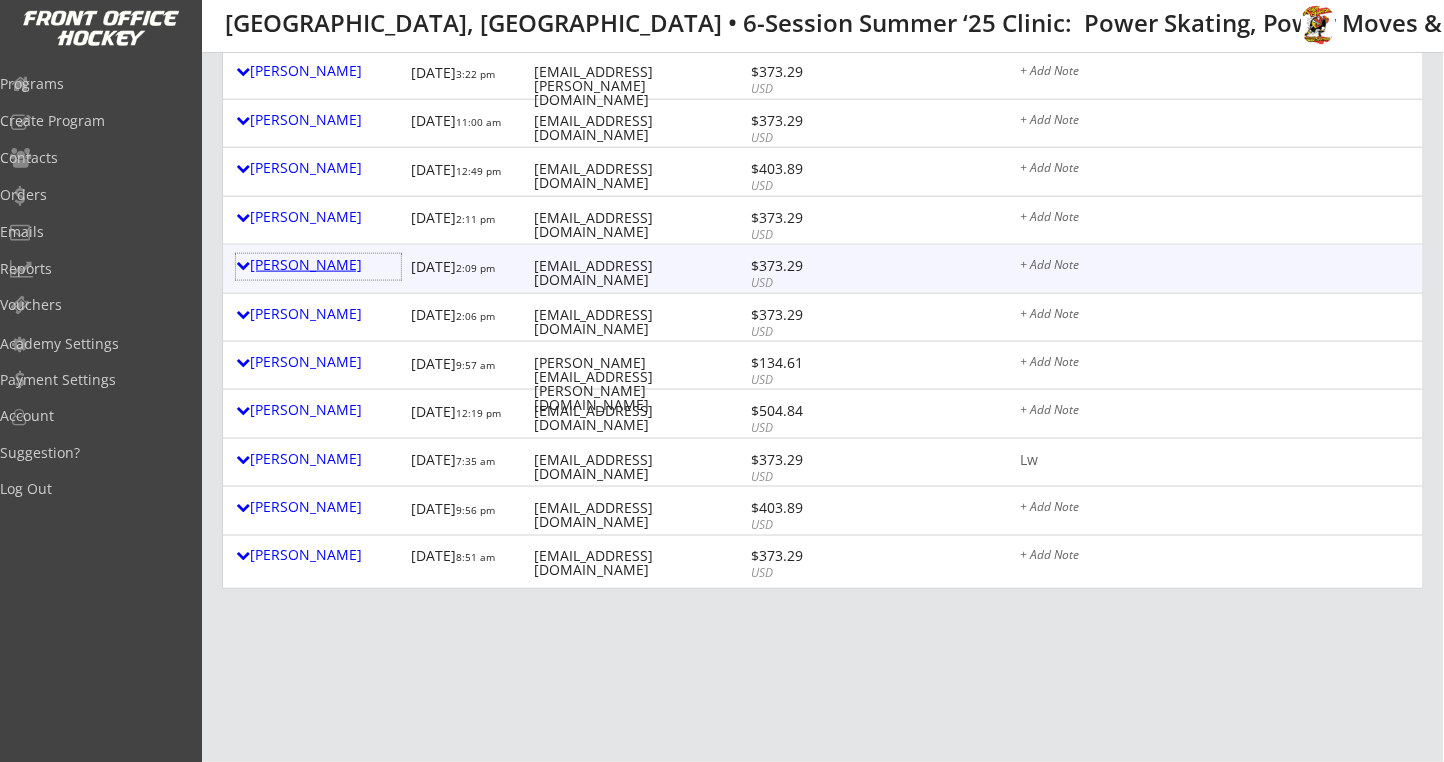 click on "Celia Luett" at bounding box center (318, 265) 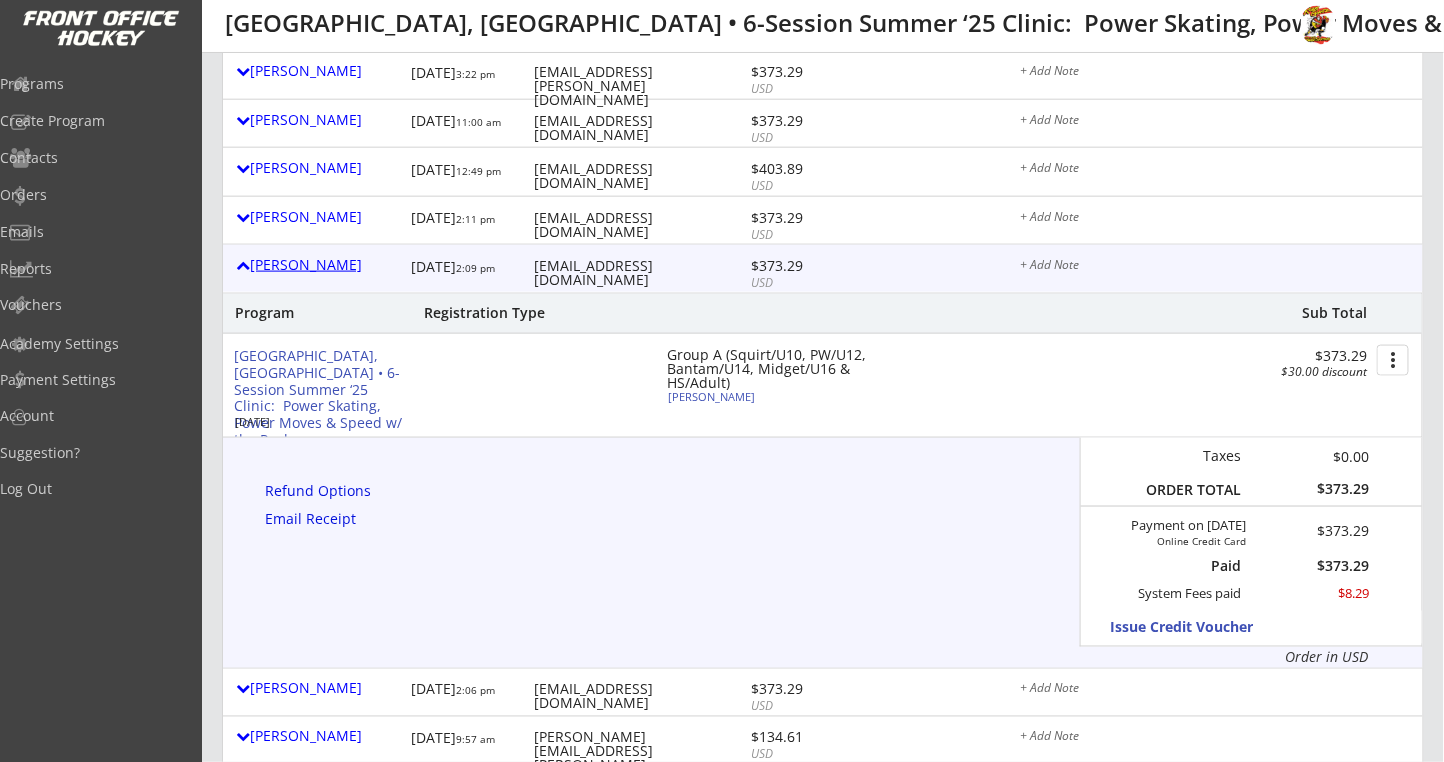 click on "Celia Luett" at bounding box center (318, 265) 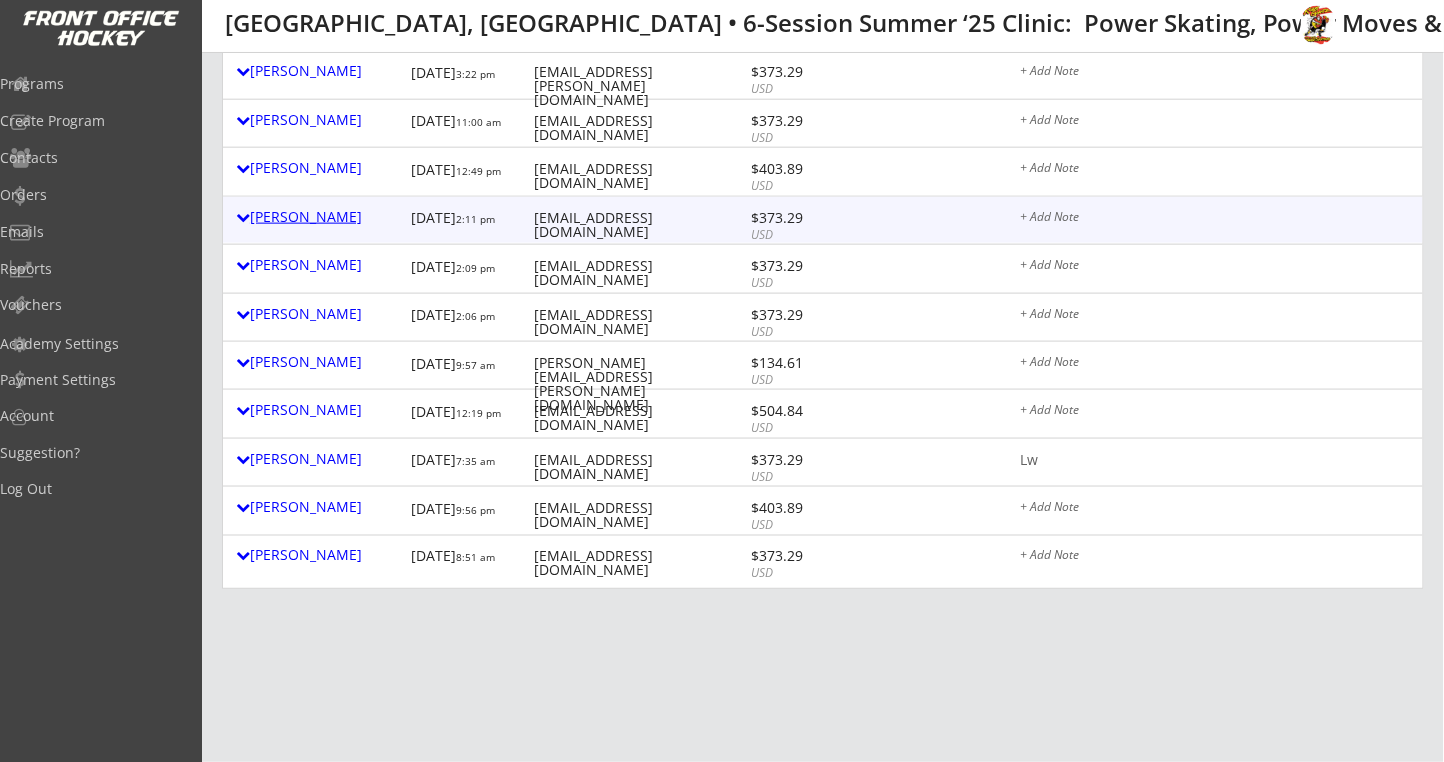 click on "Celia Luett" at bounding box center [318, 217] 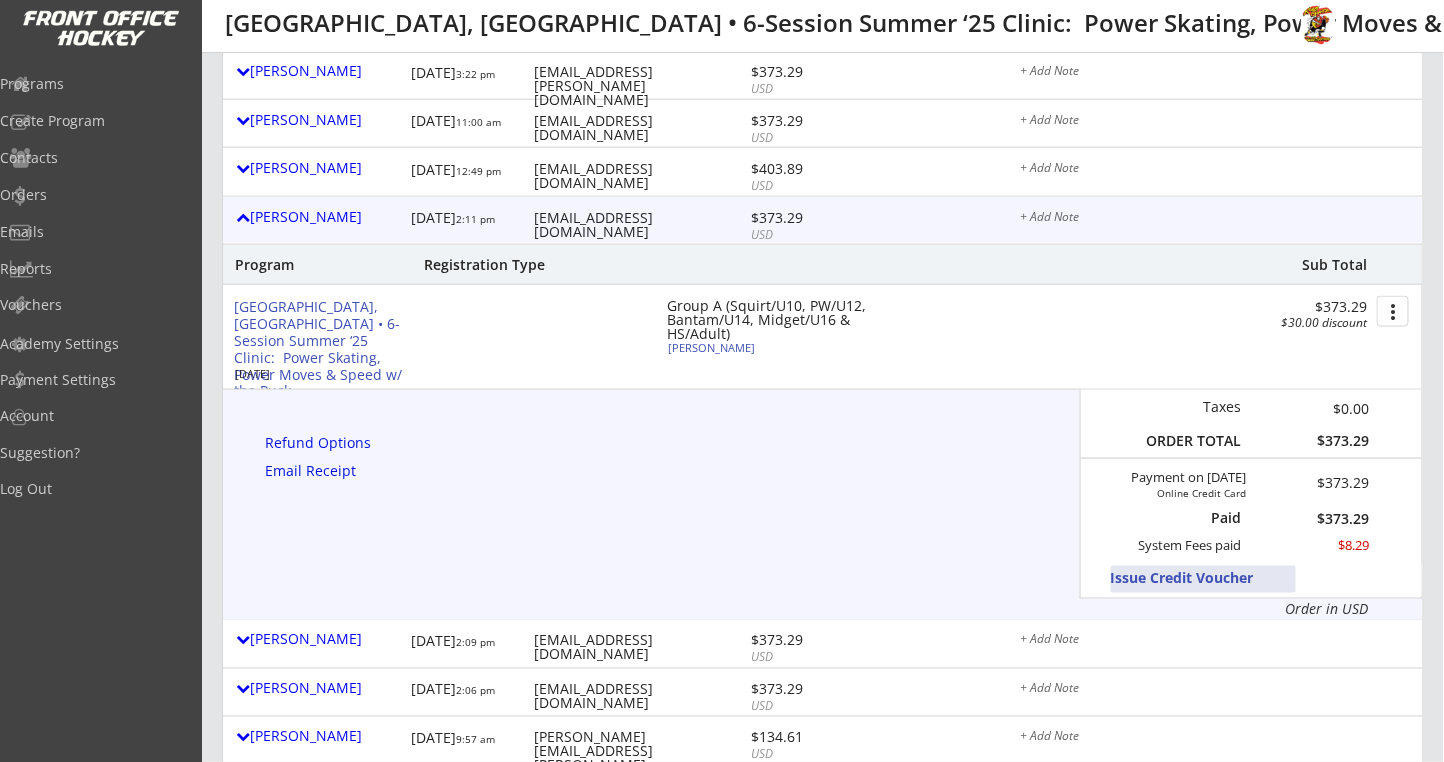 click on "Issue Credit Voucher" at bounding box center [1203, 579] 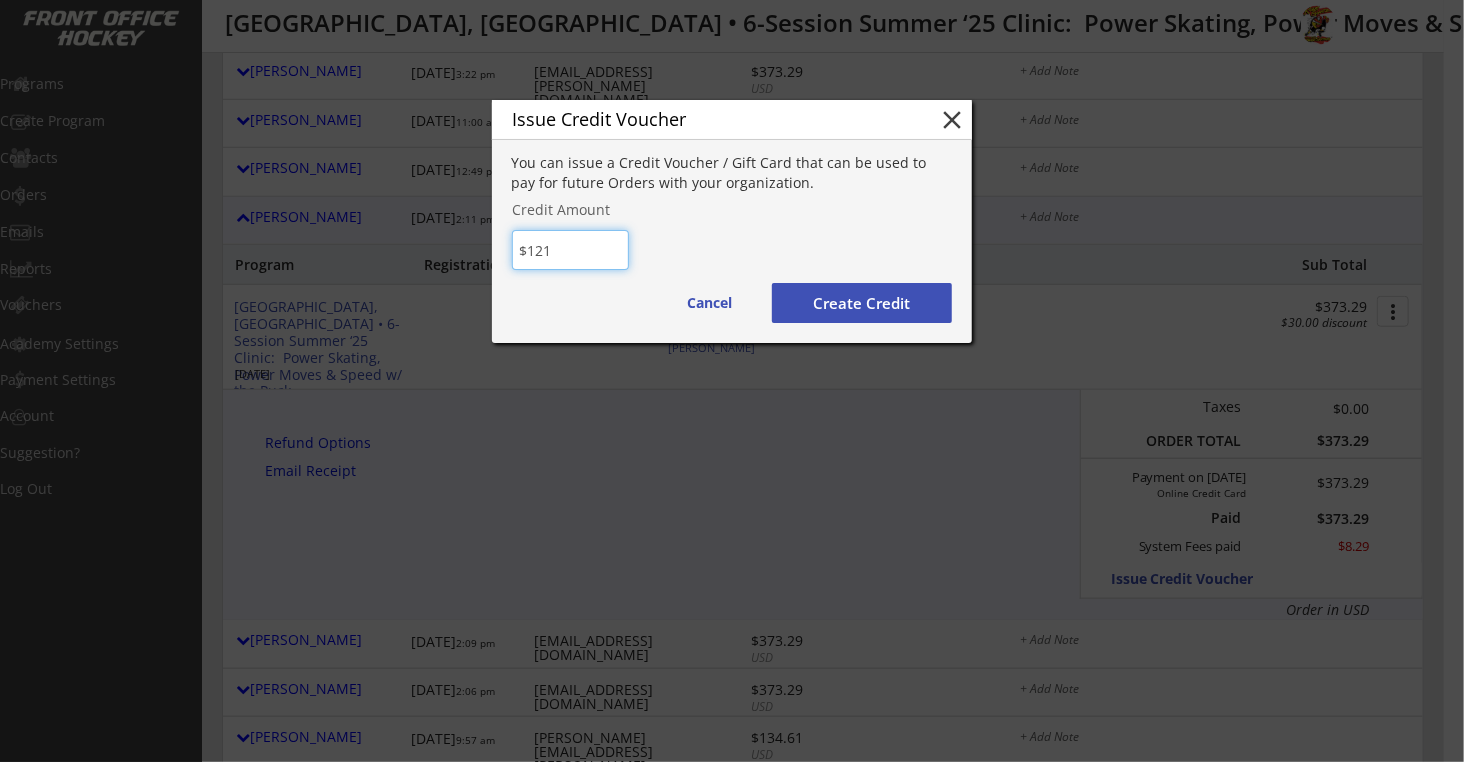 type on "$121" 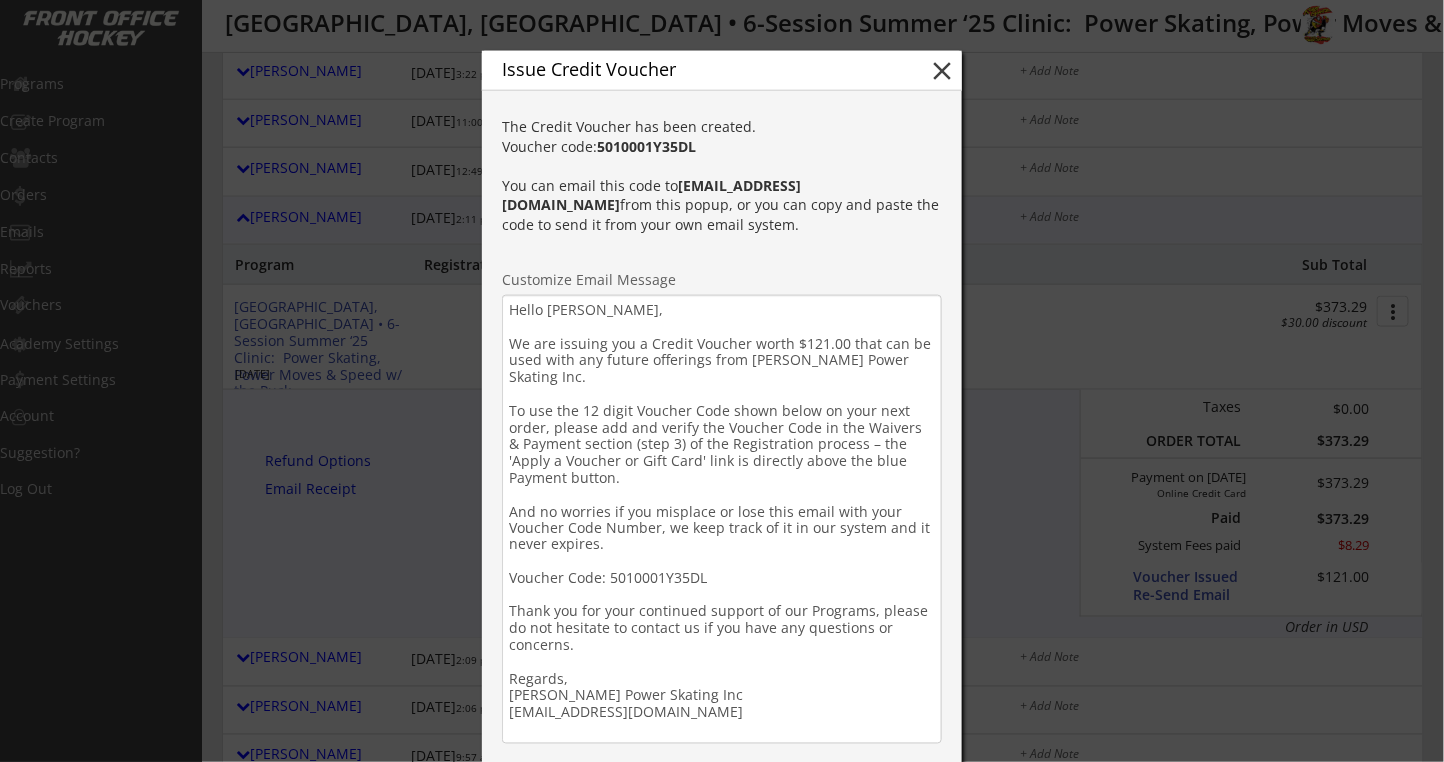 click on "Hello Celia,
We are issuing you a Credit Voucher worth $121.00 that can be used with any future offerings from Robby Glantz Power Skating Inc.
To use the 12 digit Voucher Code shown below on your next order, please add and verify the Voucher Code in the Waivers & Payment section (step 3) of the Registration process – the 'Apply a Voucher or Gift Card' link is directly above the blue Payment button.
And no worries if you misplace or lose this email with your Voucher Code Number, we keep track of it in our system and it never expires.
Voucher Code: 5010001Y35DL
Thank you for your continued support of our Programs, please do not hesitate to contact us if you have any questions or concerns.
Regards,
Robby Glantz Power Skating Inc
info@robbyglantz.com" at bounding box center [722, 519] 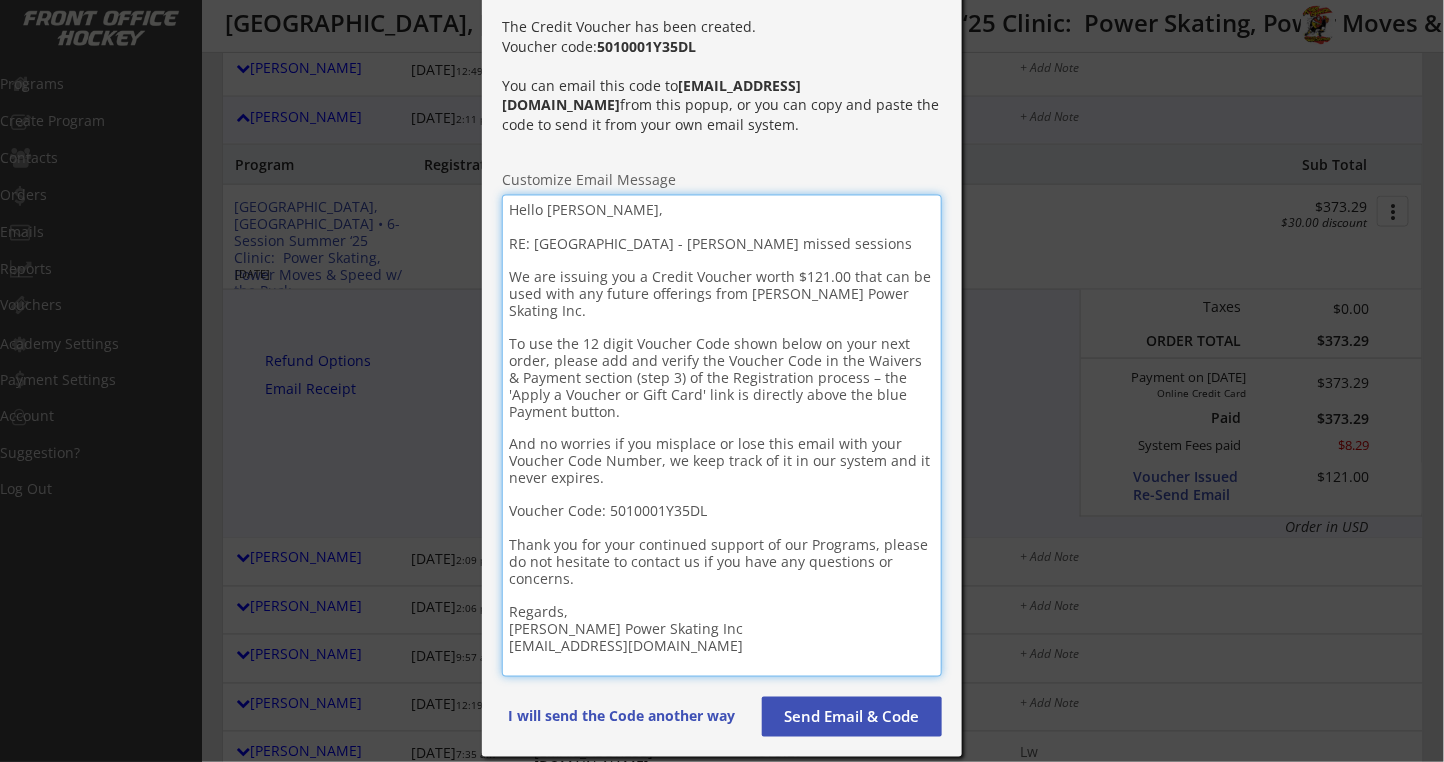 scroll, scrollTop: 850, scrollLeft: 0, axis: vertical 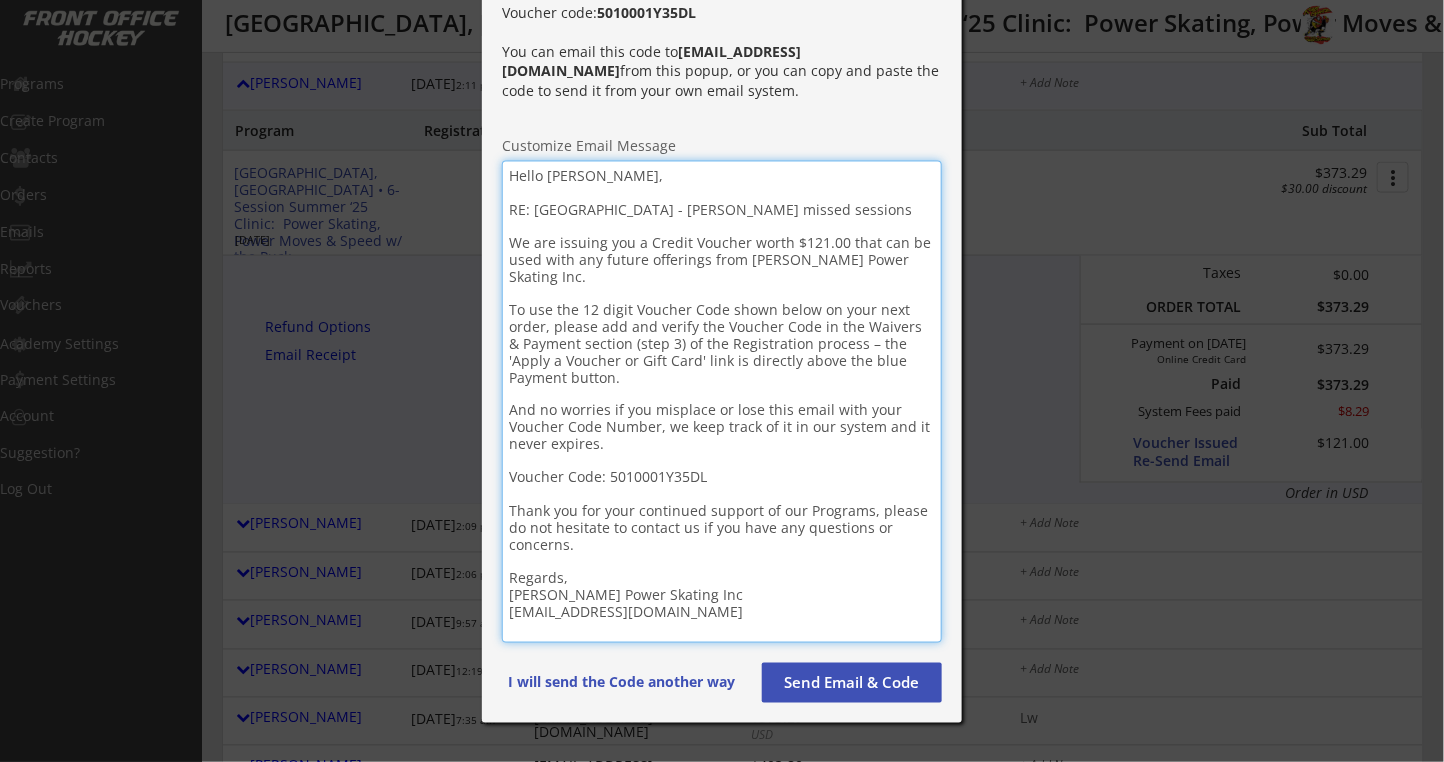type on "Hello Celia,
RE: Glenview Clinic - Jaxton missed sessions
We are issuing you a Credit Voucher worth $121.00 that can be used with any future offerings from Robby Glantz Power Skating Inc.
To use the 12 digit Voucher Code shown below on your next order, please add and verify the Voucher Code in the Waivers & Payment section (step 3) of the Registration process – the 'Apply a Voucher or Gift Card' link is directly above the blue Payment button.
And no worries if you misplace or lose this email with your Voucher Code Number, we keep track of it in our system and it never expires.
Voucher Code: 5010001Y35DL
Thank you for your continued support of our Programs, please do not hesitate to contact us if you have any questions or concerns.
Regards,
Robby Glantz Power Skating Inc
info@robbyglantz.com" 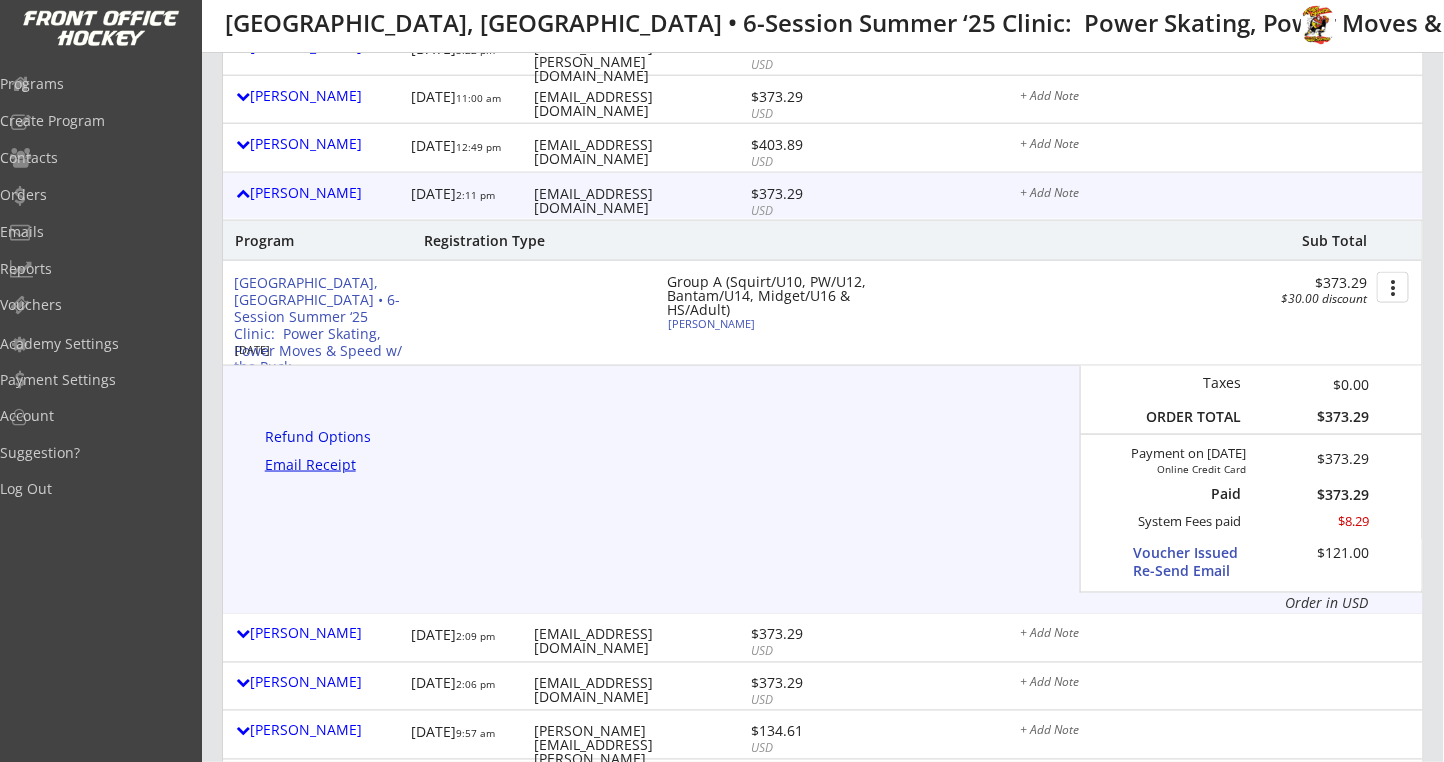 scroll, scrollTop: 583, scrollLeft: 0, axis: vertical 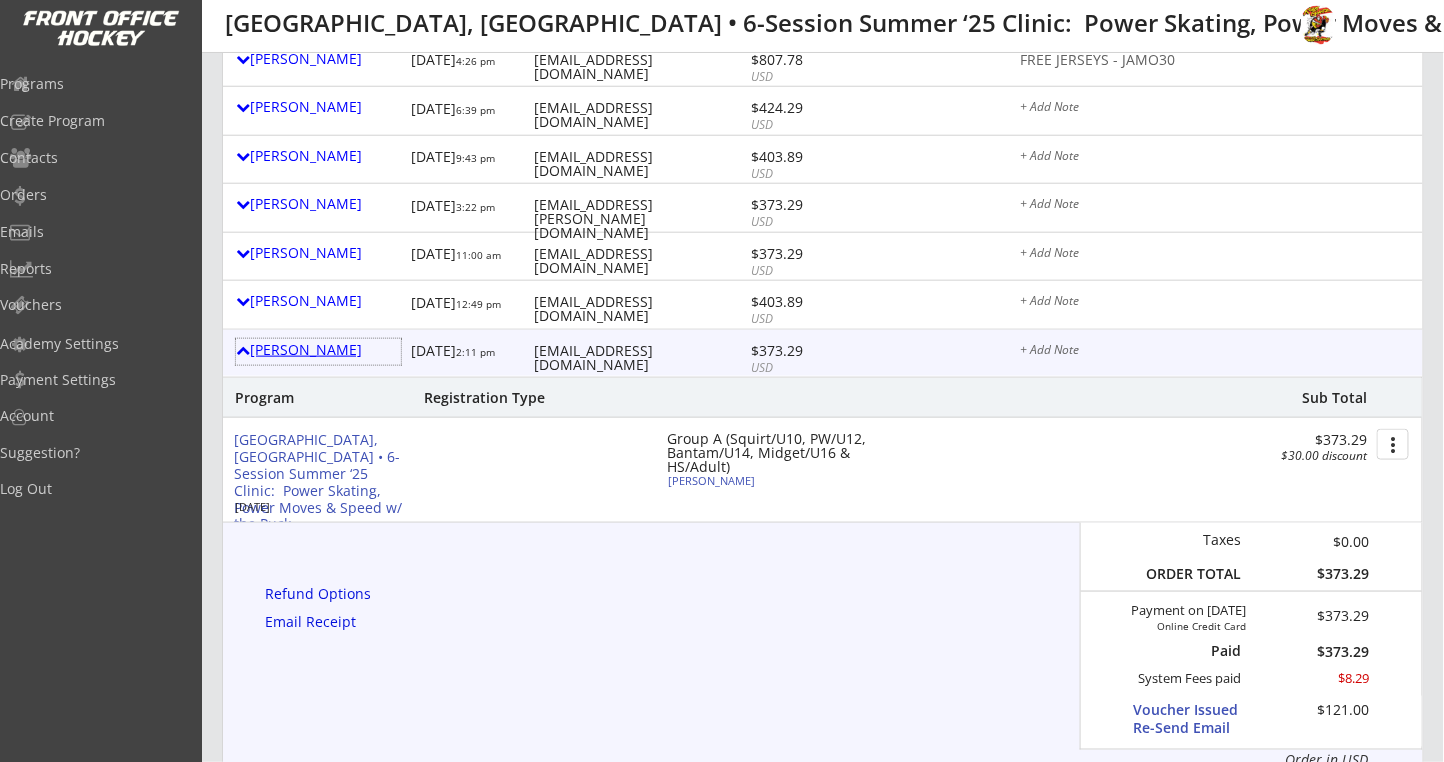 click on "Celia Luett" at bounding box center [318, 350] 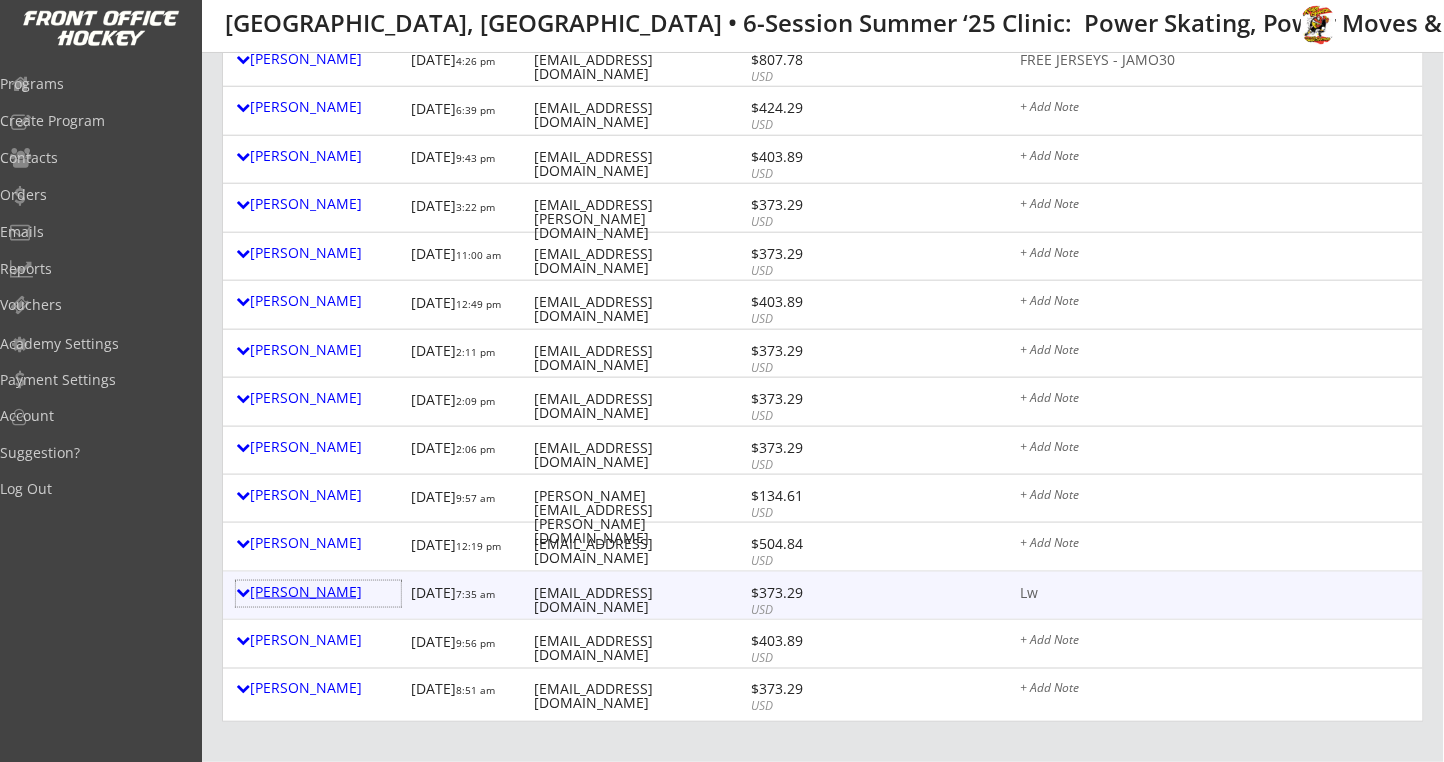 drag, startPoint x: 310, startPoint y: 599, endPoint x: 330, endPoint y: 599, distance: 20 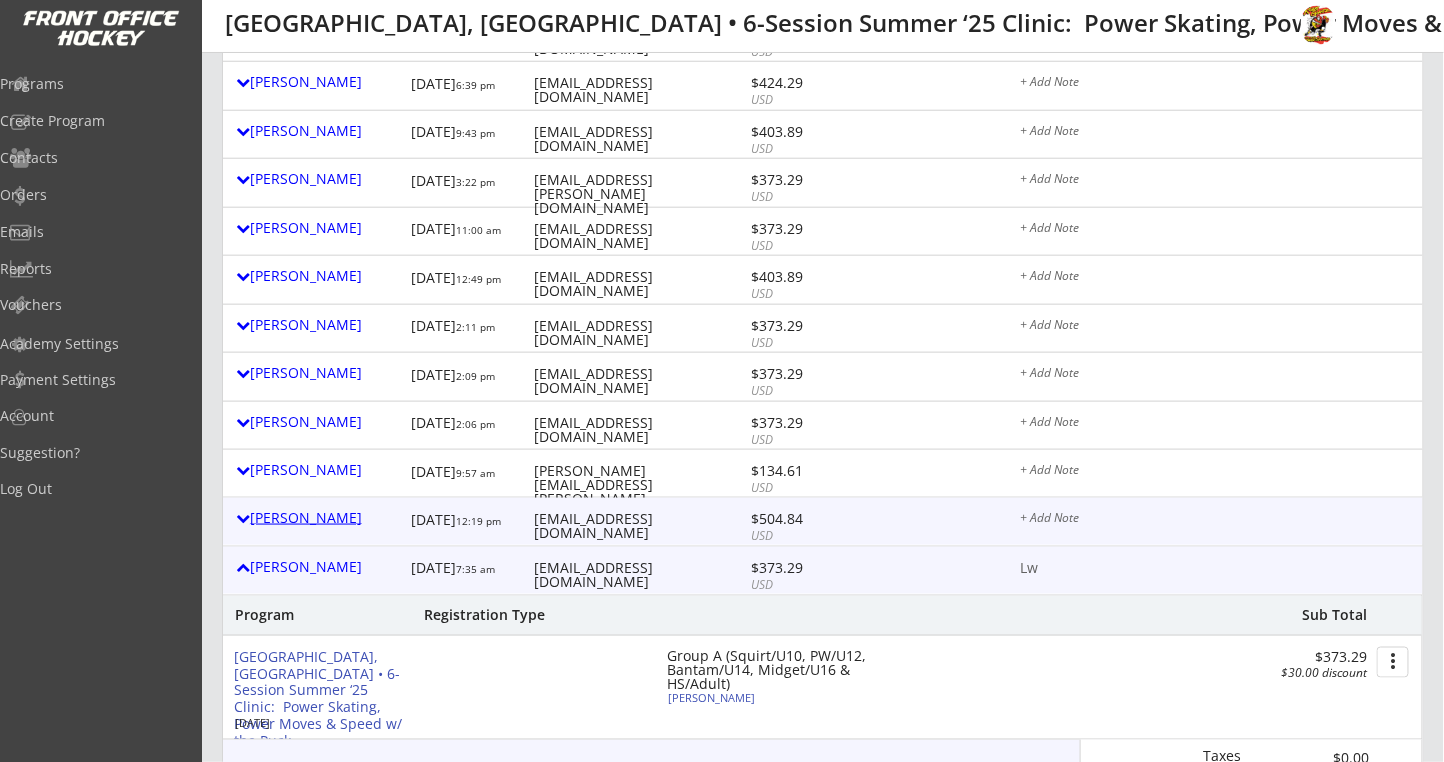 scroll, scrollTop: 1116, scrollLeft: 0, axis: vertical 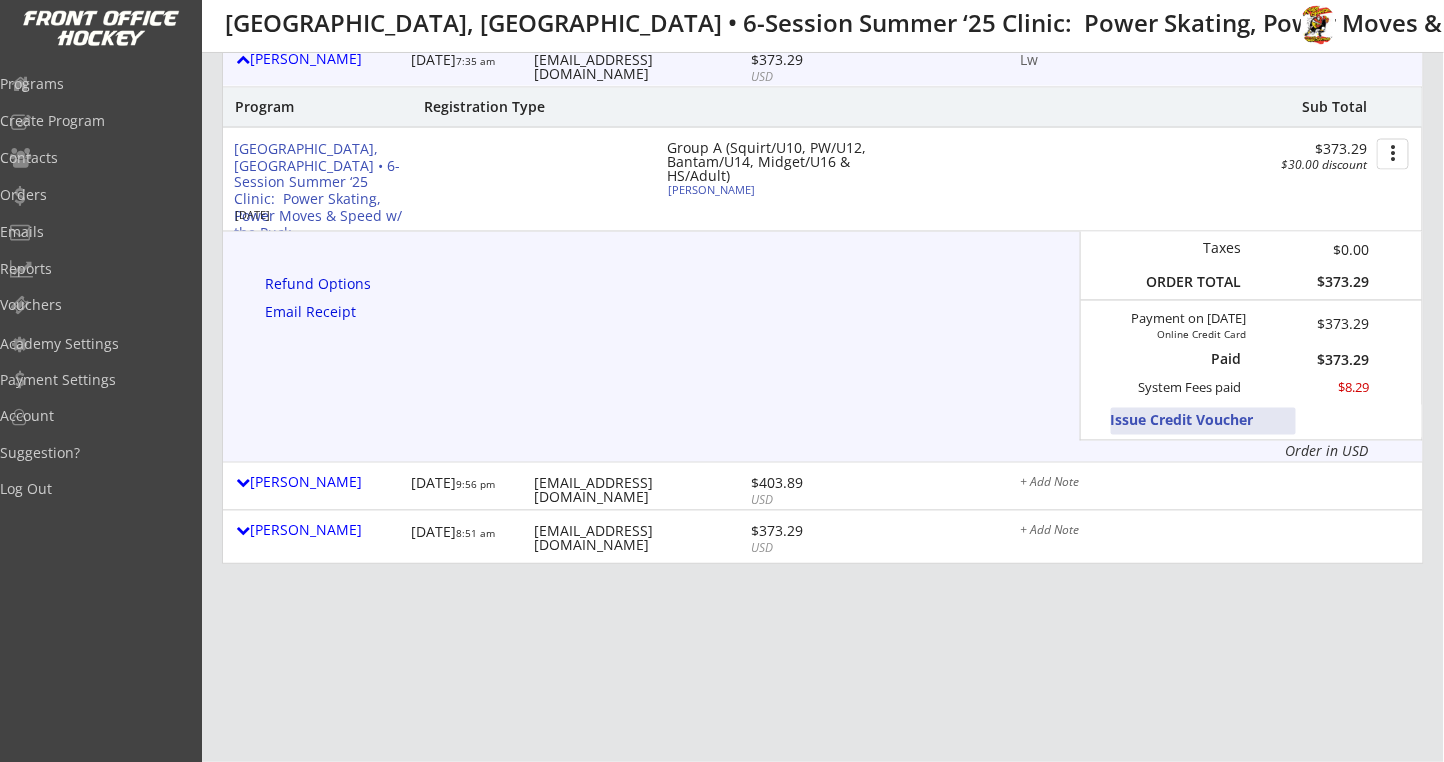 click on "Issue Credit Voucher" at bounding box center (1203, 421) 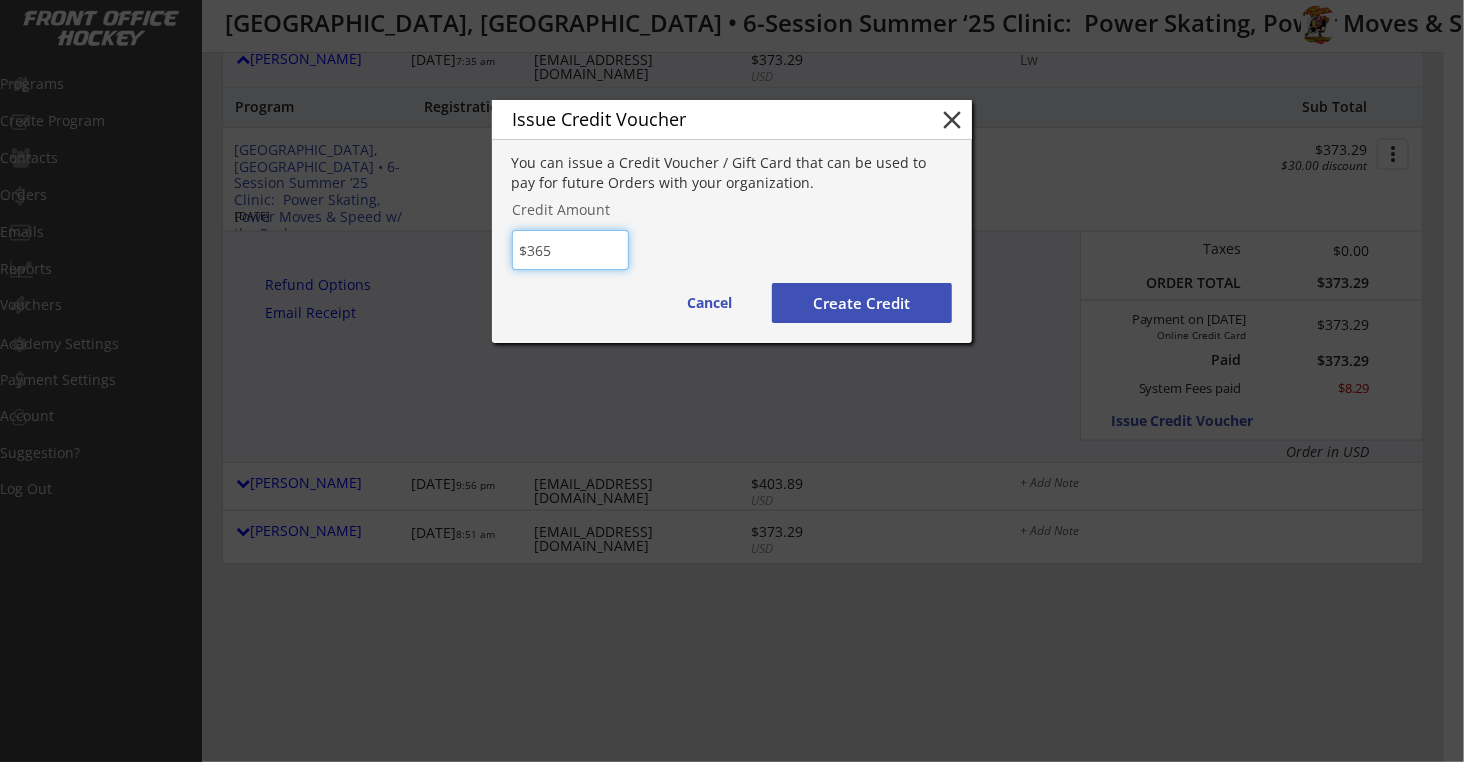 type on "$365" 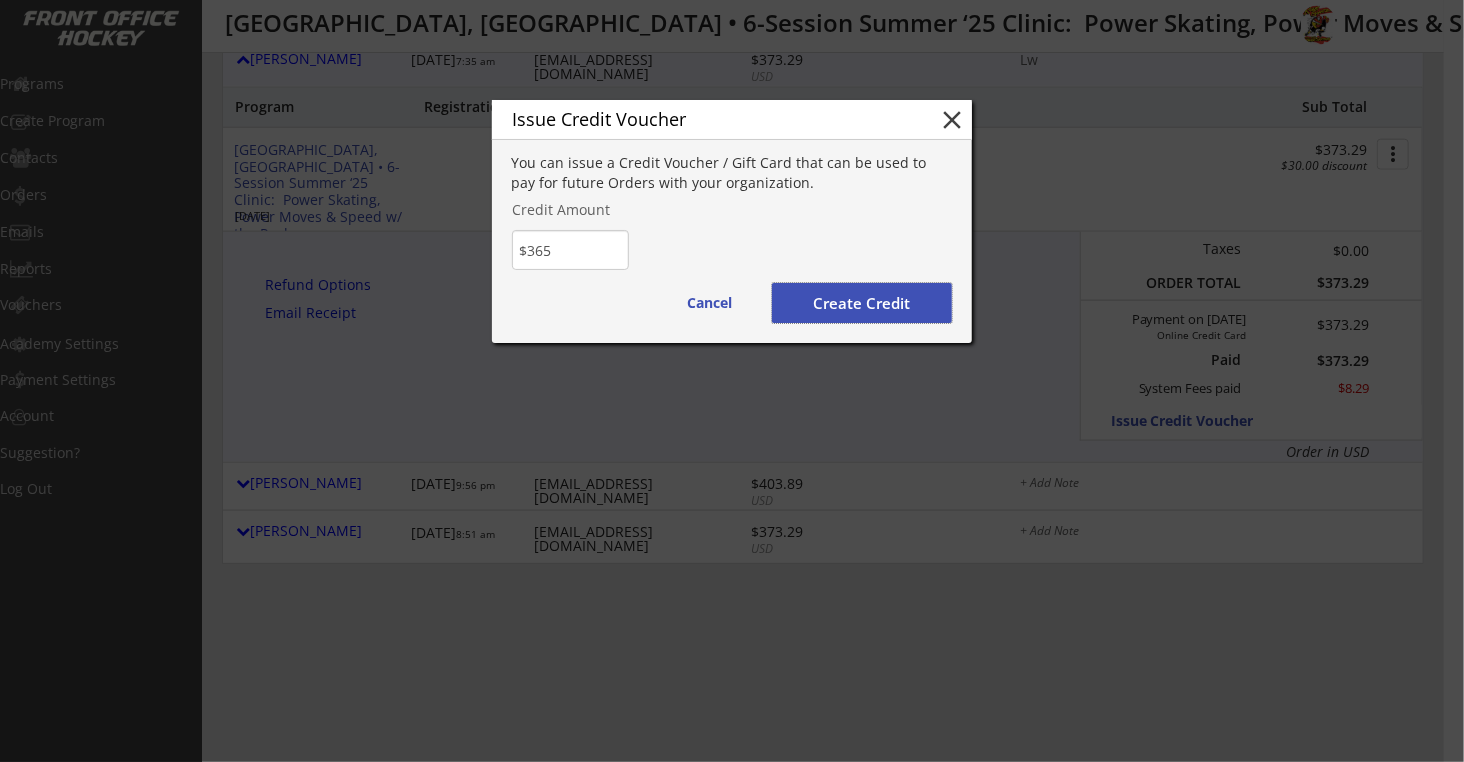click on "Create Credit" at bounding box center (862, 303) 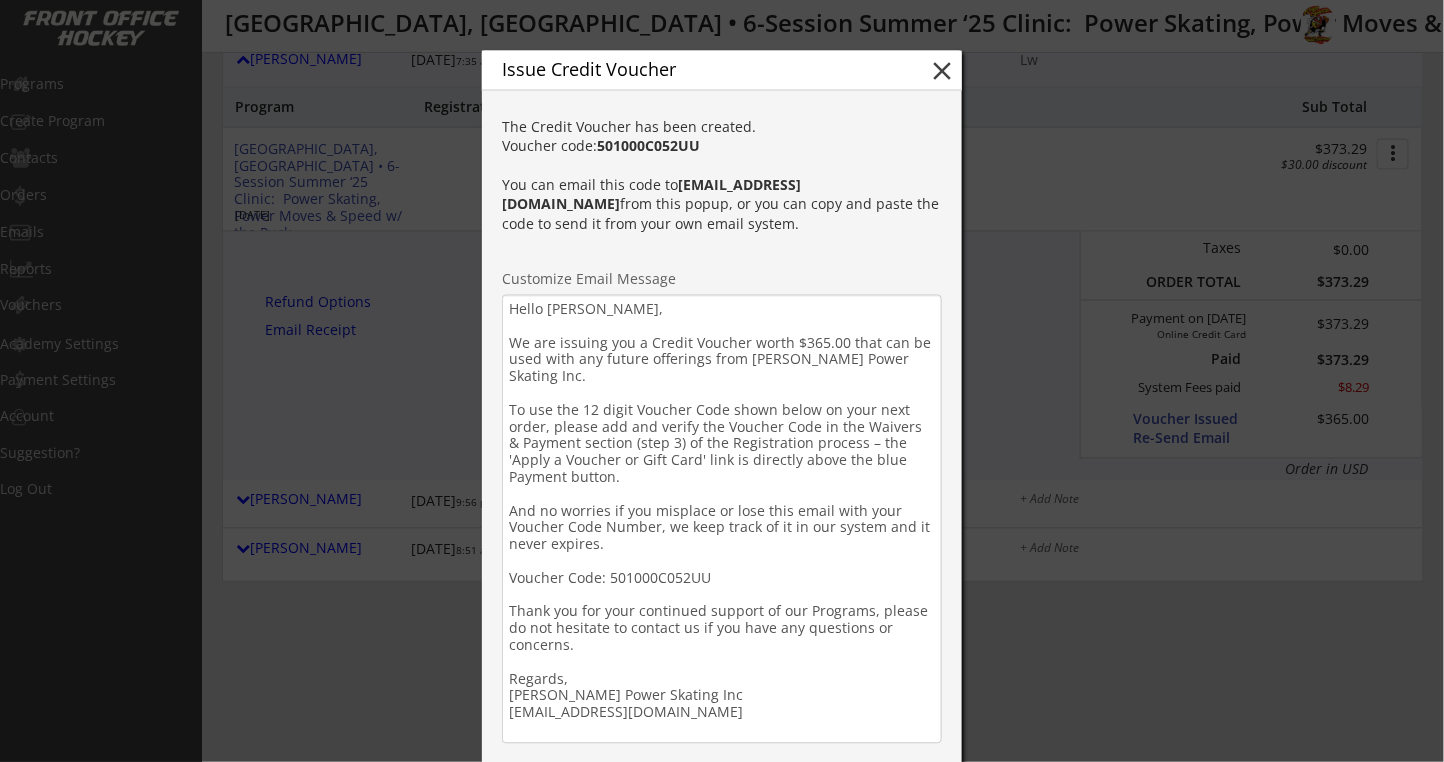 drag, startPoint x: 619, startPoint y: 316, endPoint x: 643, endPoint y: 300, distance: 28.84441 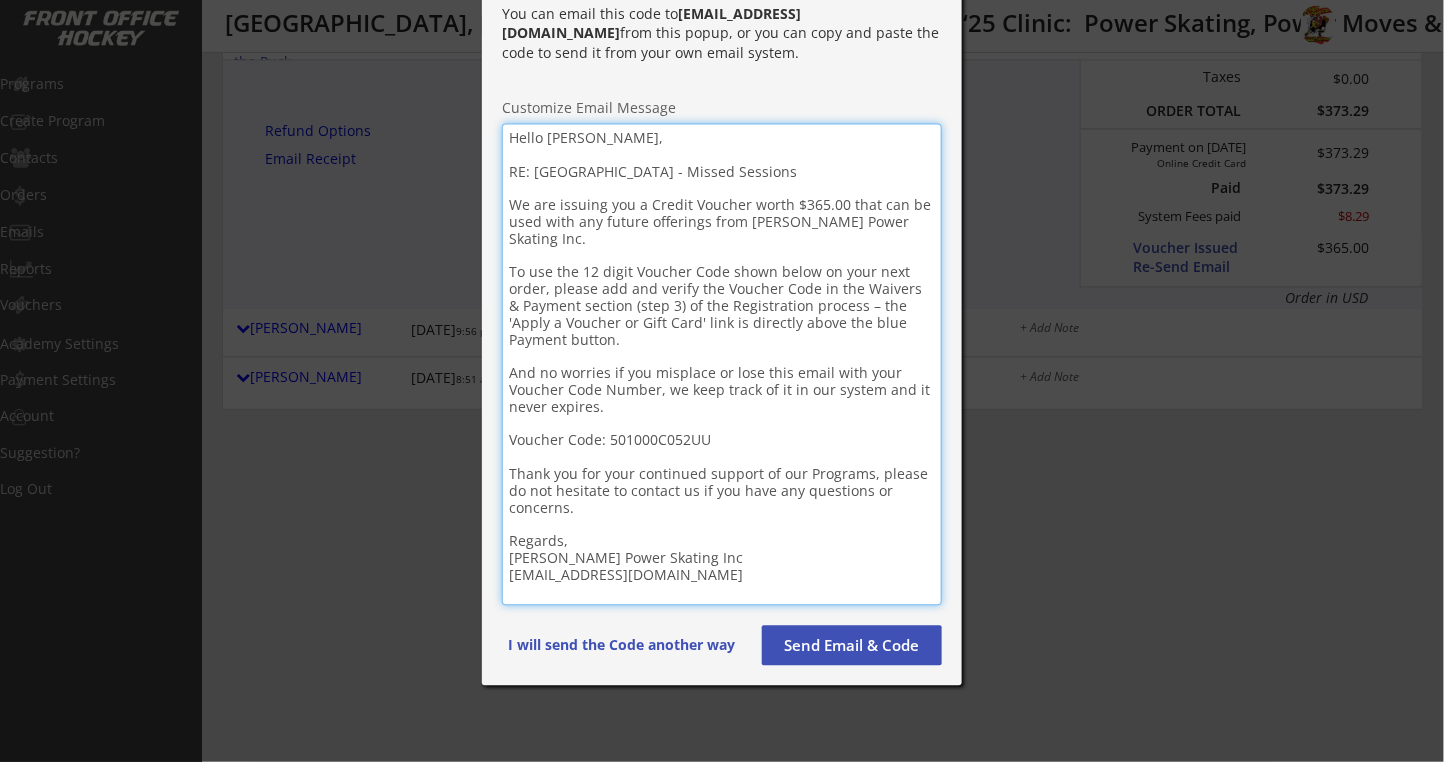 scroll, scrollTop: 1356, scrollLeft: 0, axis: vertical 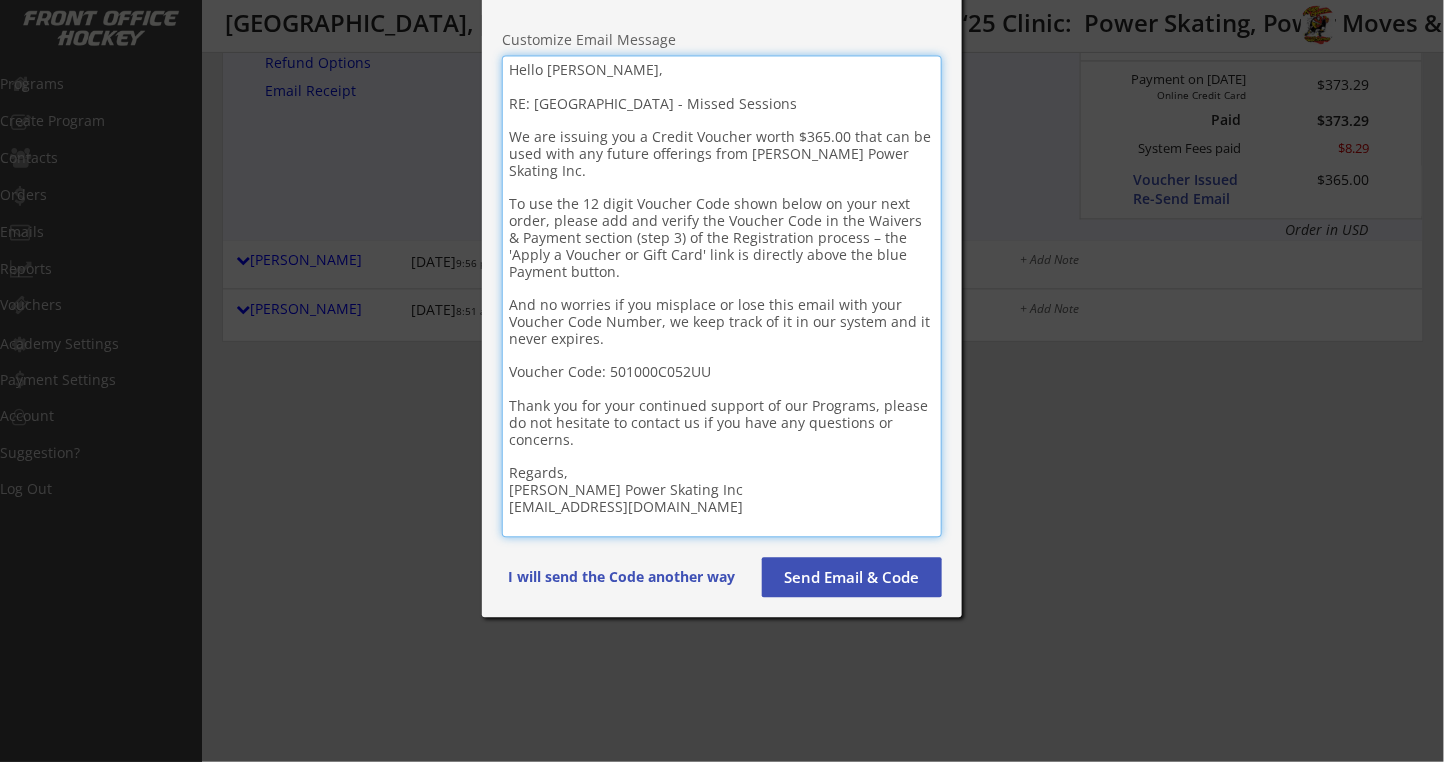 type on "Hello Alexis,
RE: Glenview Clinic - Missed Sessions
We are issuing you a Credit Voucher worth $365.00 that can be used with any future offerings from Robby Glantz Power Skating Inc.
To use the 12 digit Voucher Code shown below on your next order, please add and verify the Voucher Code in the Waivers & Payment section (step 3) of the Registration process – the 'Apply a Voucher or Gift Card' link is directly above the blue Payment button.
And no worries if you misplace or lose this email with your Voucher Code Number, we keep track of it in our system and it never expires.
Voucher Code: 501000C052UU
Thank you for your continued support of our Programs, please do not hesitate to contact us if you have any questions or concerns.
Regards,
Robby Glantz Power Skating Inc
info@robbyglantz.com" 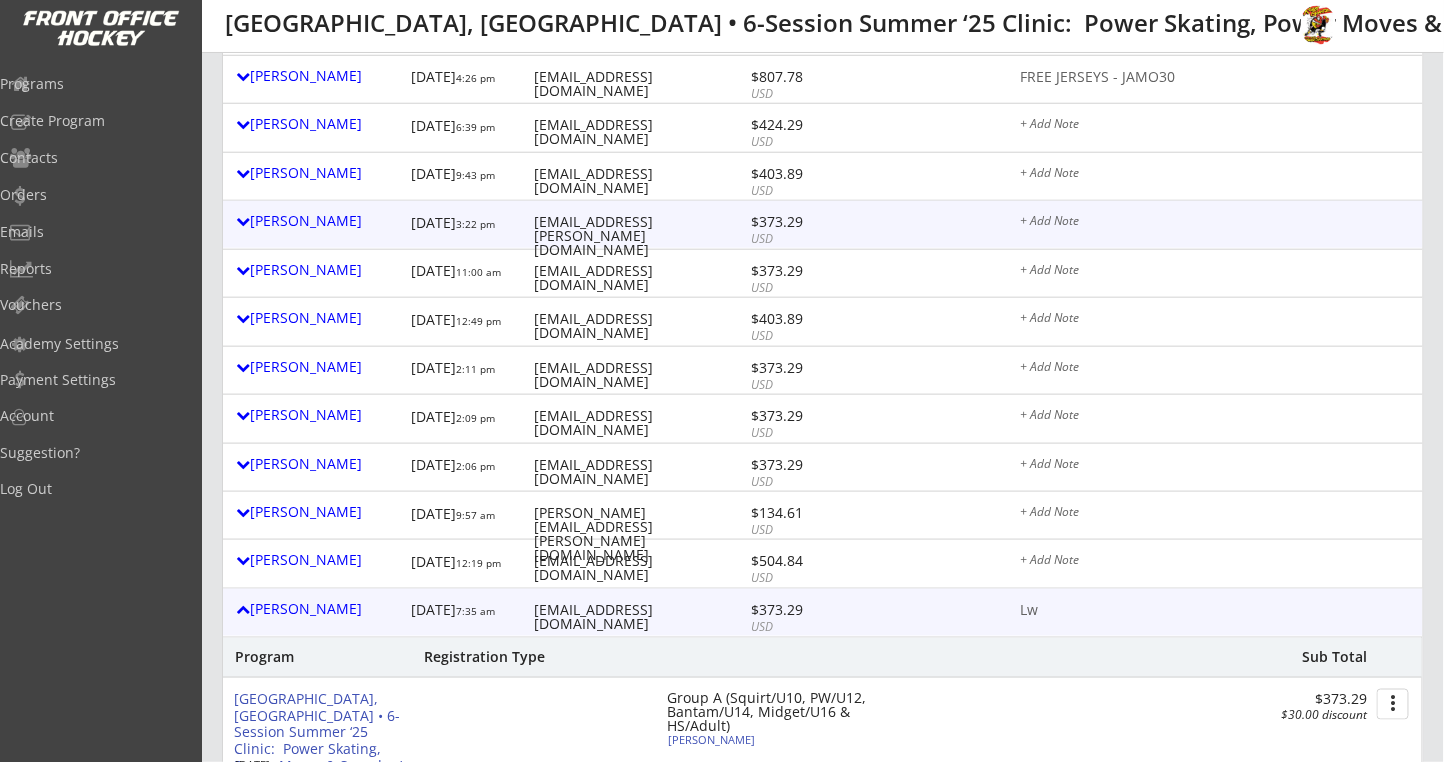 scroll, scrollTop: 956, scrollLeft: 0, axis: vertical 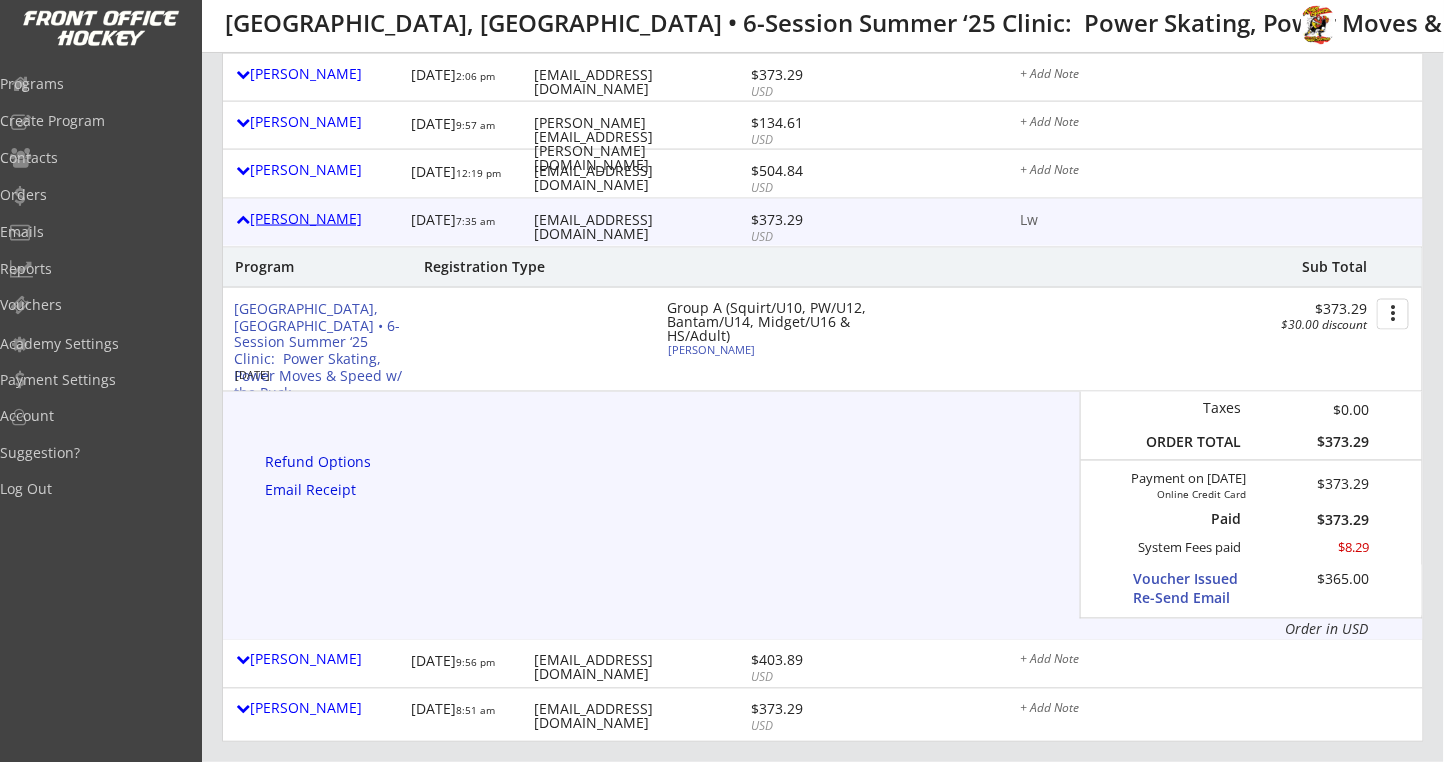 click on "Alexis Pagliari" at bounding box center [318, 219] 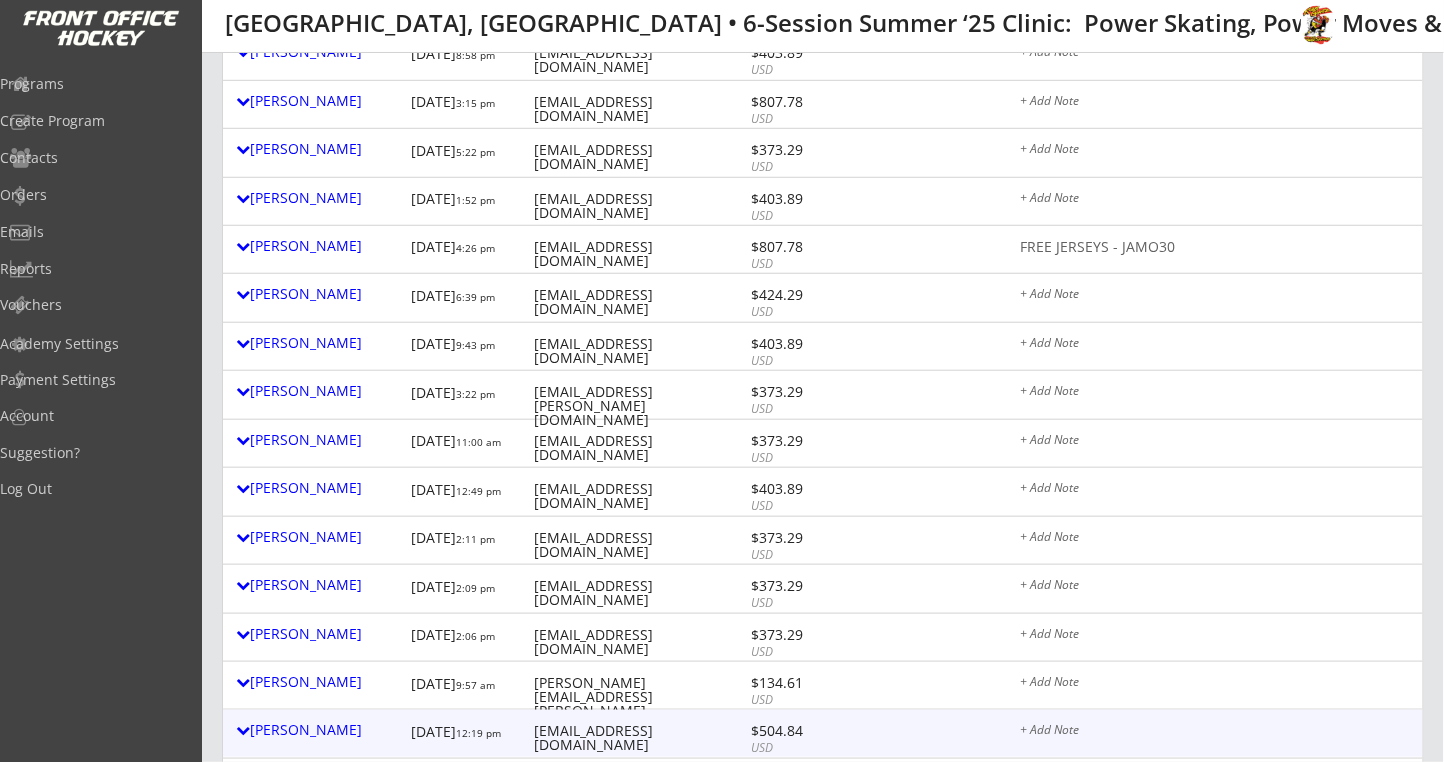 scroll, scrollTop: 0, scrollLeft: 0, axis: both 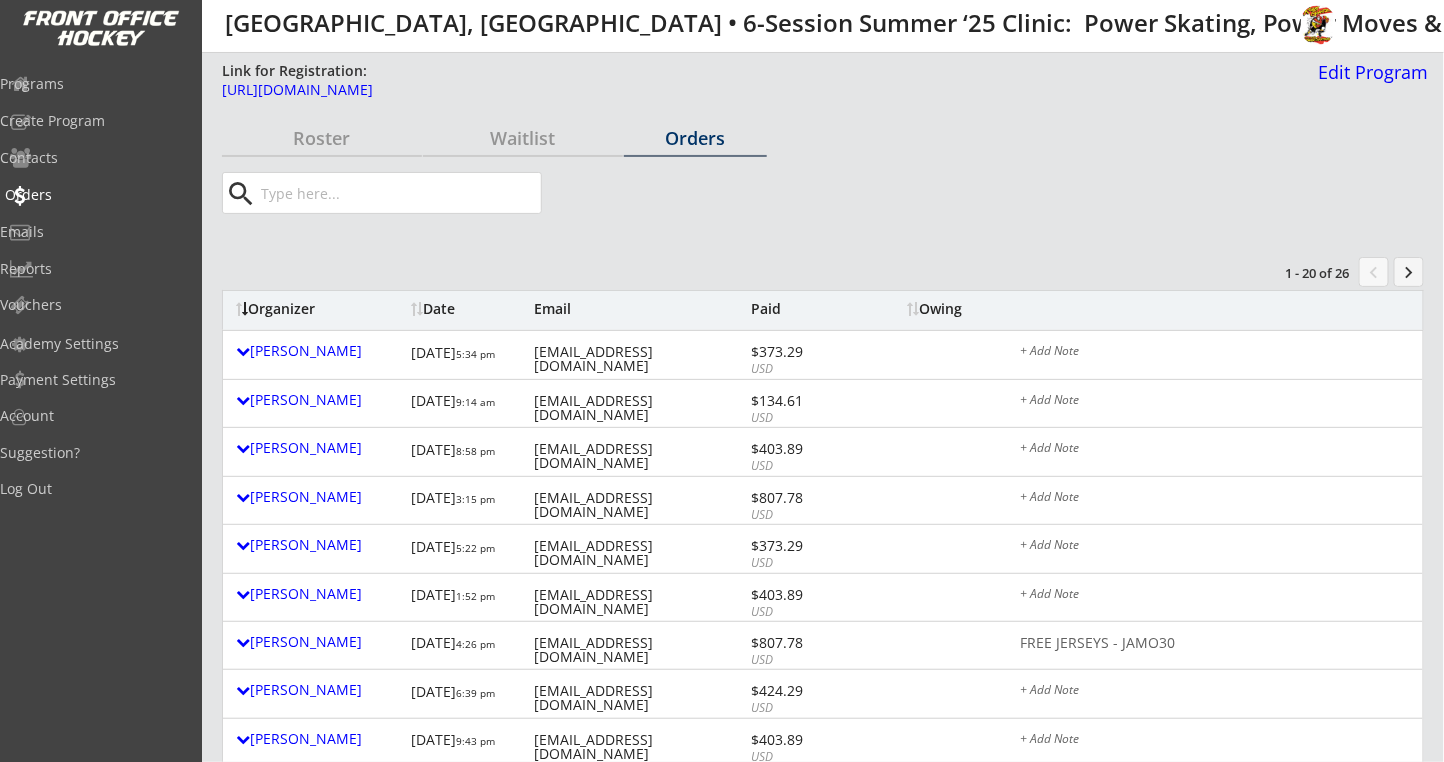 click on "Orders" at bounding box center [95, 195] 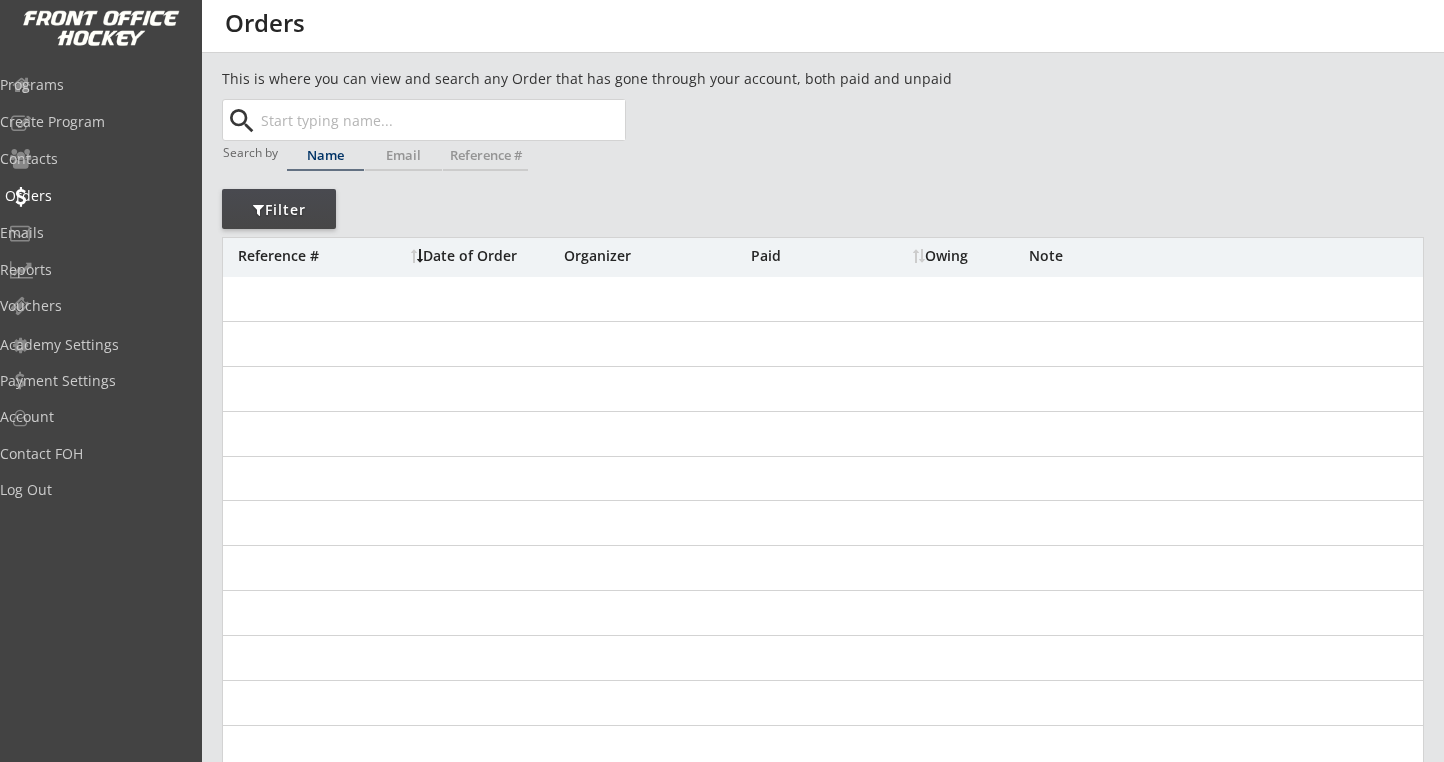 scroll, scrollTop: 0, scrollLeft: 0, axis: both 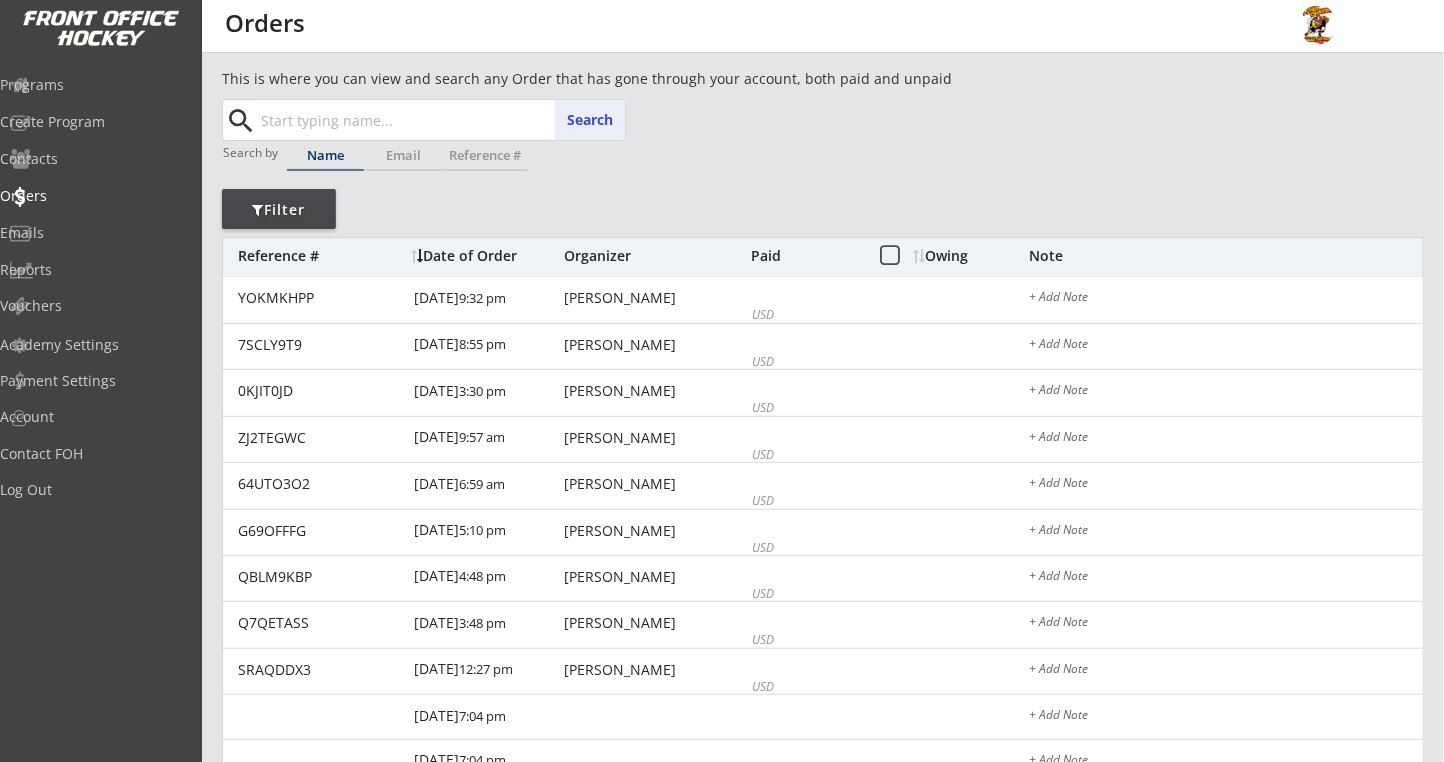click at bounding box center [441, 120] 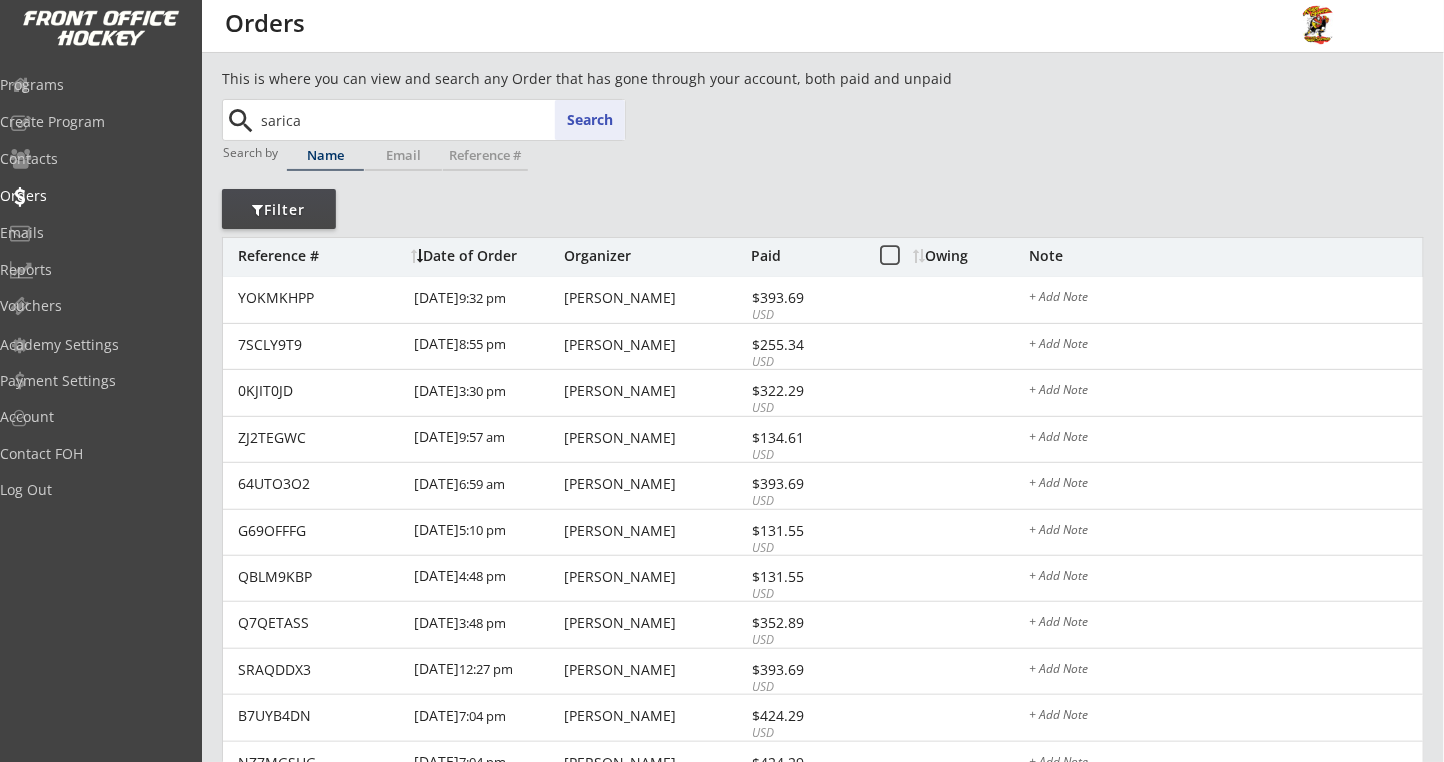 type on "sarica" 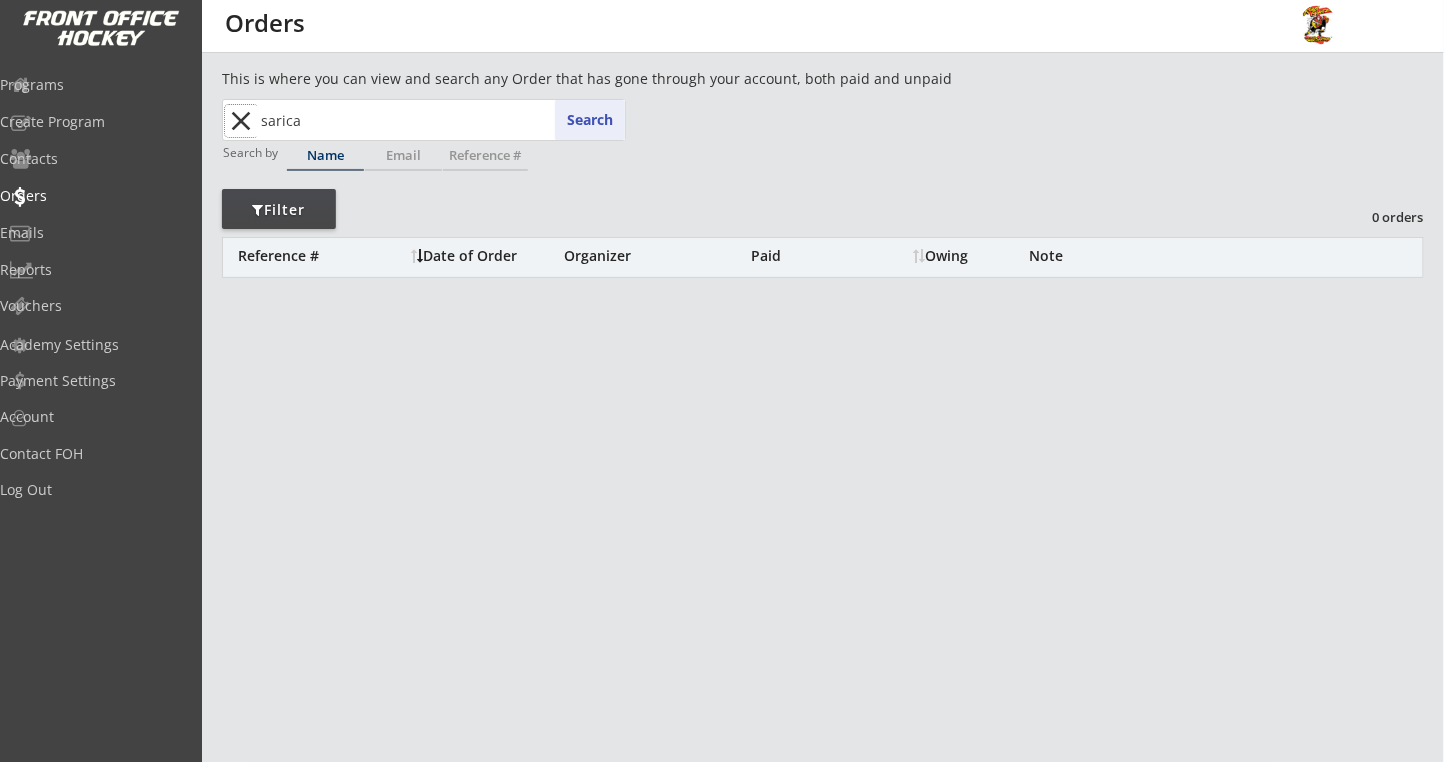 click on "close" at bounding box center [241, 121] 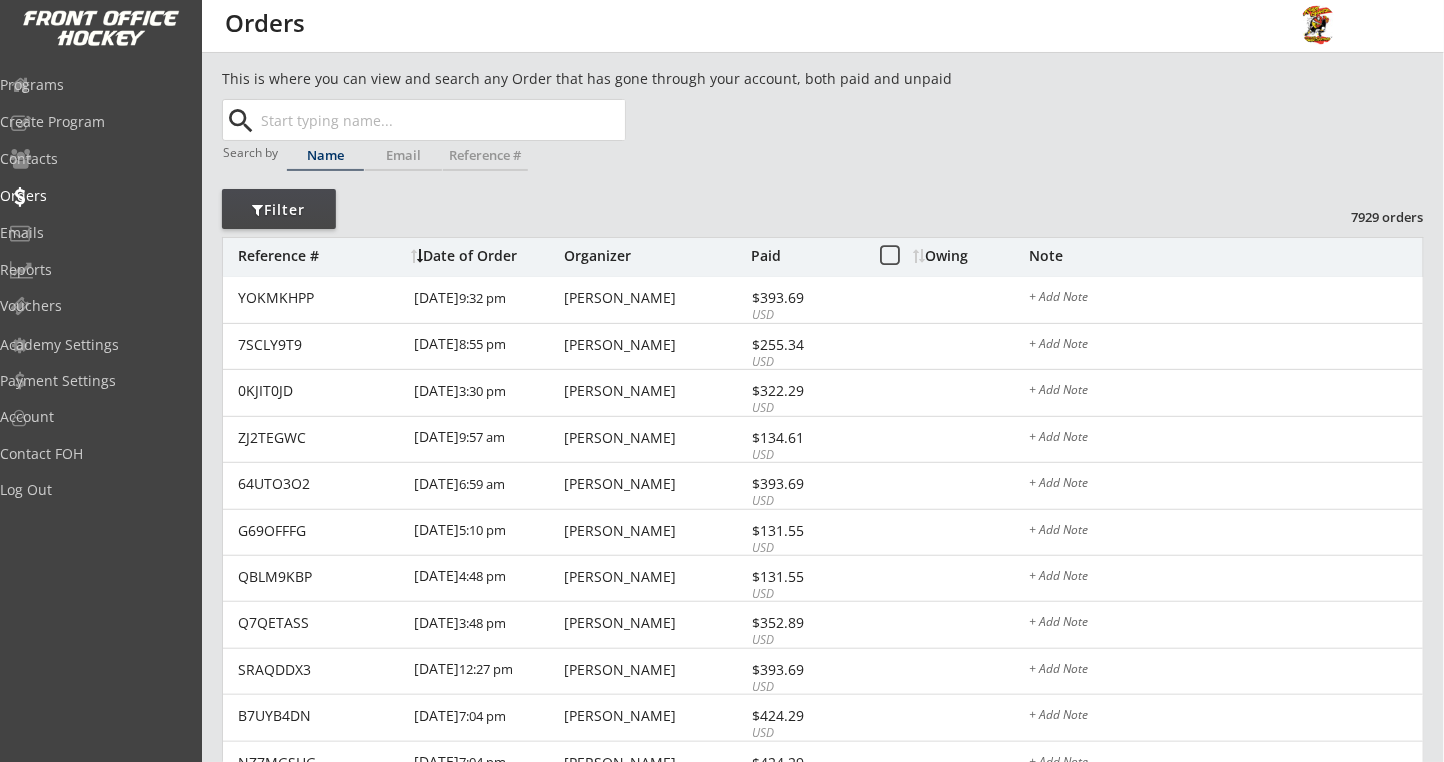 click on "search" at bounding box center (241, 121) 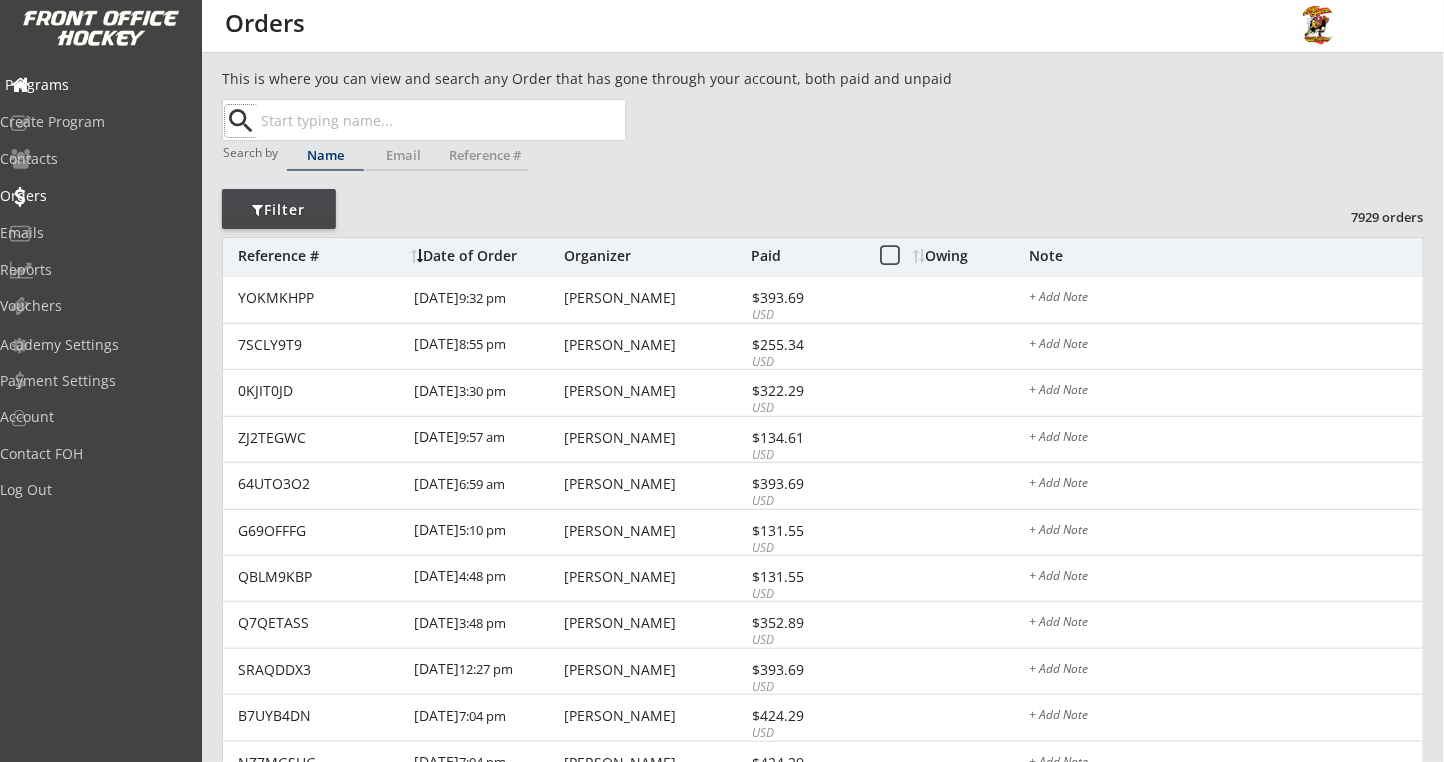 drag, startPoint x: 90, startPoint y: 91, endPoint x: 195, endPoint y: 64, distance: 108.41586 